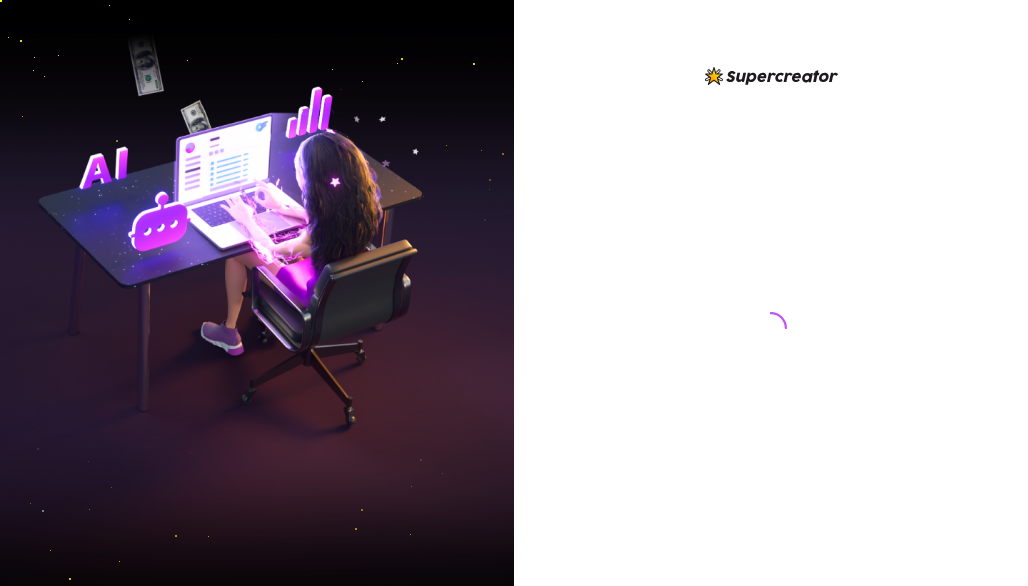 scroll, scrollTop: 0, scrollLeft: 0, axis: both 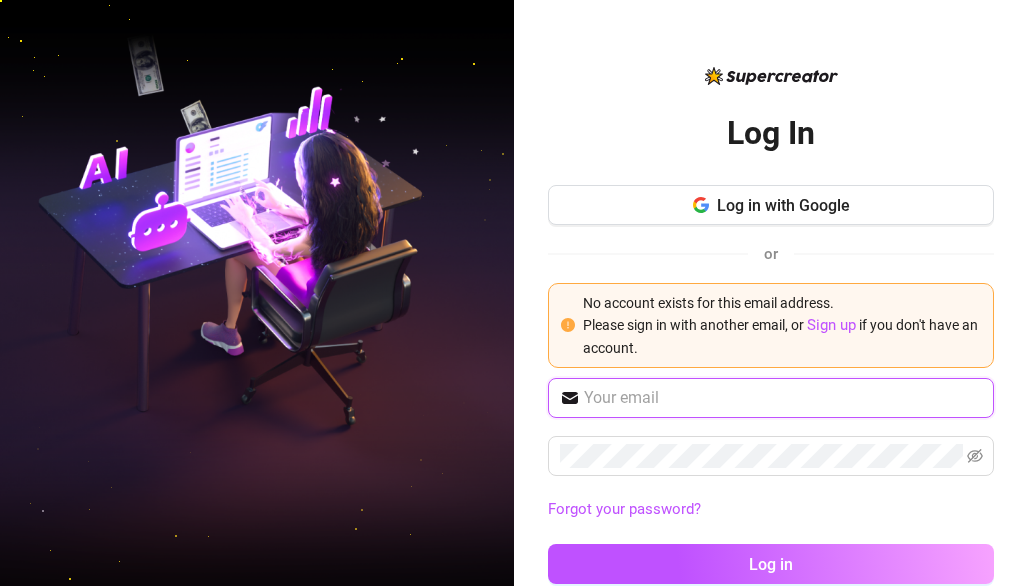 click at bounding box center [783, 398] 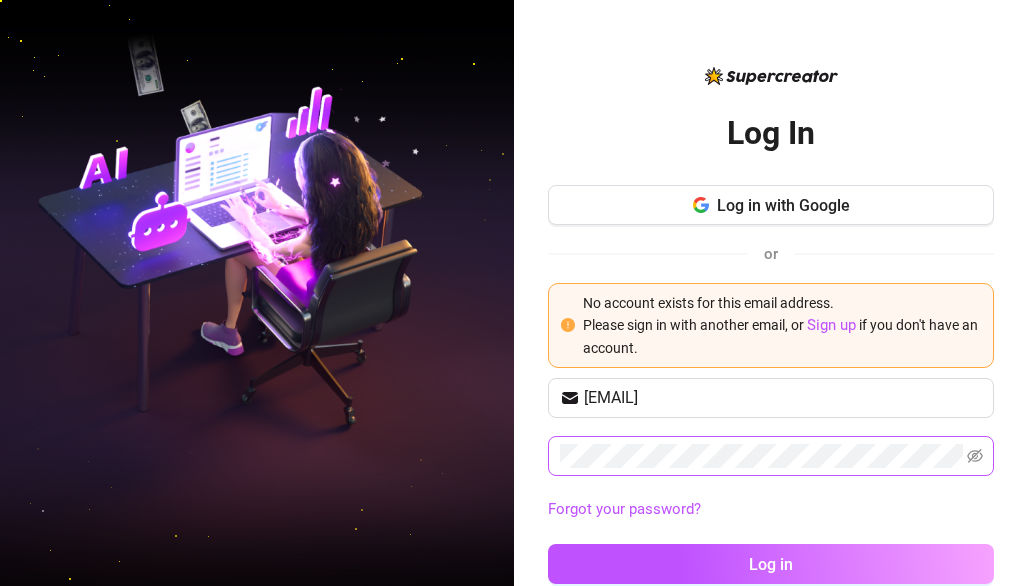 click at bounding box center (771, 456) 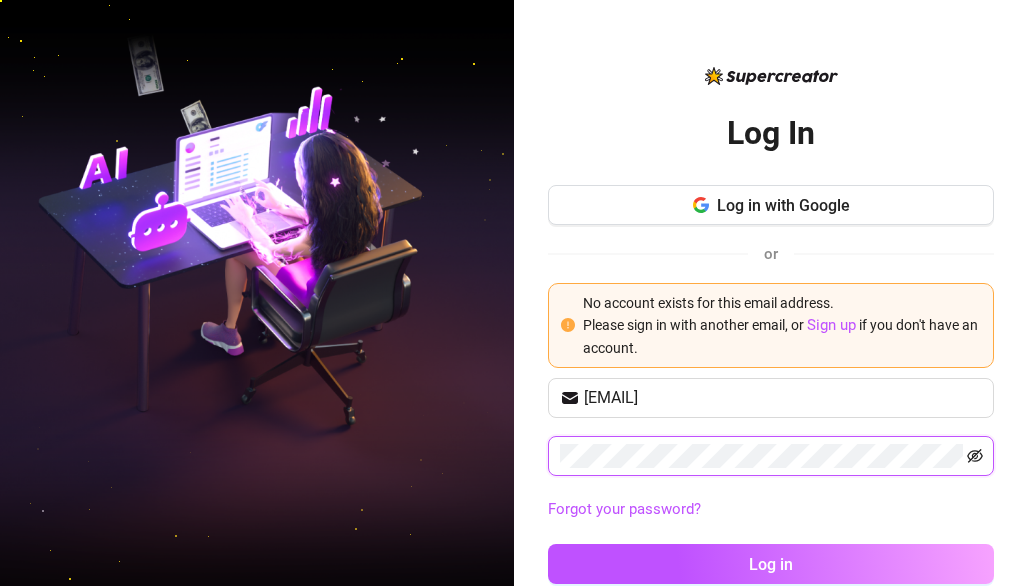 click 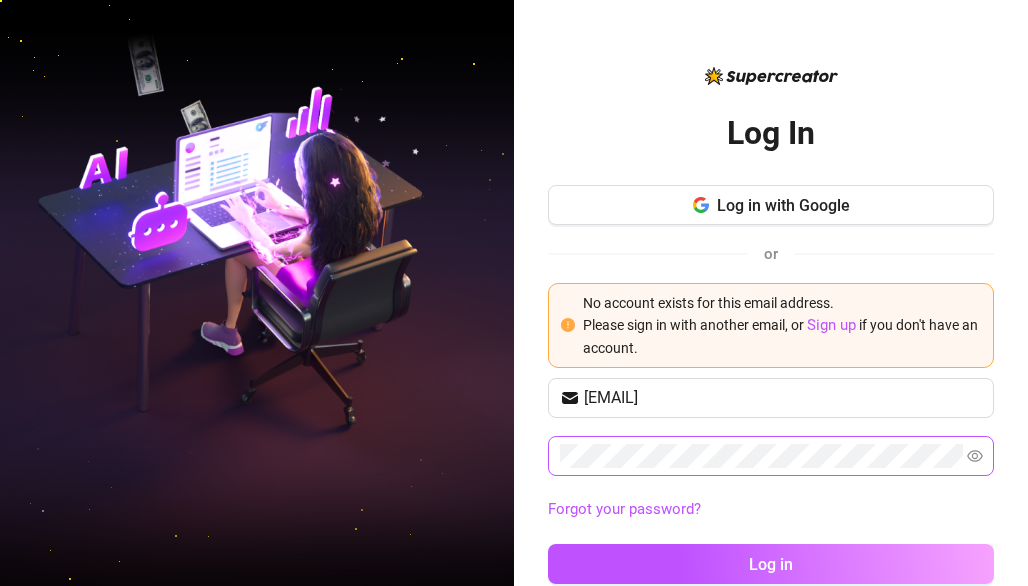 click at bounding box center [771, 456] 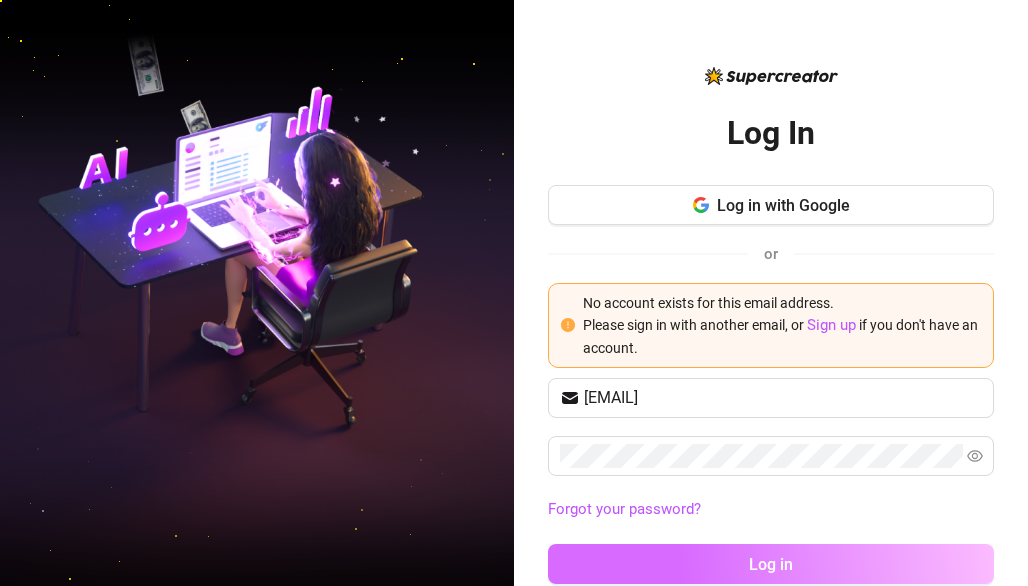 click on "Log in" at bounding box center [771, 564] 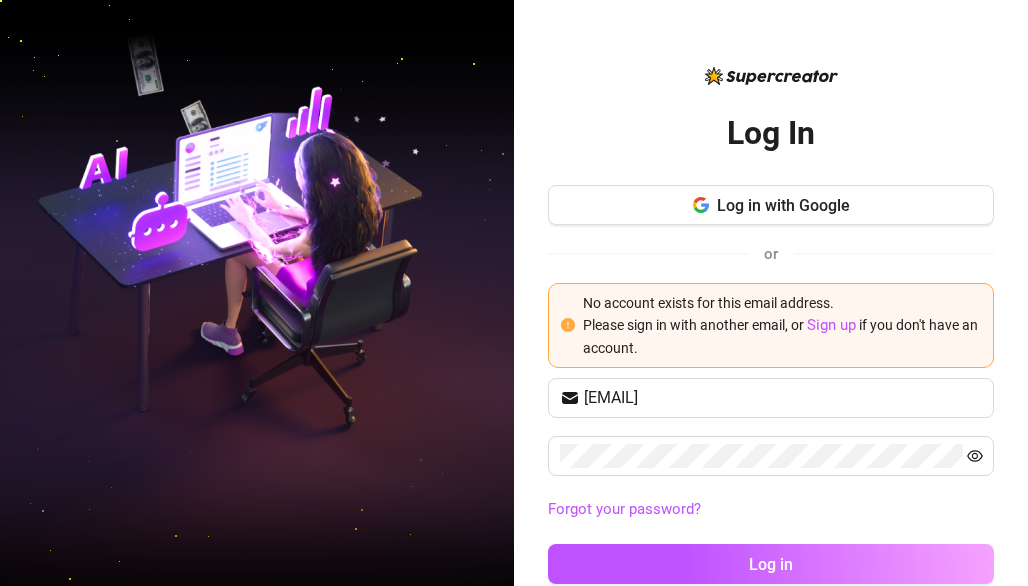 click 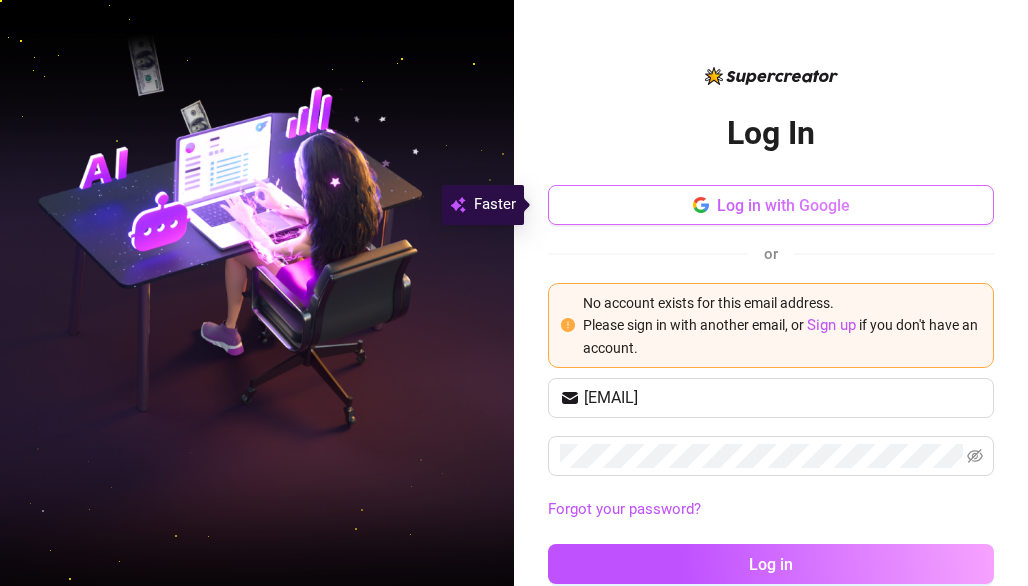 click on "Log in with Google" at bounding box center (783, 205) 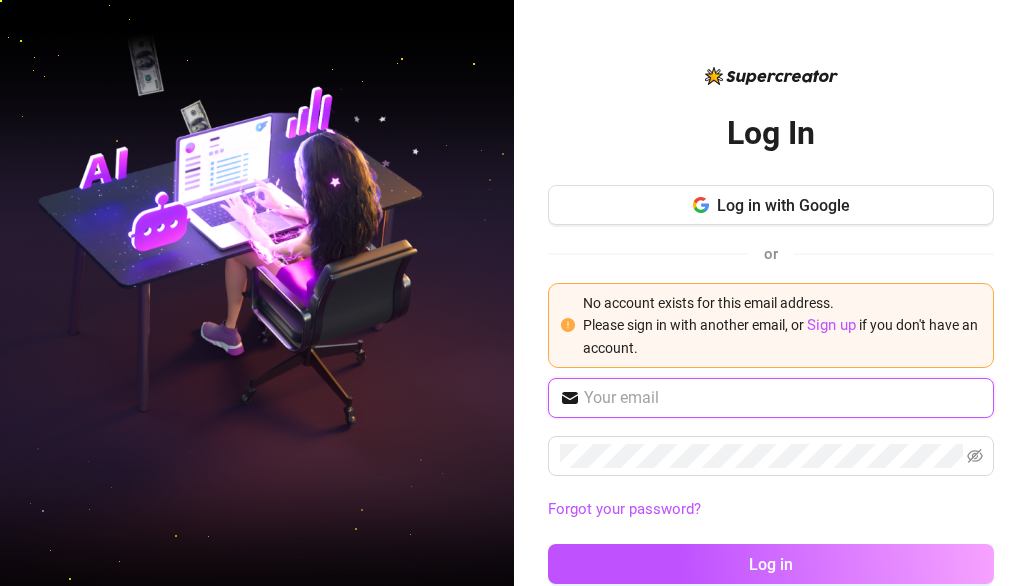 click at bounding box center [783, 398] 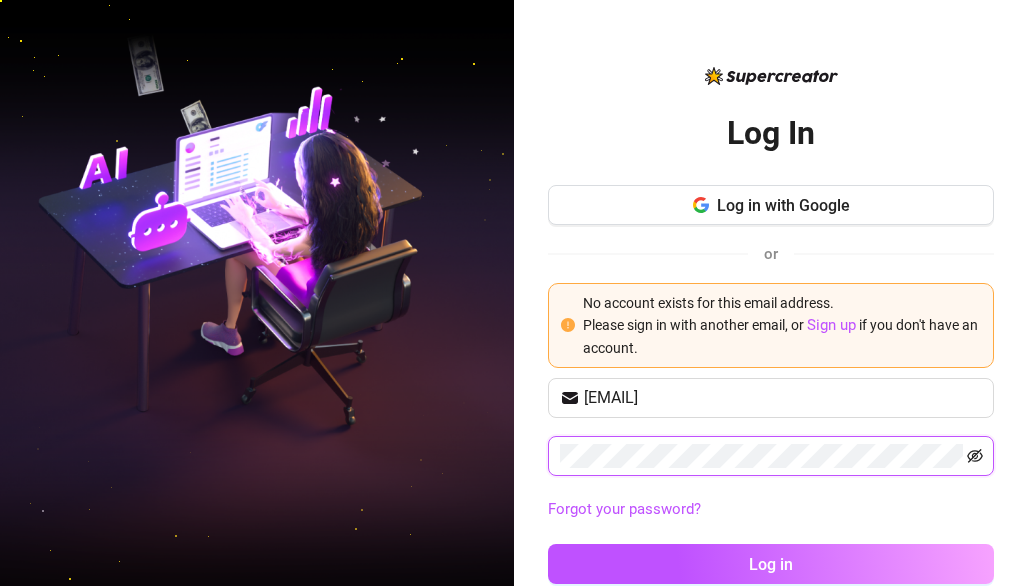 click 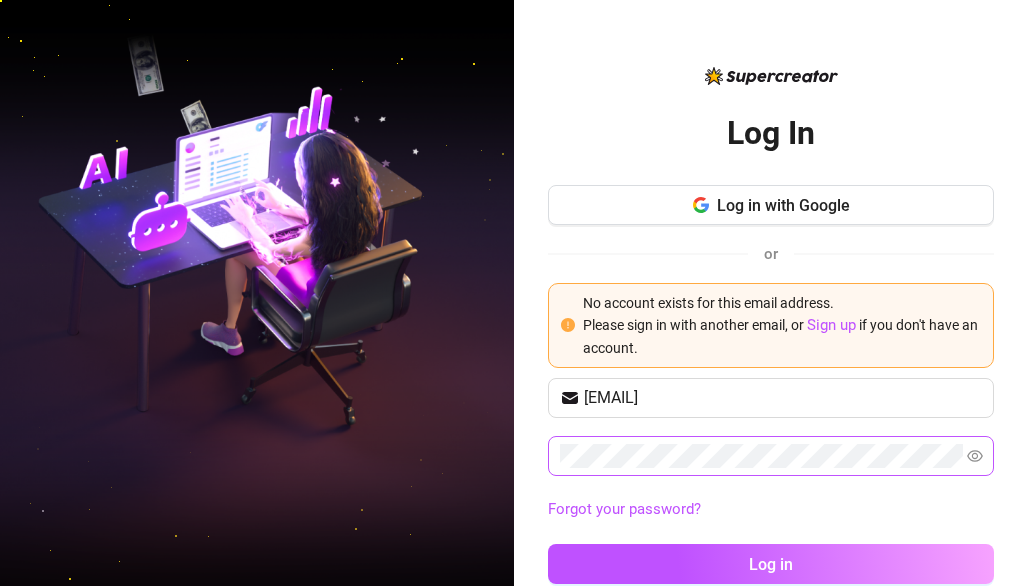 click at bounding box center (771, 456) 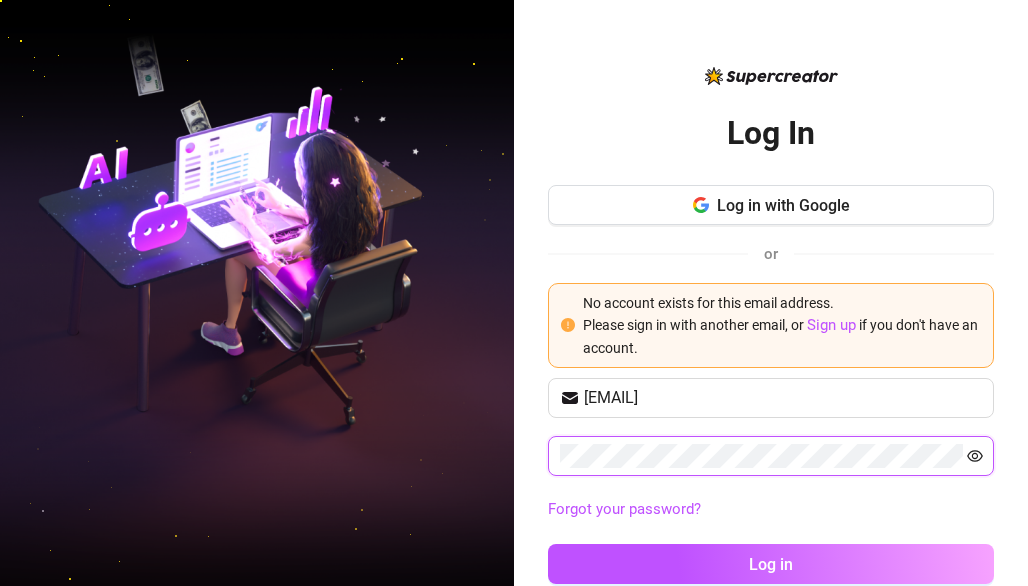 click 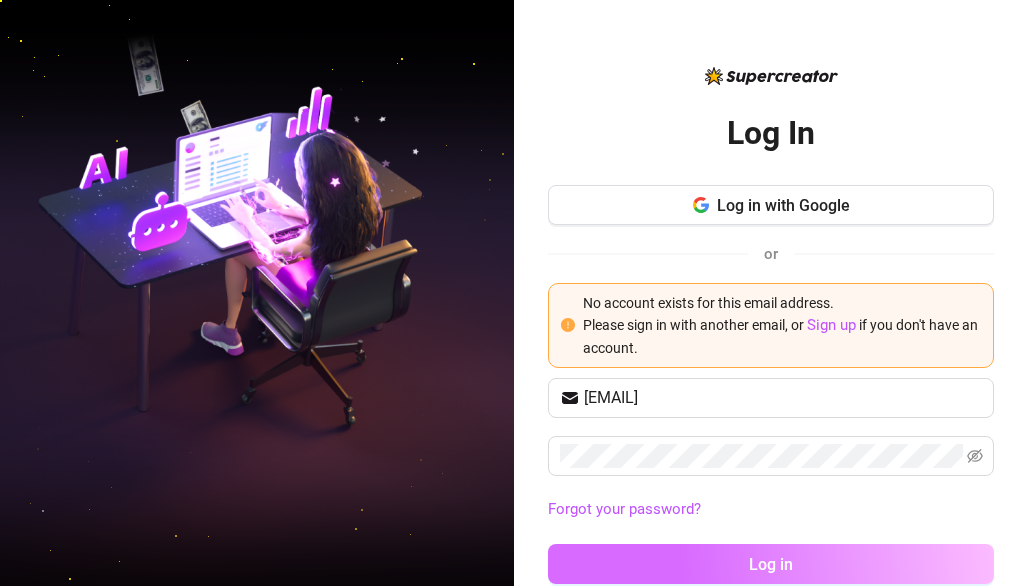 click on "Log in" at bounding box center [771, 564] 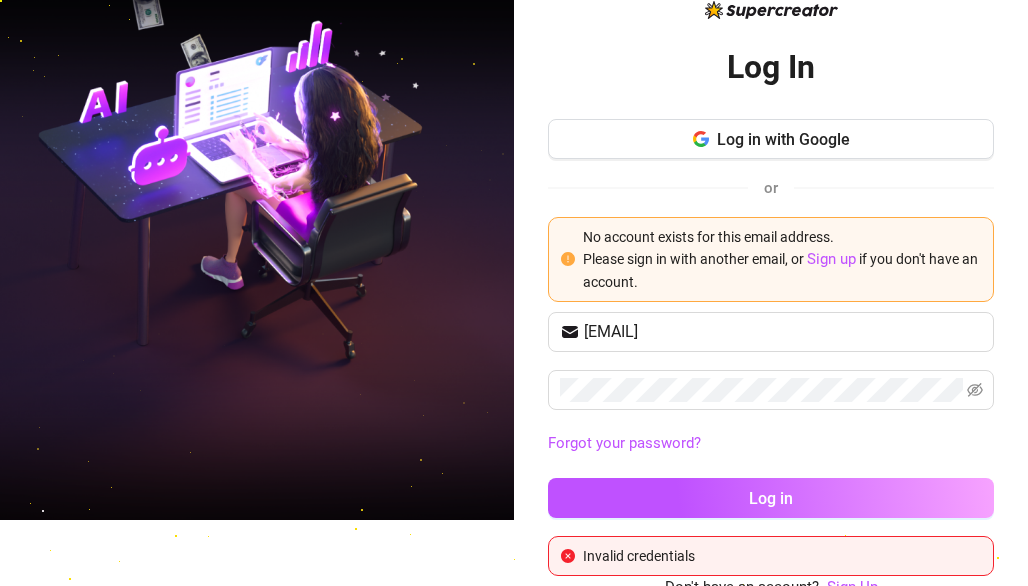 scroll, scrollTop: 76, scrollLeft: 0, axis: vertical 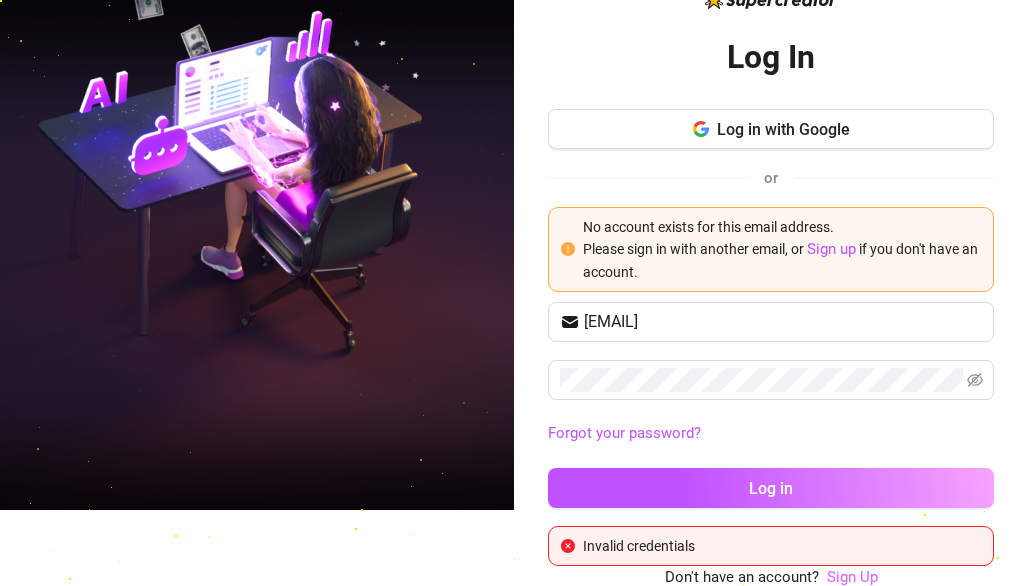 click on "Sign Up" at bounding box center (852, 577) 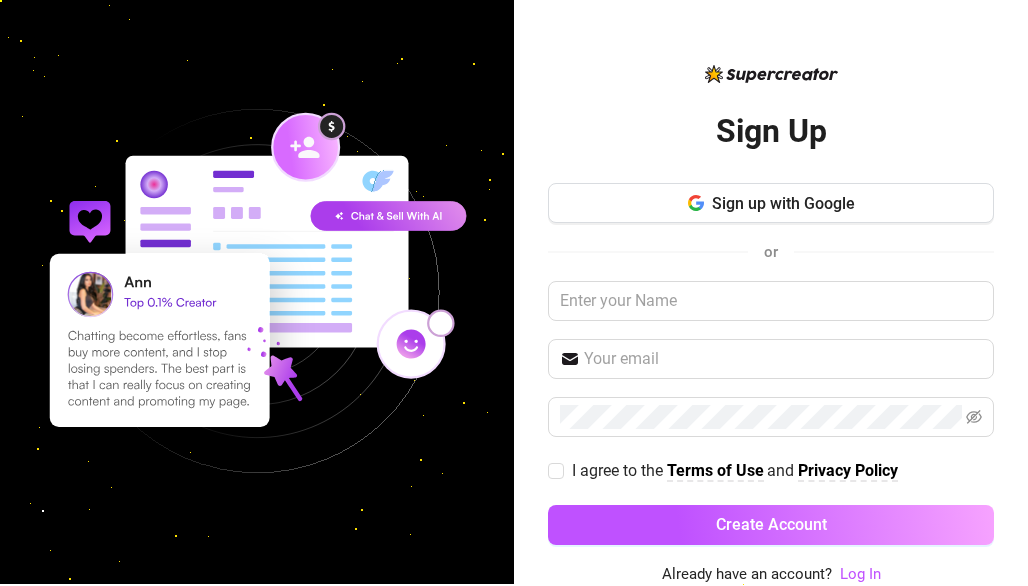 scroll, scrollTop: 0, scrollLeft: 0, axis: both 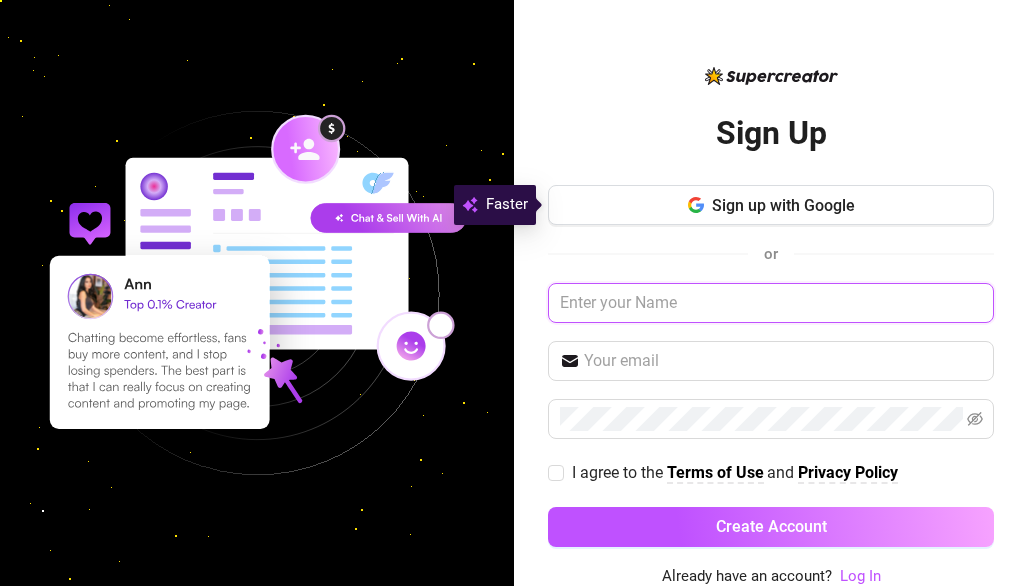click at bounding box center [771, 303] 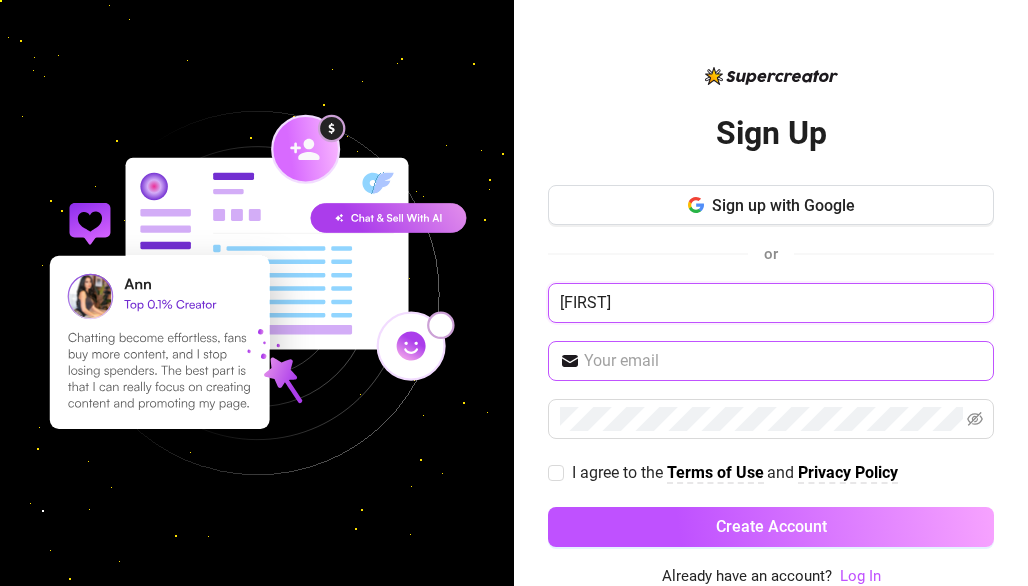 type on "cassie" 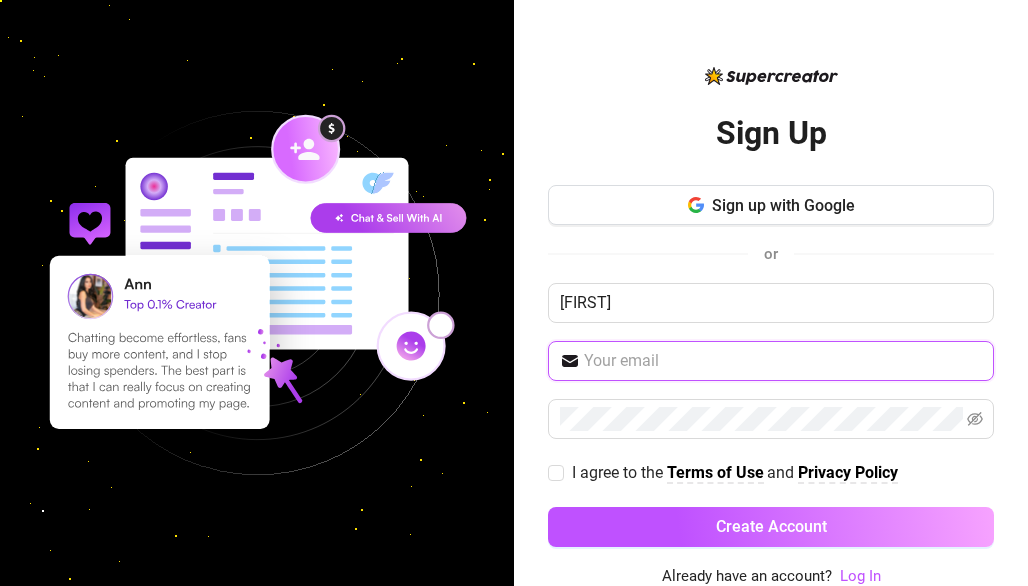 click at bounding box center [783, 361] 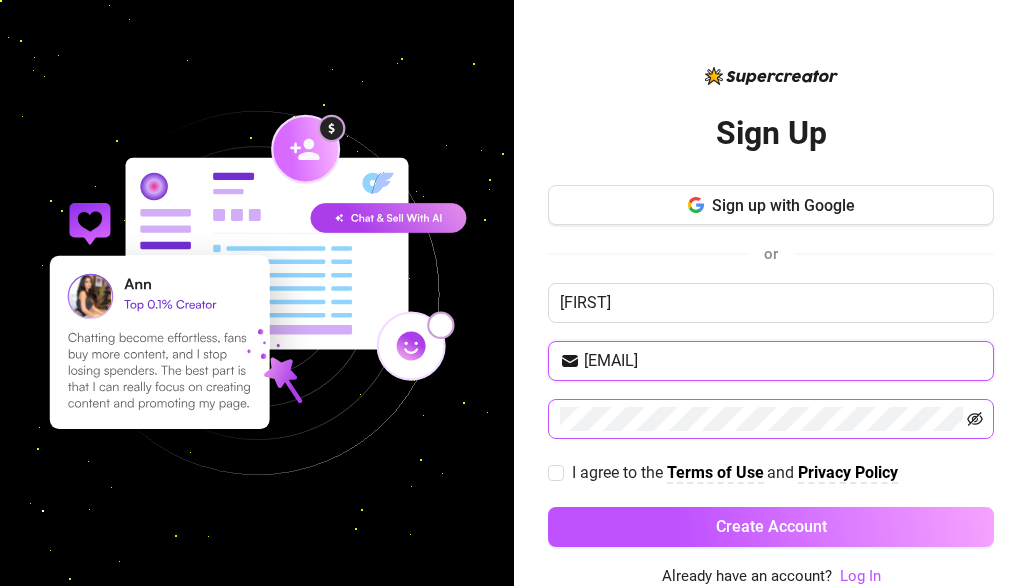 click 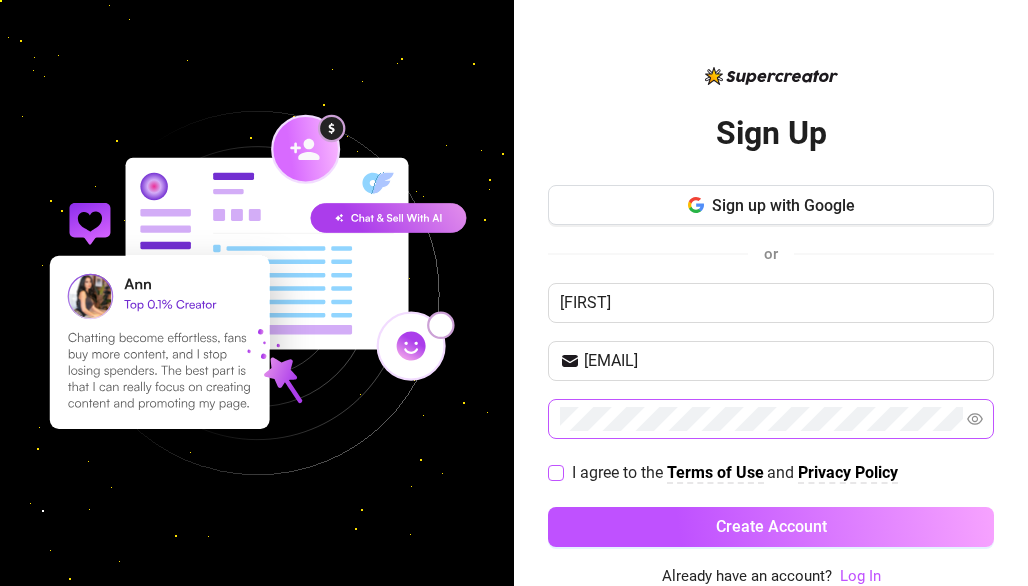 click on "I agree to the   Terms of Use   and   Privacy Policy" at bounding box center (555, 472) 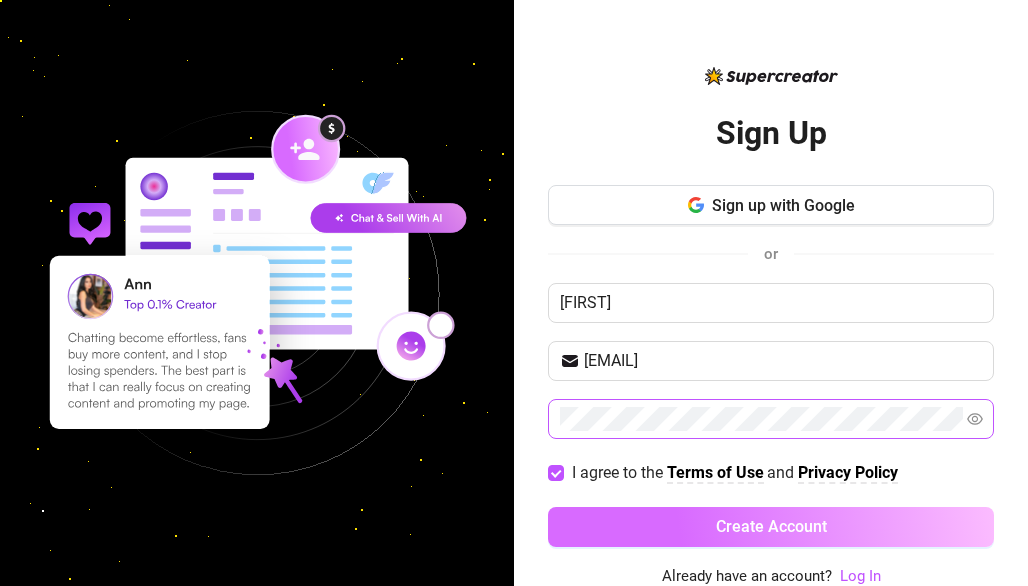 click on "Create Account" at bounding box center (771, 527) 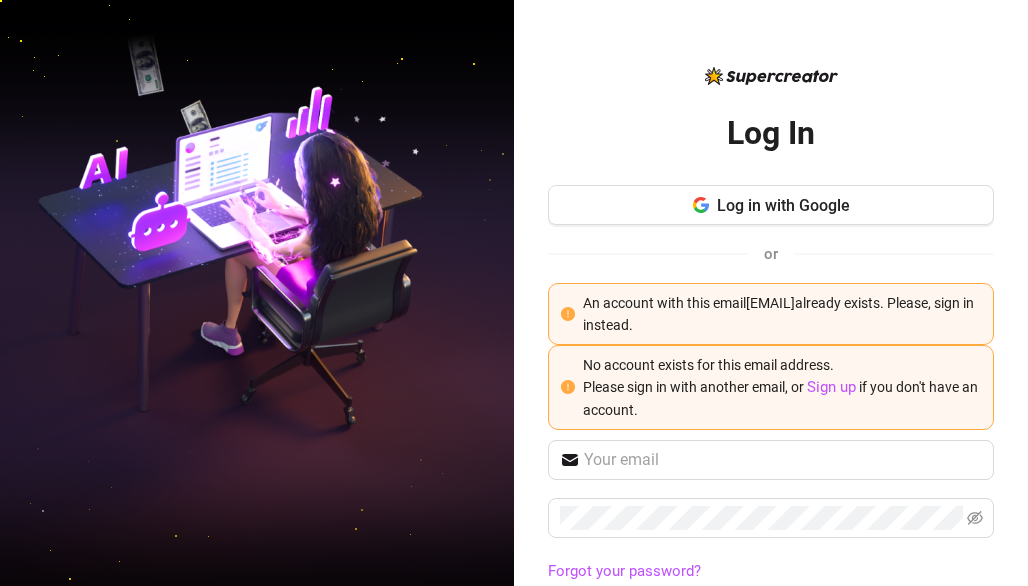 scroll, scrollTop: 98, scrollLeft: 0, axis: vertical 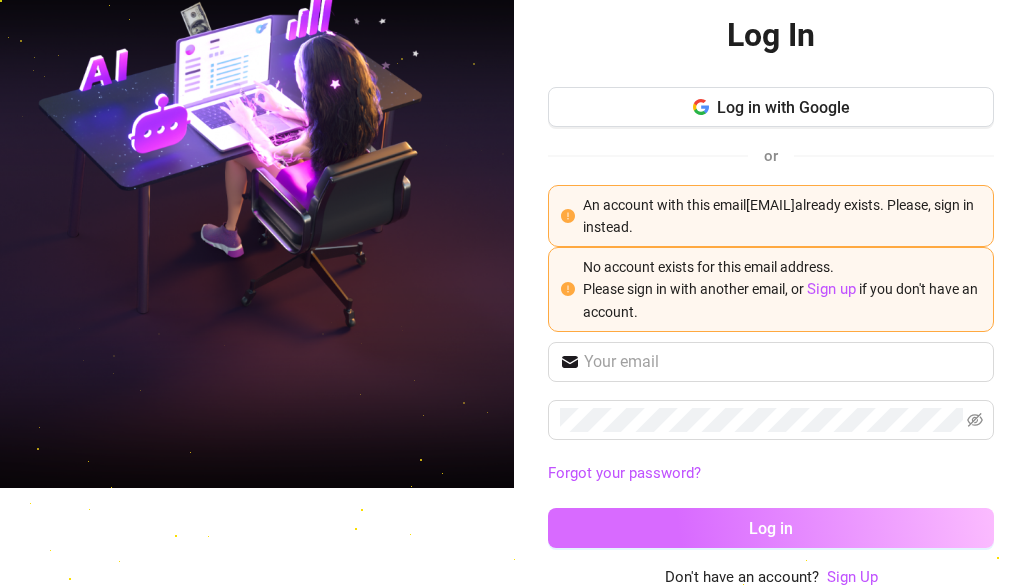 click on "Log in" at bounding box center (771, 528) 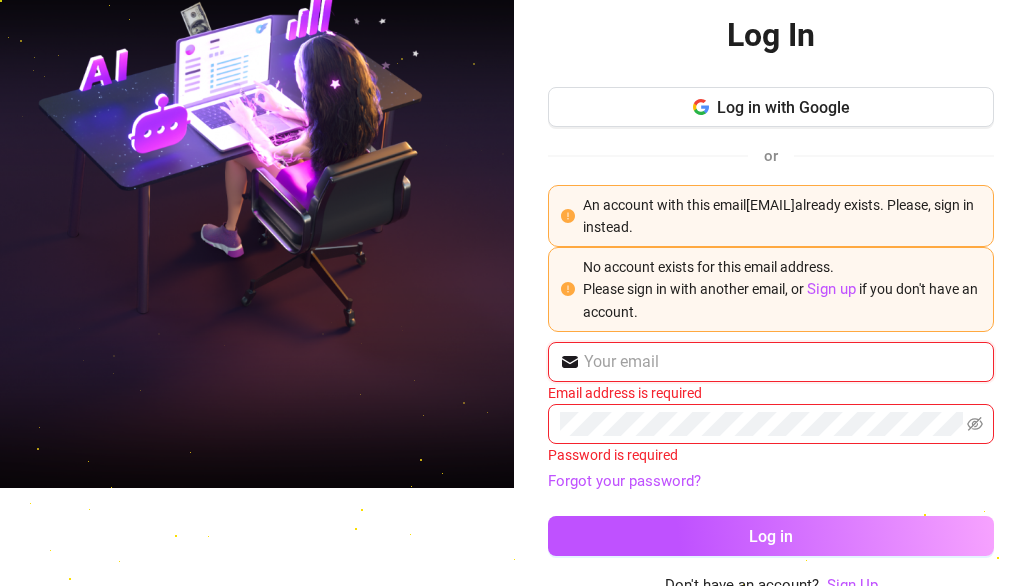 click at bounding box center [783, 362] 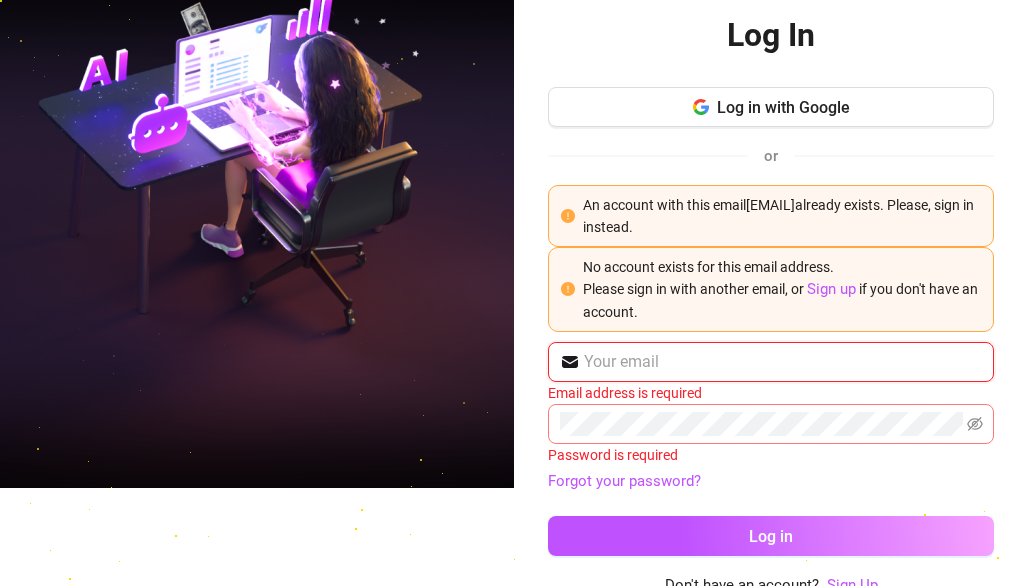 type on "[USERNAME]@[DOMAIN]" 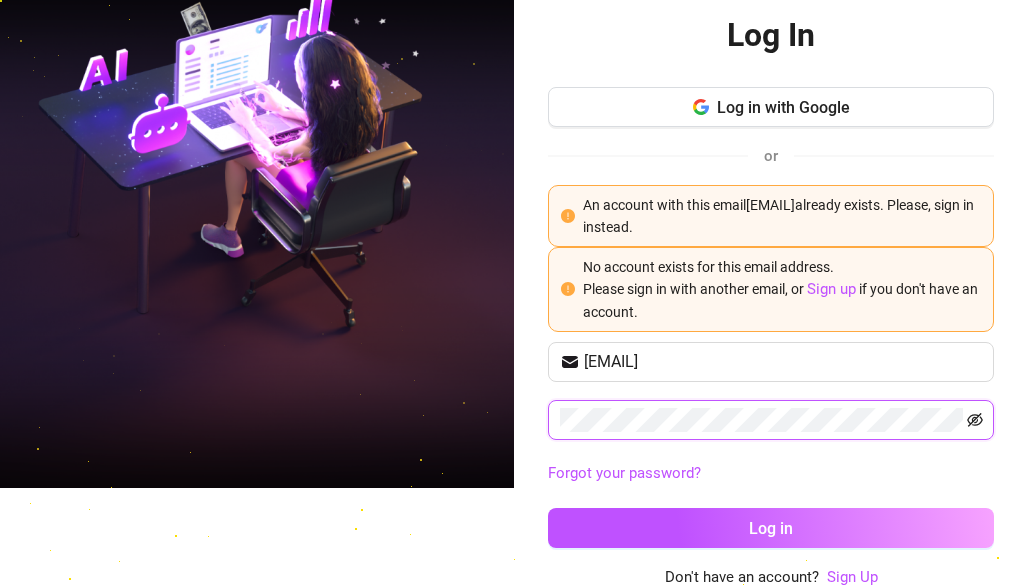 click 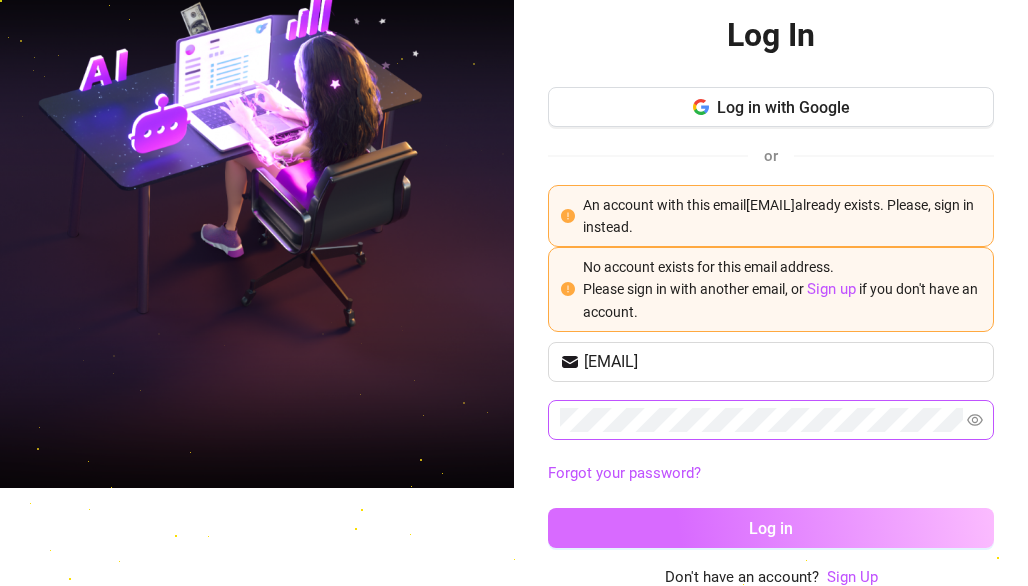 click on "Log in" at bounding box center [771, 528] 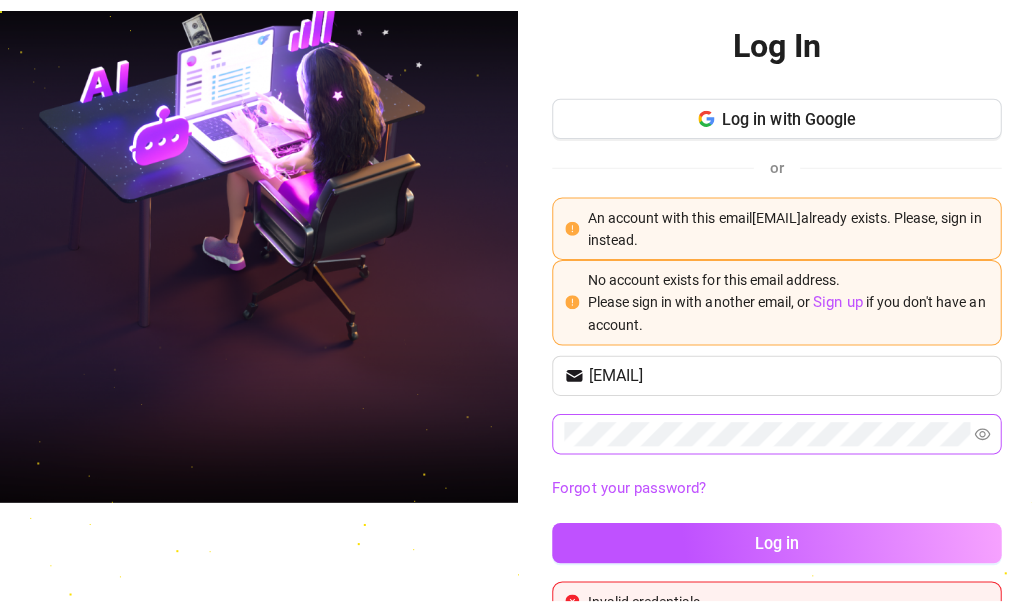 scroll, scrollTop: 138, scrollLeft: 0, axis: vertical 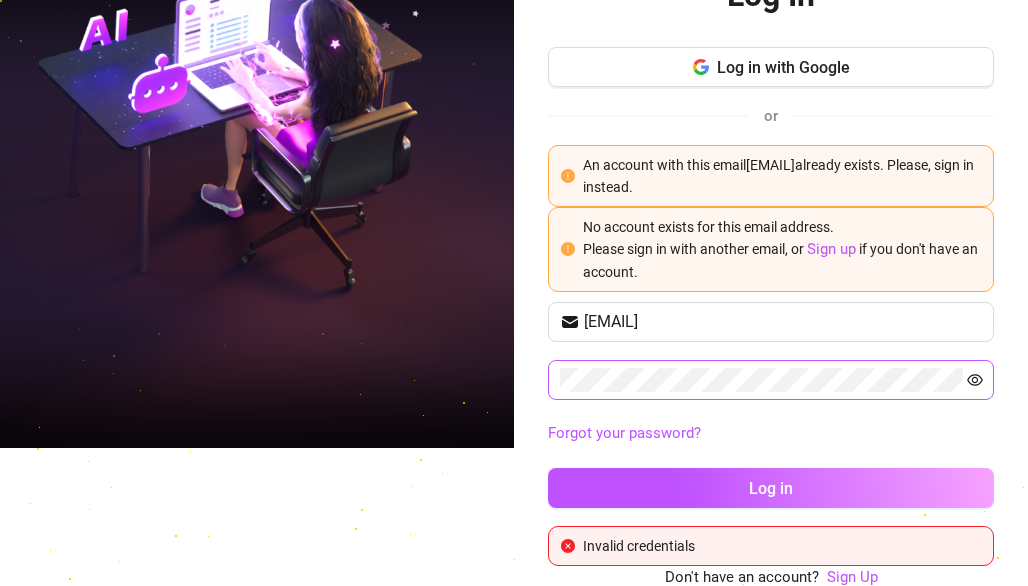 click 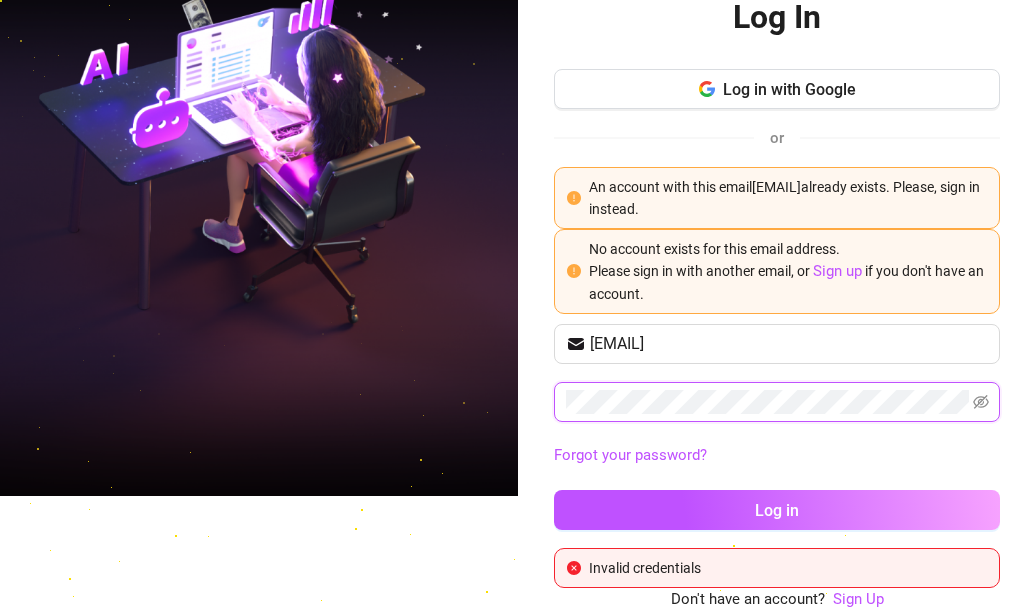 scroll, scrollTop: 112, scrollLeft: 0, axis: vertical 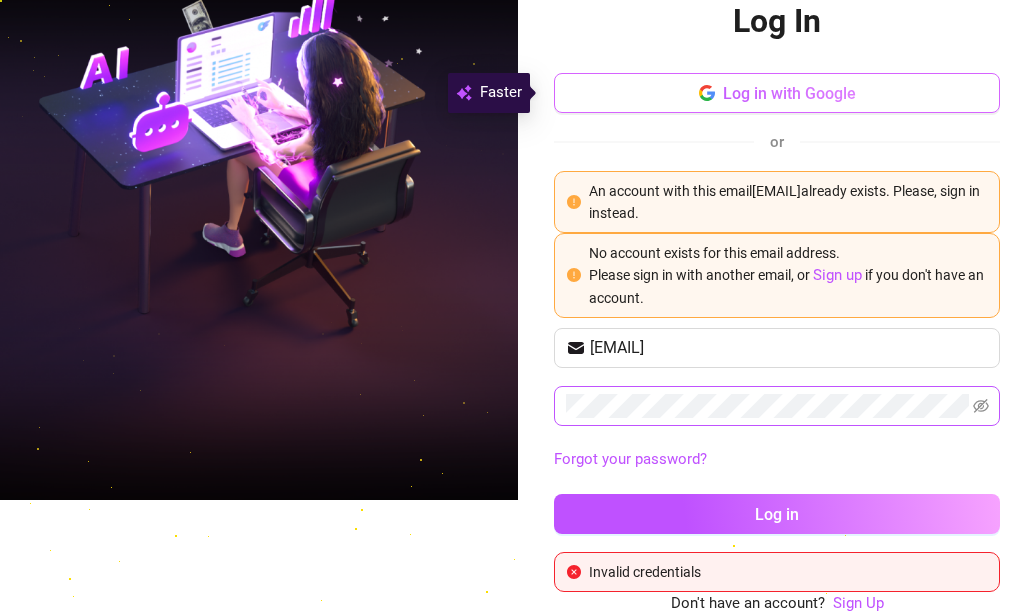 click on "Log in with Google" at bounding box center (789, 93) 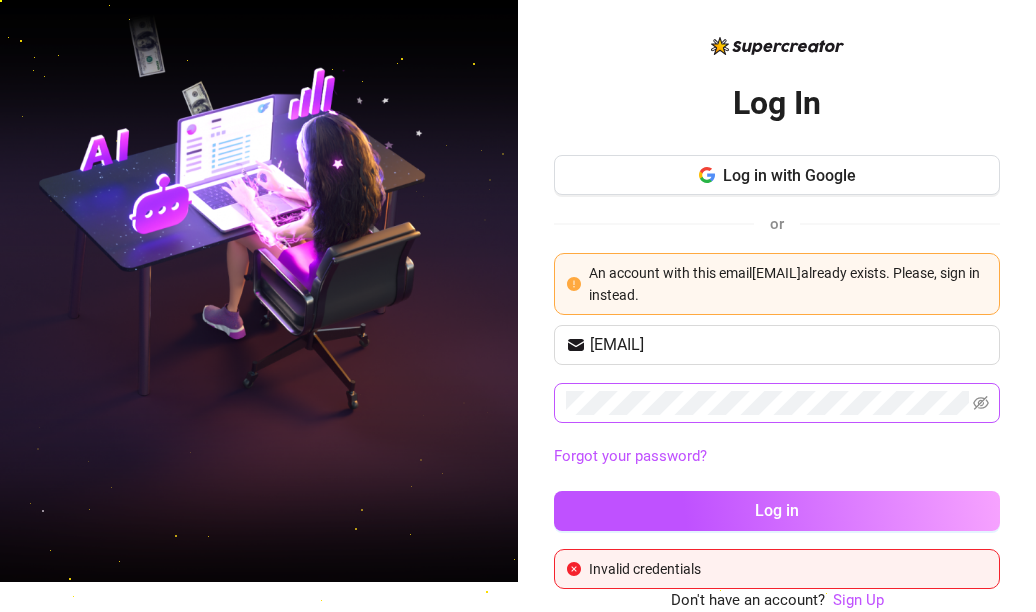 scroll, scrollTop: 27, scrollLeft: 0, axis: vertical 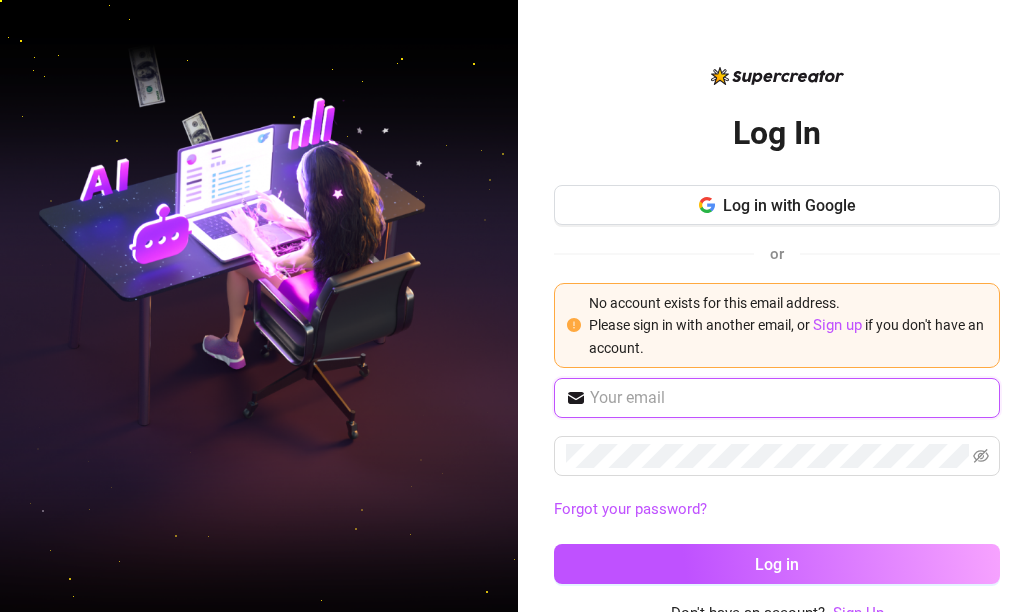 click at bounding box center [789, 398] 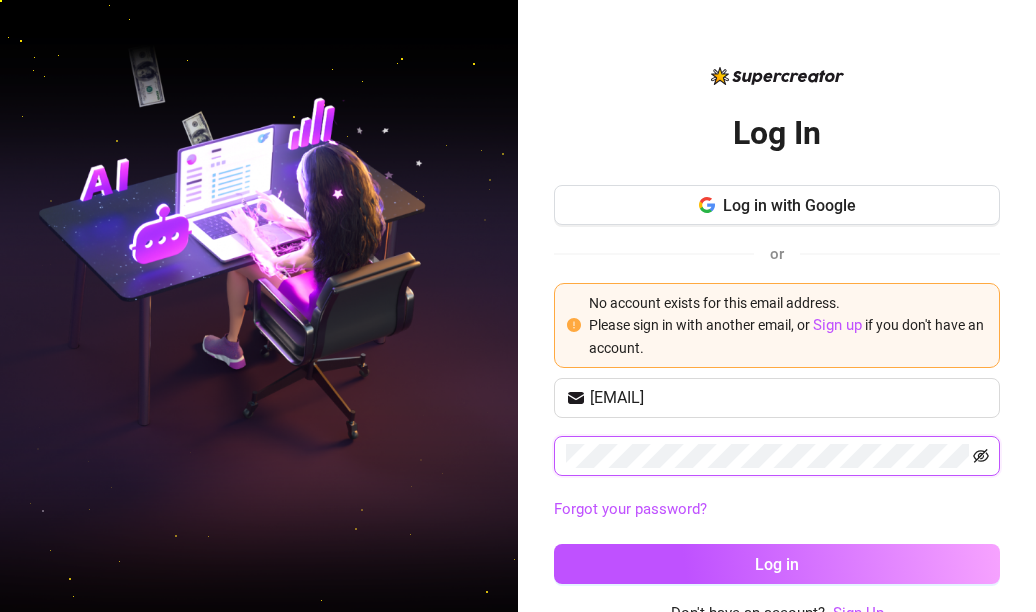 click 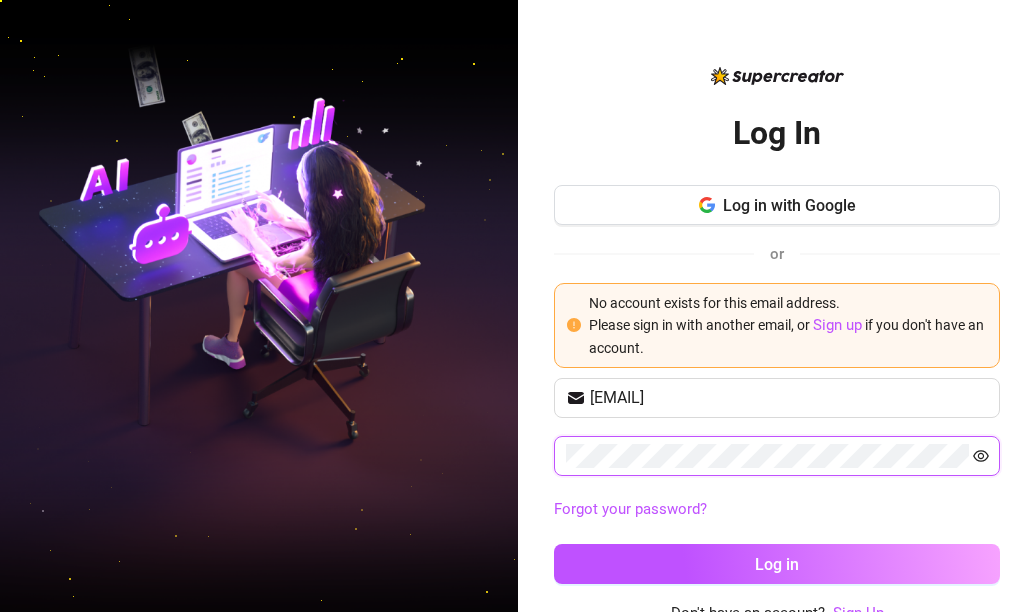 click 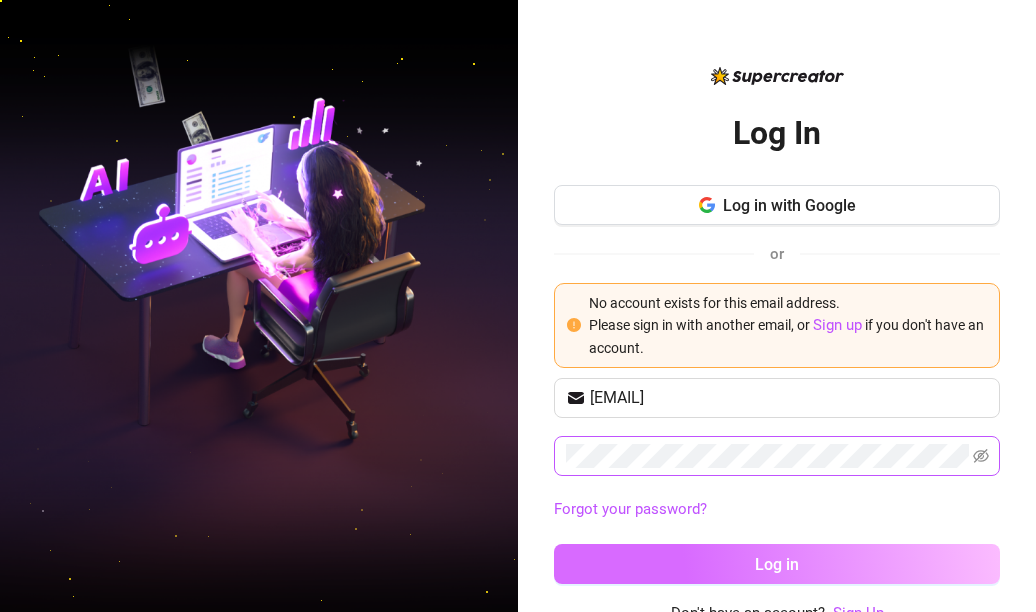 click on "Log in" at bounding box center [777, 564] 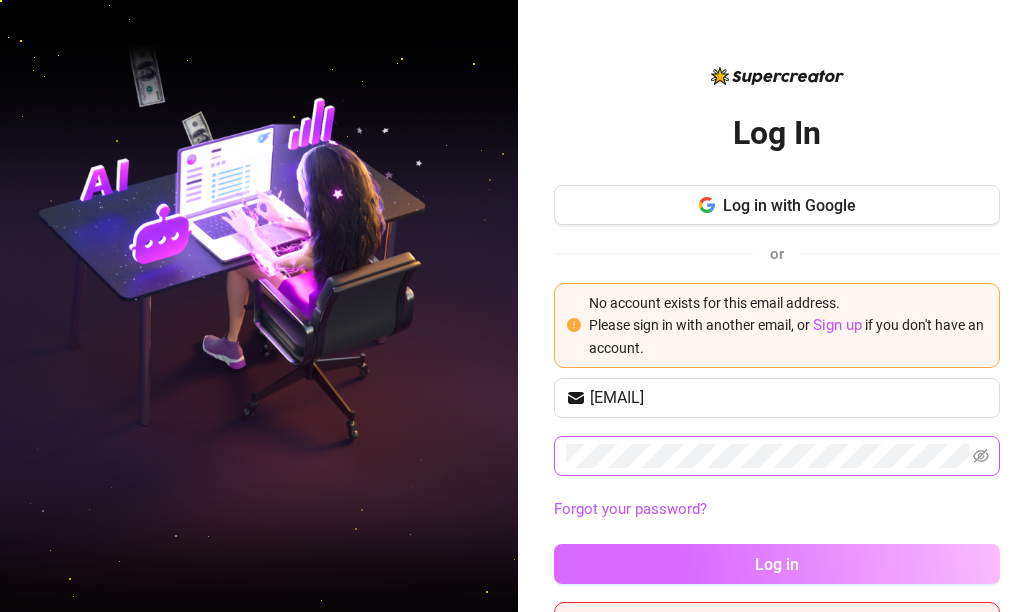 click on "Log in" at bounding box center [777, 564] 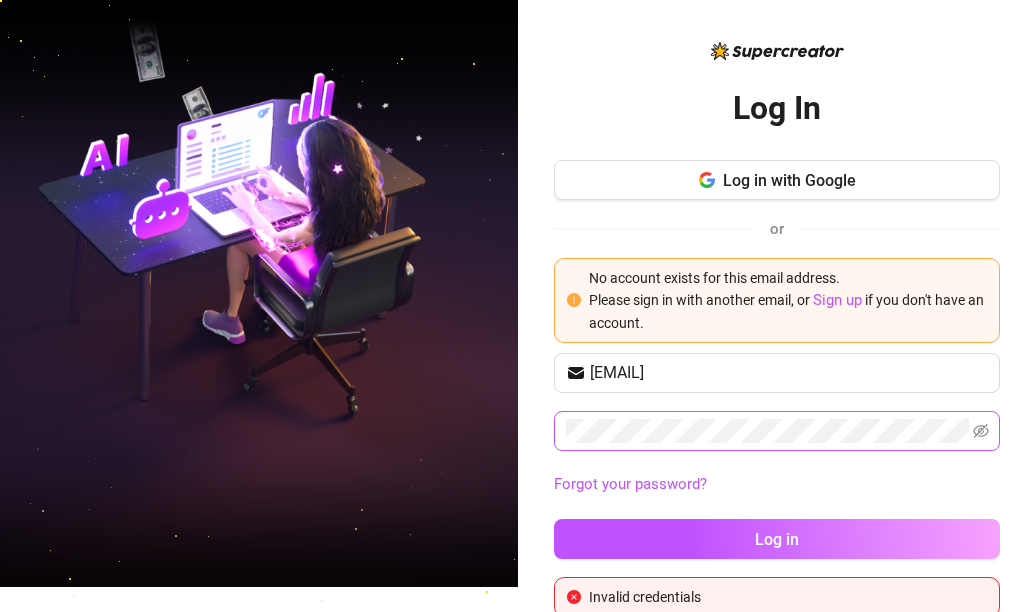 scroll, scrollTop: 50, scrollLeft: 0, axis: vertical 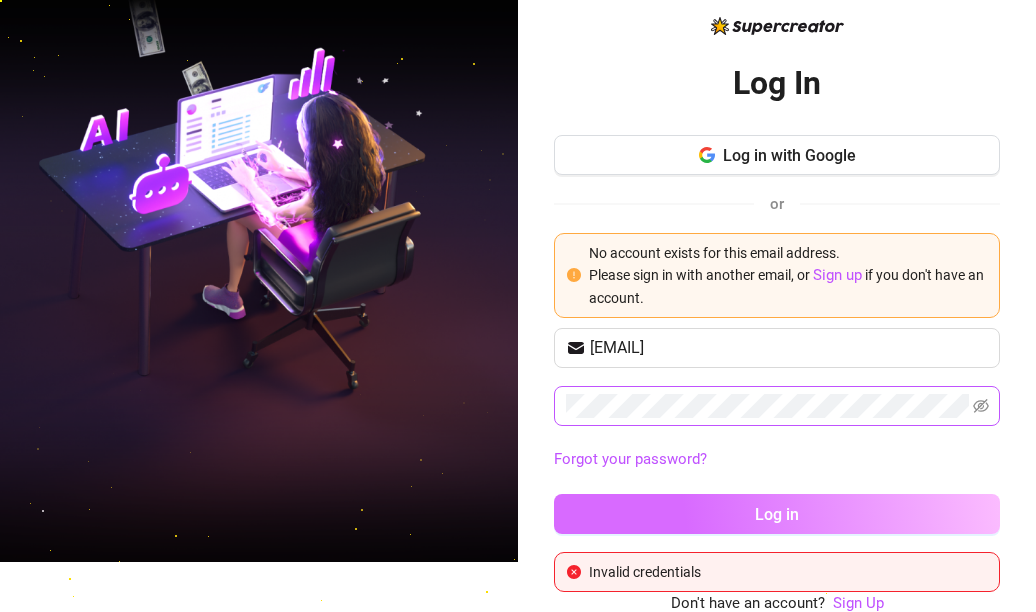 click on "Log in" at bounding box center (777, 514) 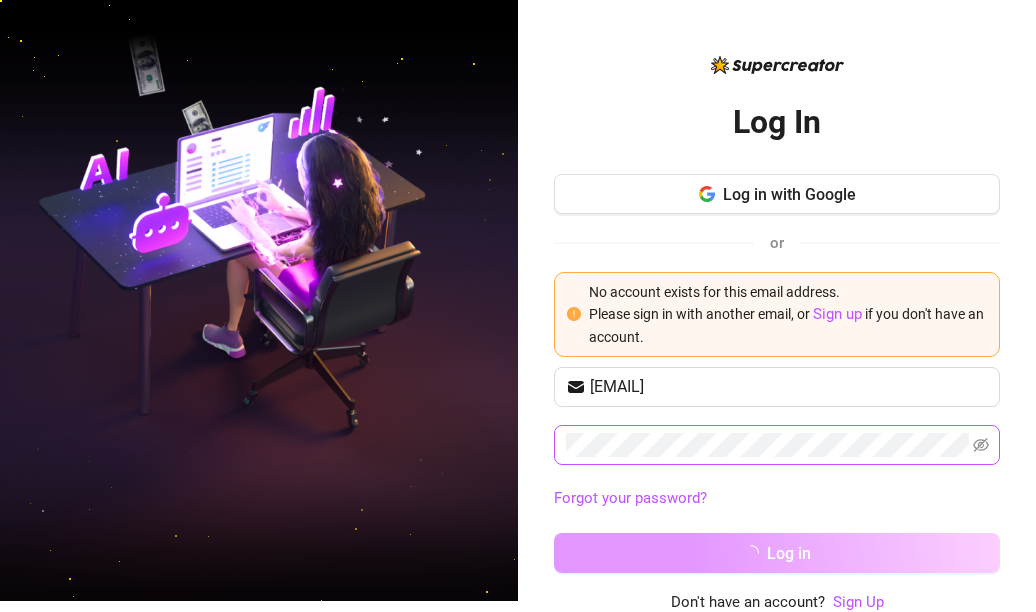 scroll, scrollTop: 50, scrollLeft: 0, axis: vertical 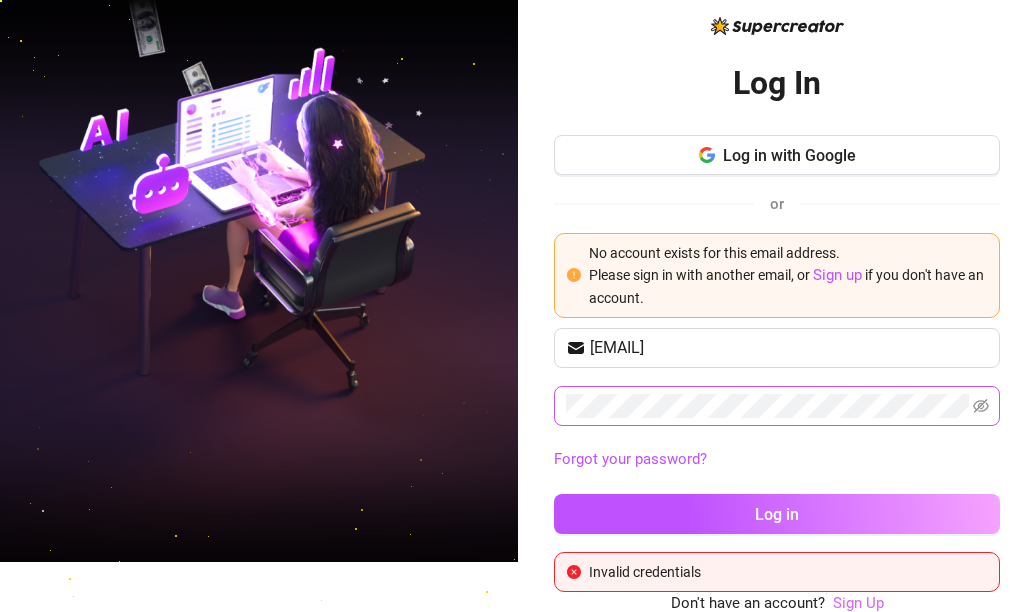 click on "Sign Up" at bounding box center [858, 603] 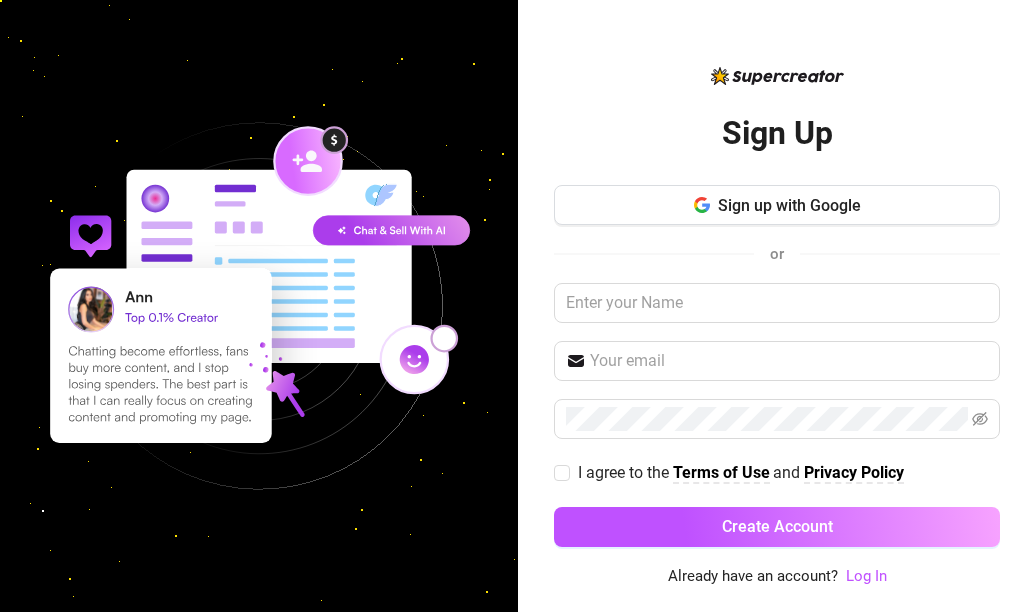 scroll, scrollTop: 0, scrollLeft: 0, axis: both 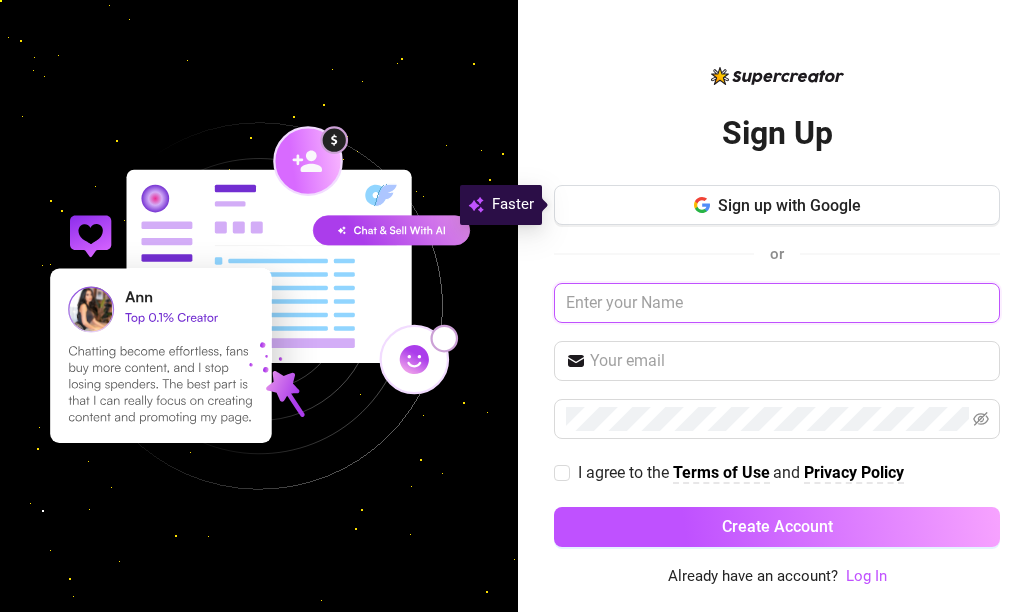 click at bounding box center (777, 303) 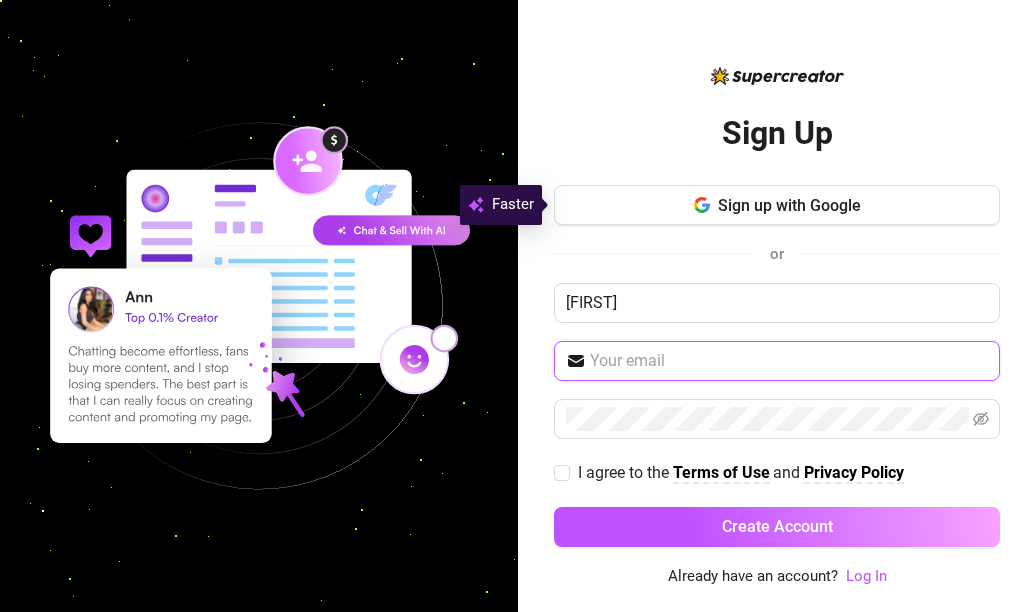 type on "[USERNAME]@[DOMAIN]" 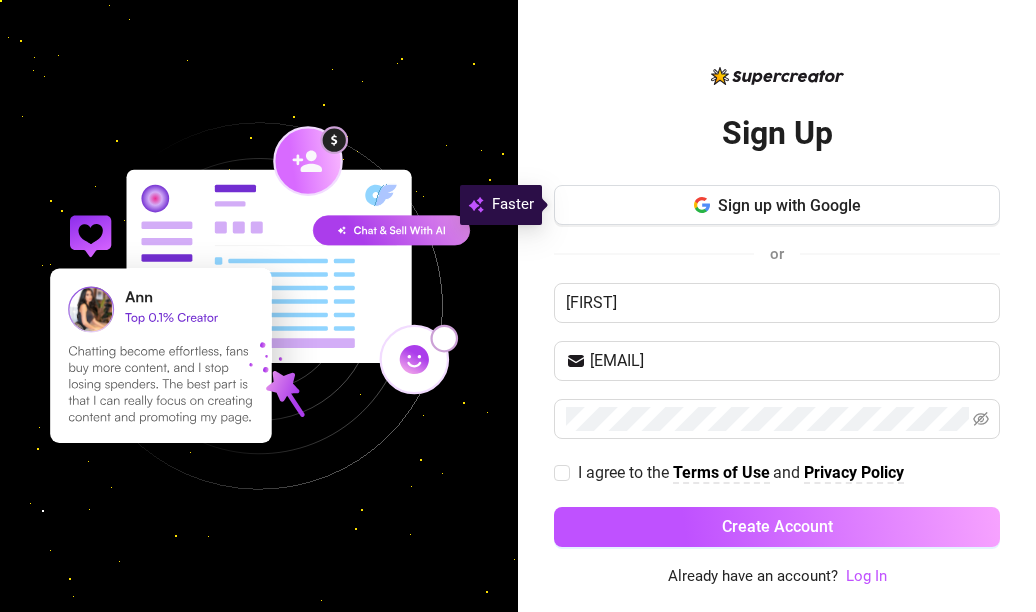 click on "Sign Up Sign up with Google or cassie cassieclaire0507@gmail.com I agree to the   Terms of Use   and   Privacy Policy Create Account Already have an account? Log In" at bounding box center [777, 306] 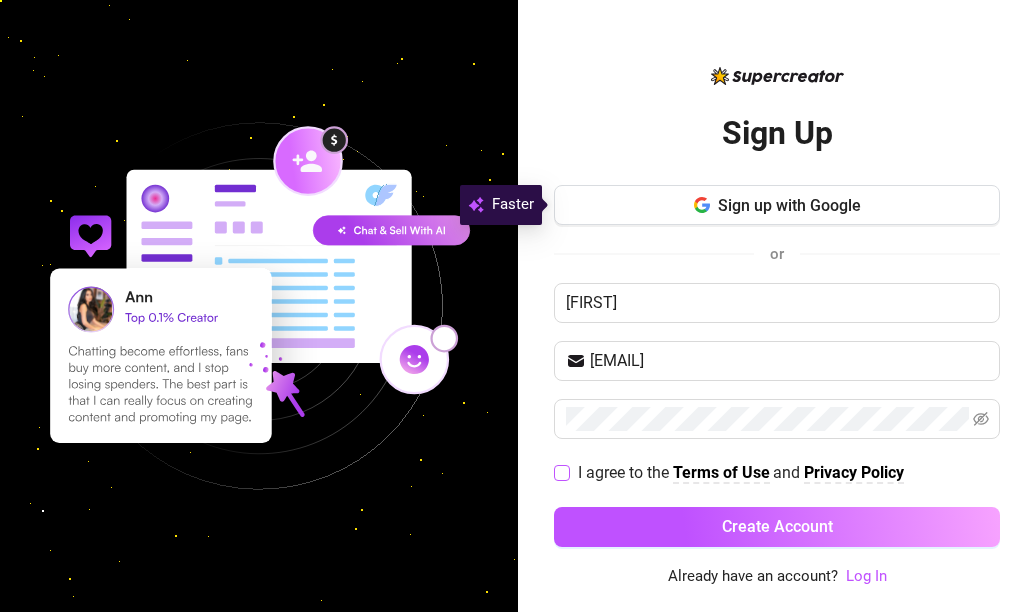 click at bounding box center (562, 473) 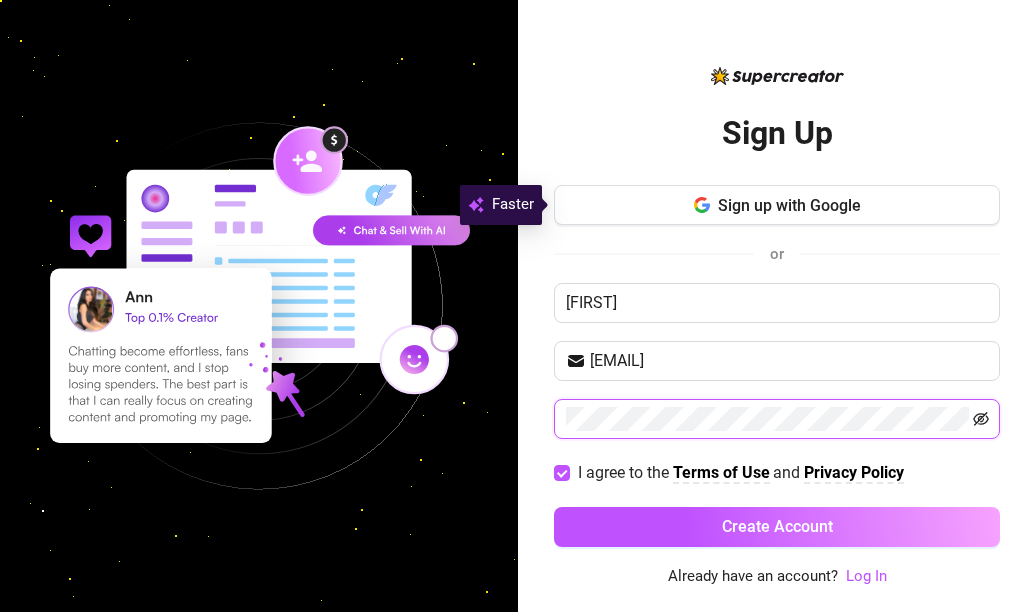 click 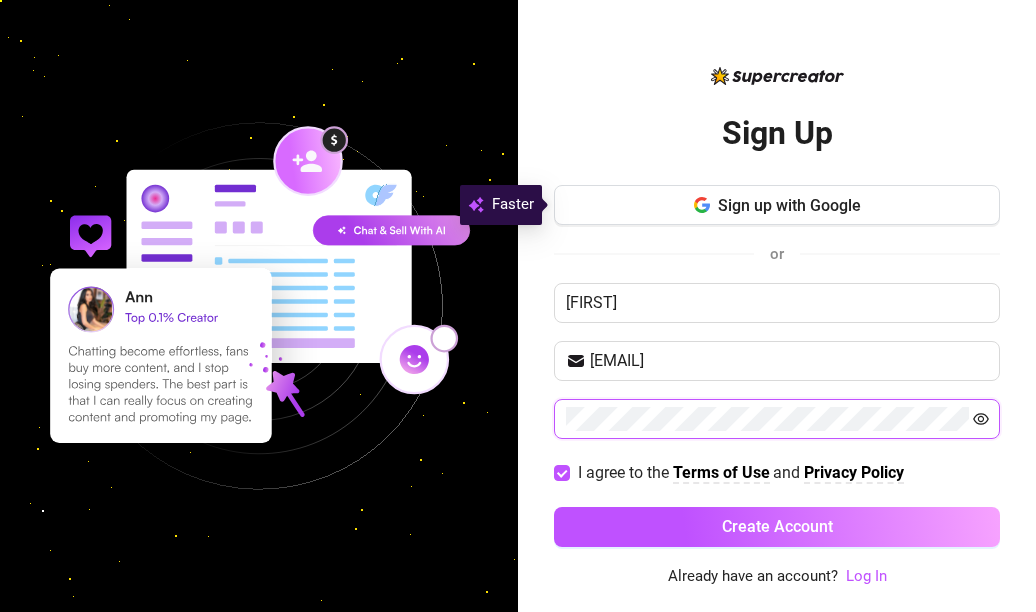 click 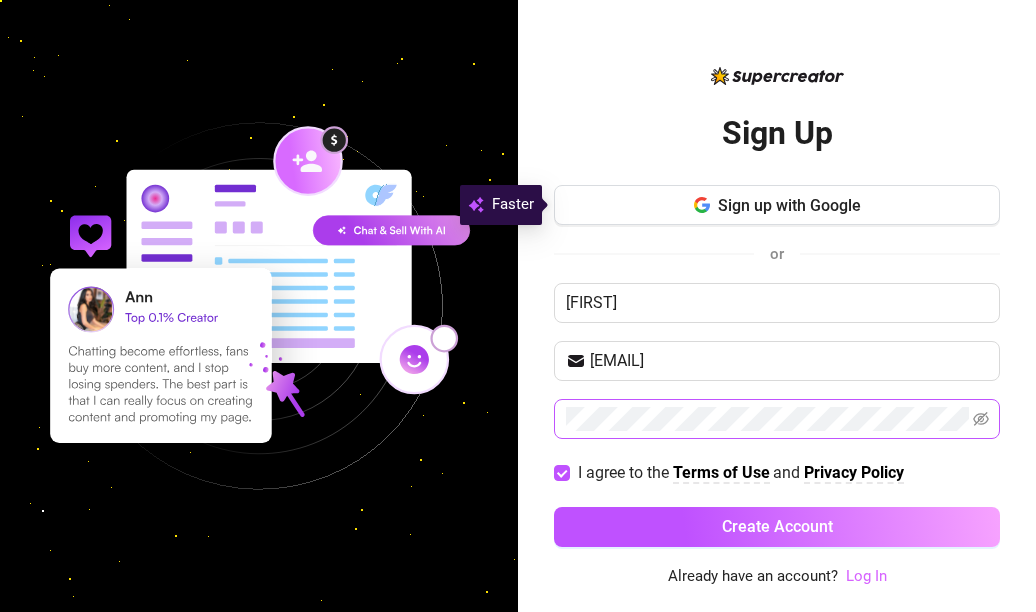 click on "Log In" at bounding box center (866, 576) 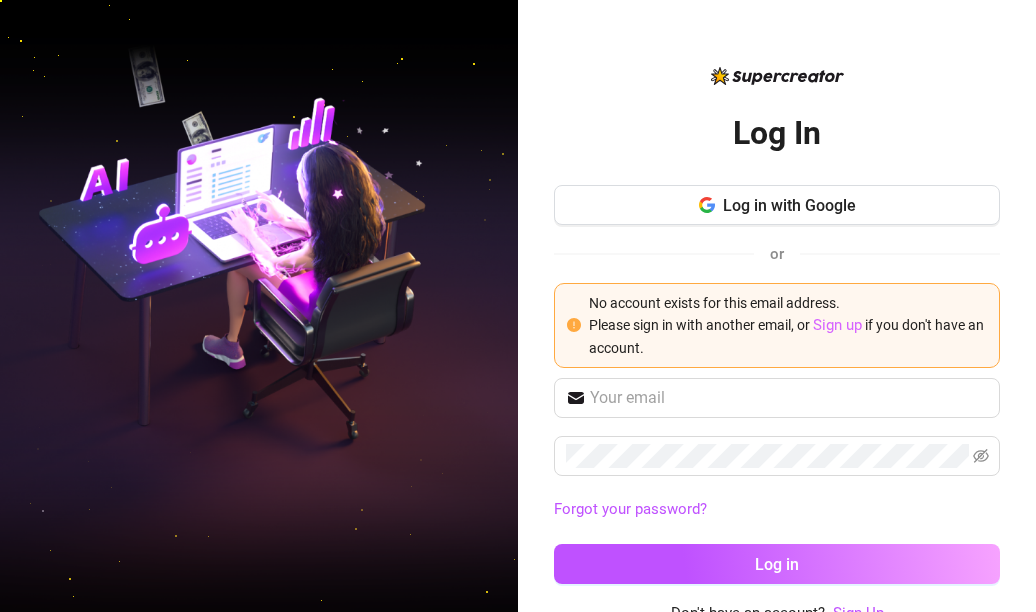 click on "Sign up" at bounding box center (837, 325) 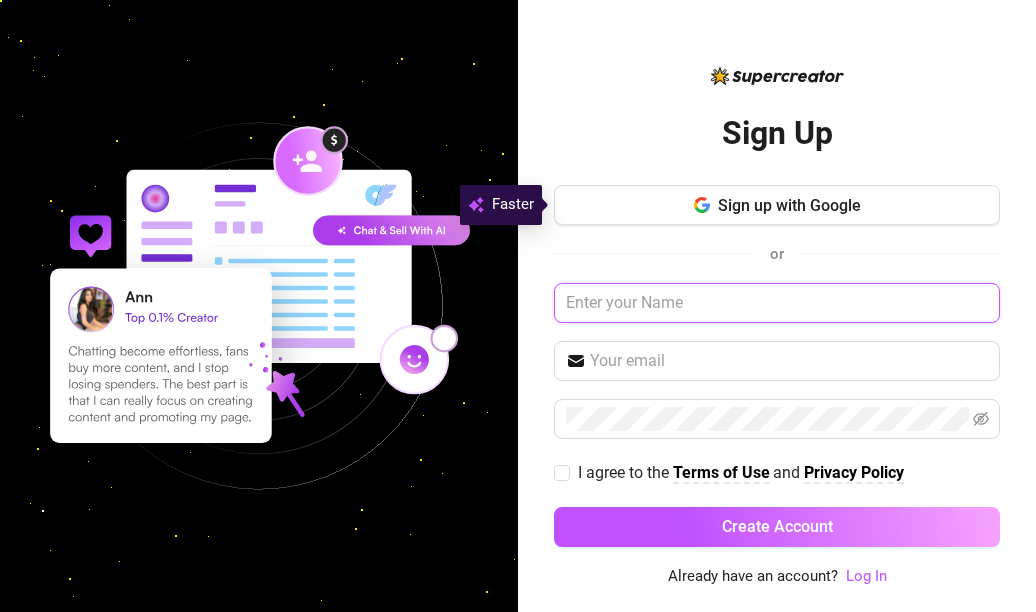 click at bounding box center [777, 303] 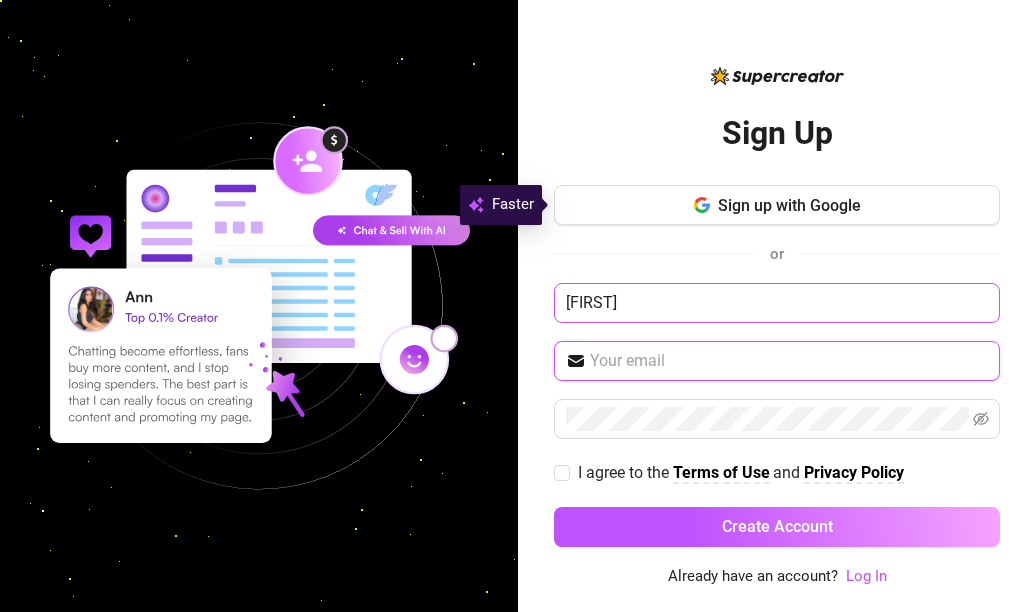 type on "[USERNAME]@[DOMAIN]" 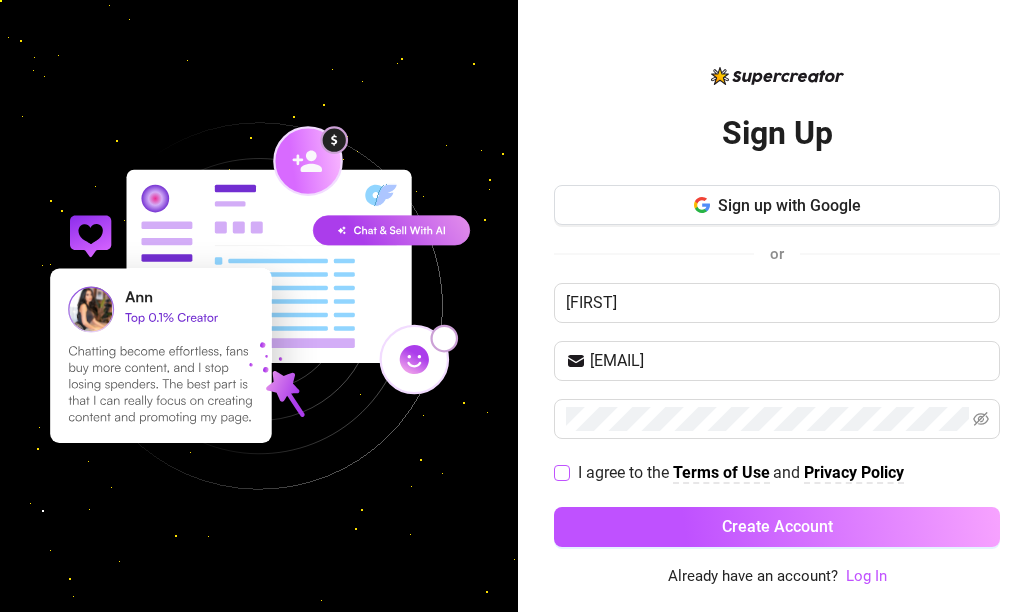 click on "I agree to the   Terms of Use   and   Privacy Policy" at bounding box center [561, 472] 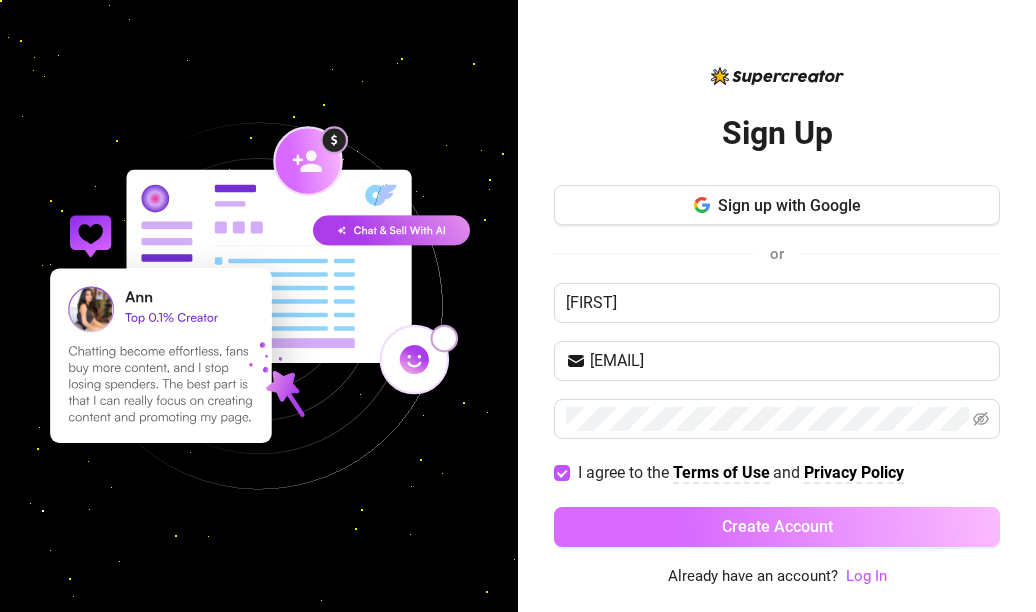 click on "Create Account" at bounding box center (777, 526) 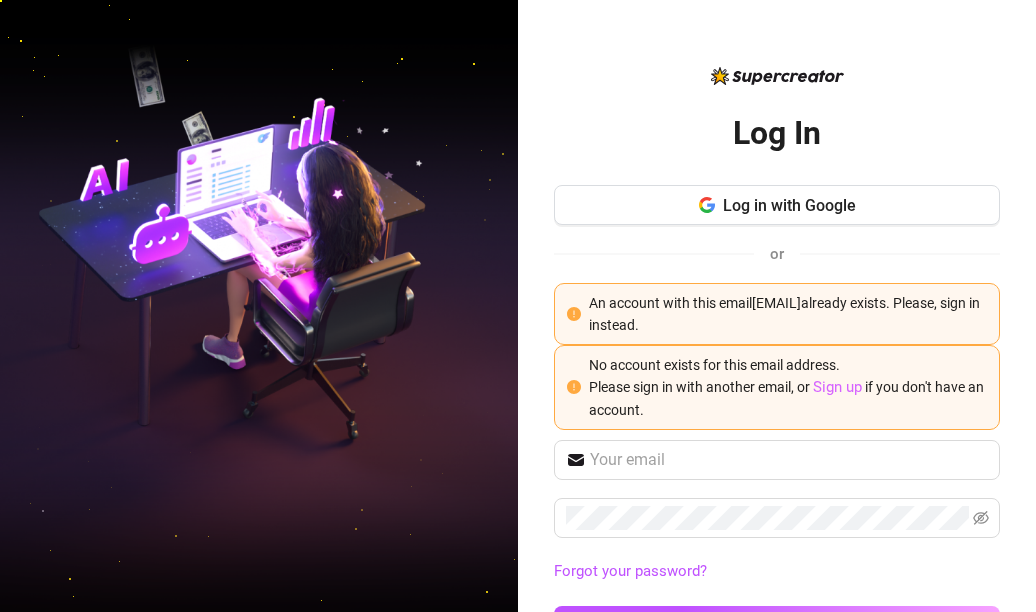 click on "Sign up" at bounding box center [837, 387] 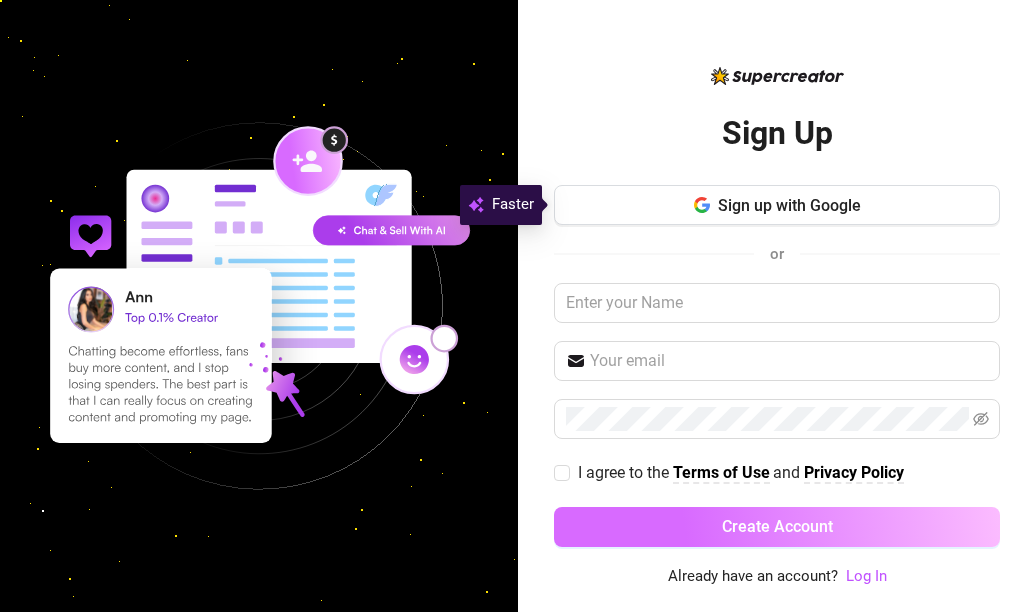 click on "Create Account" at bounding box center (777, 526) 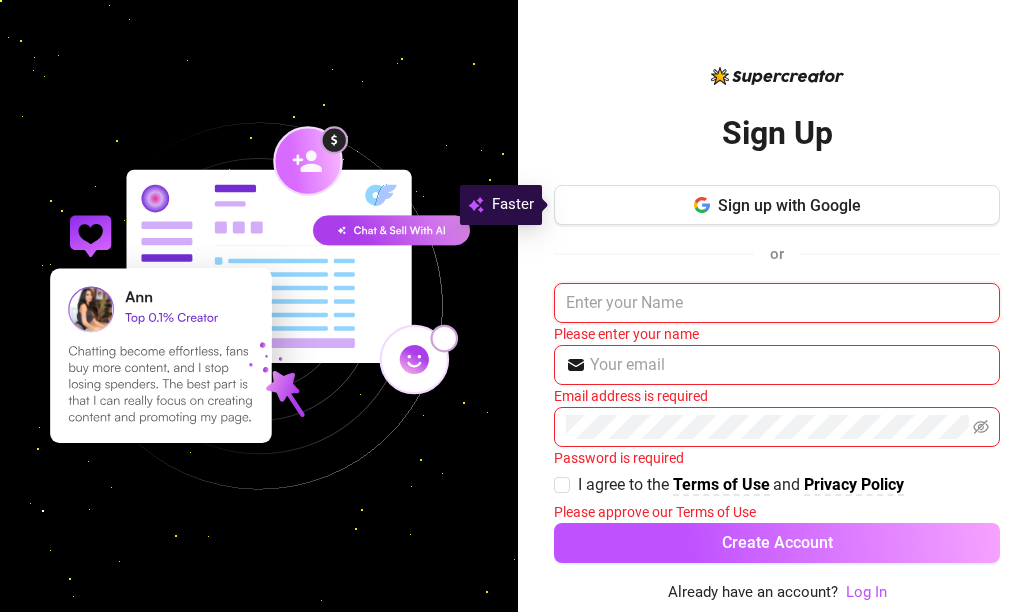 click at bounding box center (777, 303) 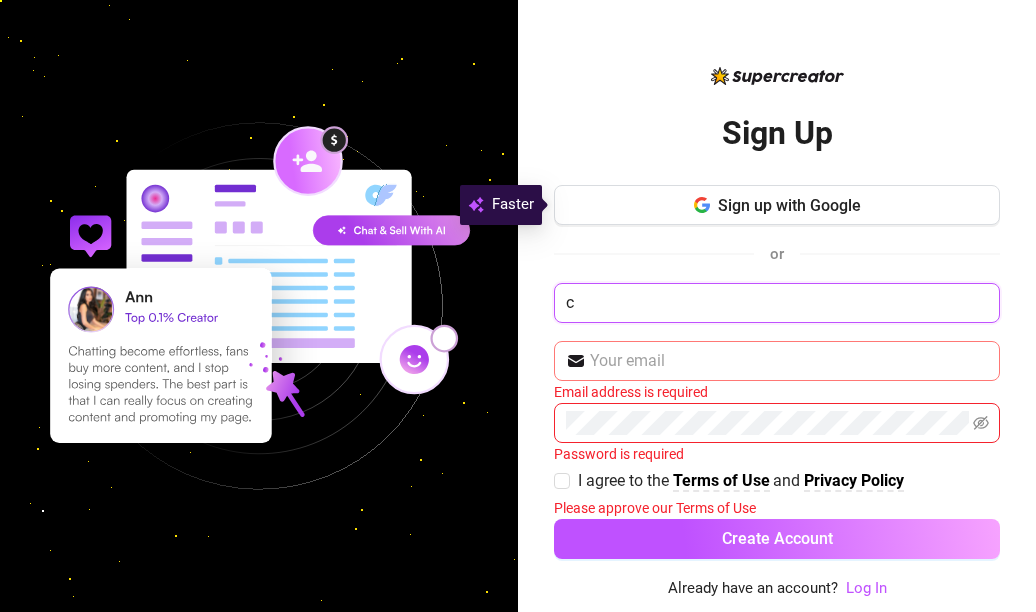 type on "c" 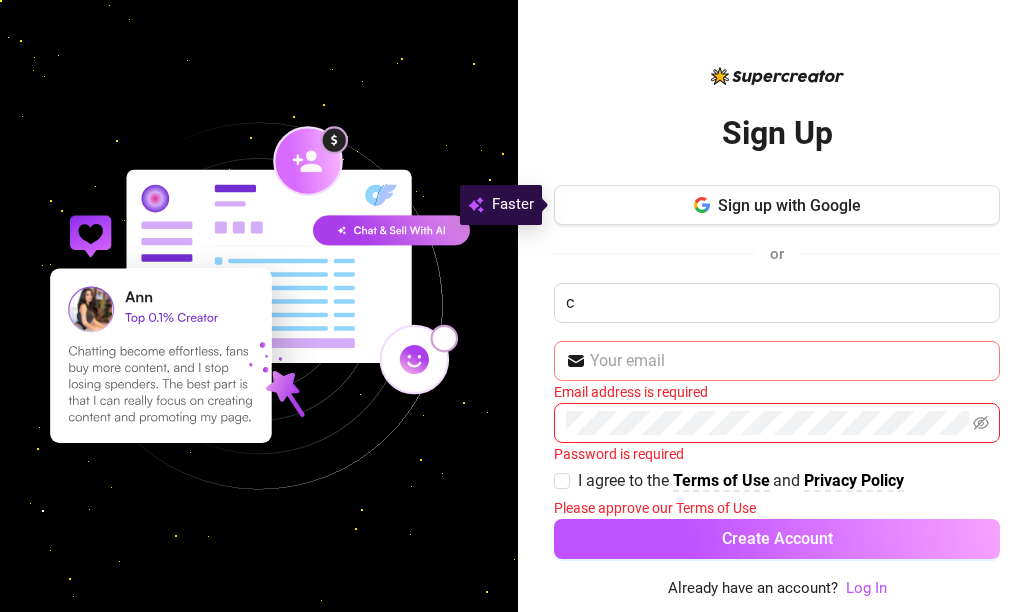 click at bounding box center (777, 361) 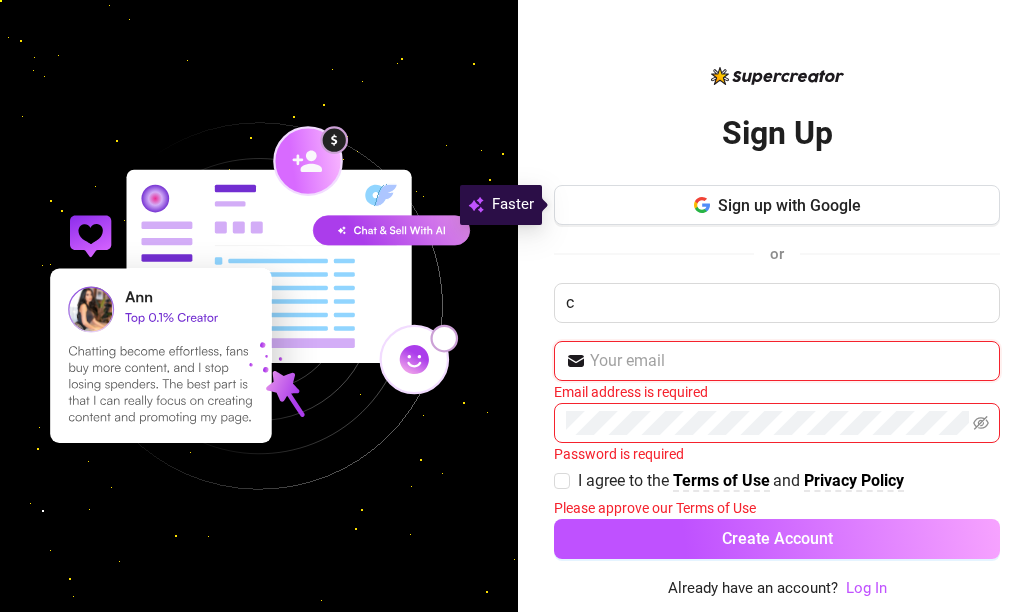 click at bounding box center (789, 361) 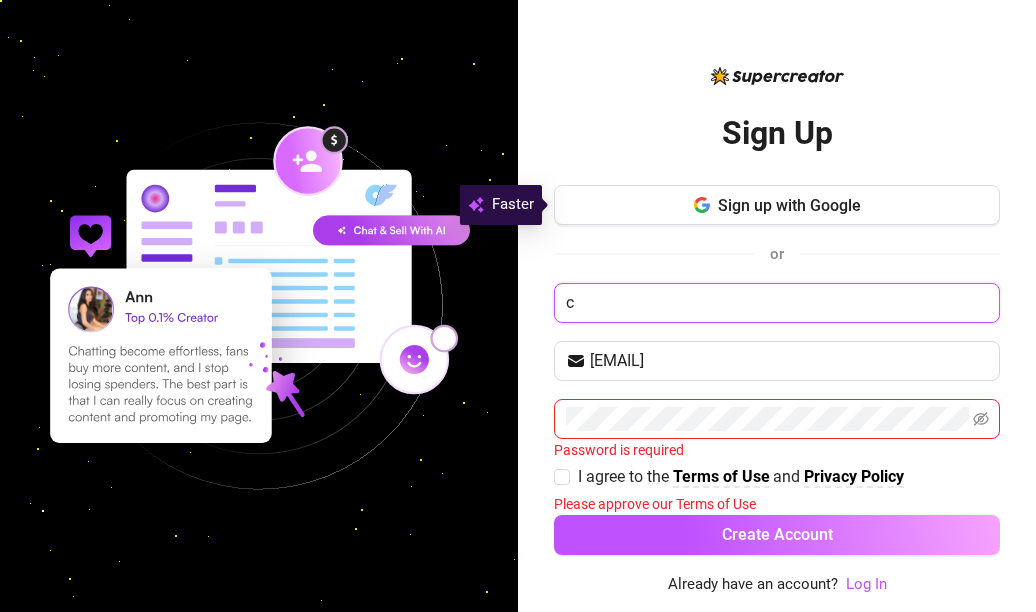 click on "c" at bounding box center (777, 303) 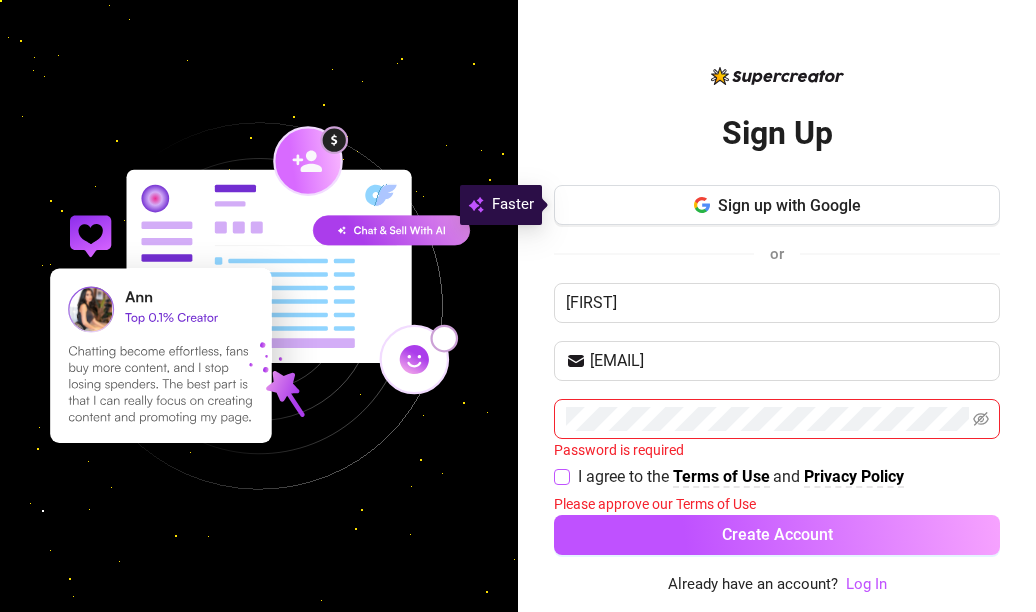 click on "I agree to the   Terms of Use   and   Privacy Policy" at bounding box center (561, 476) 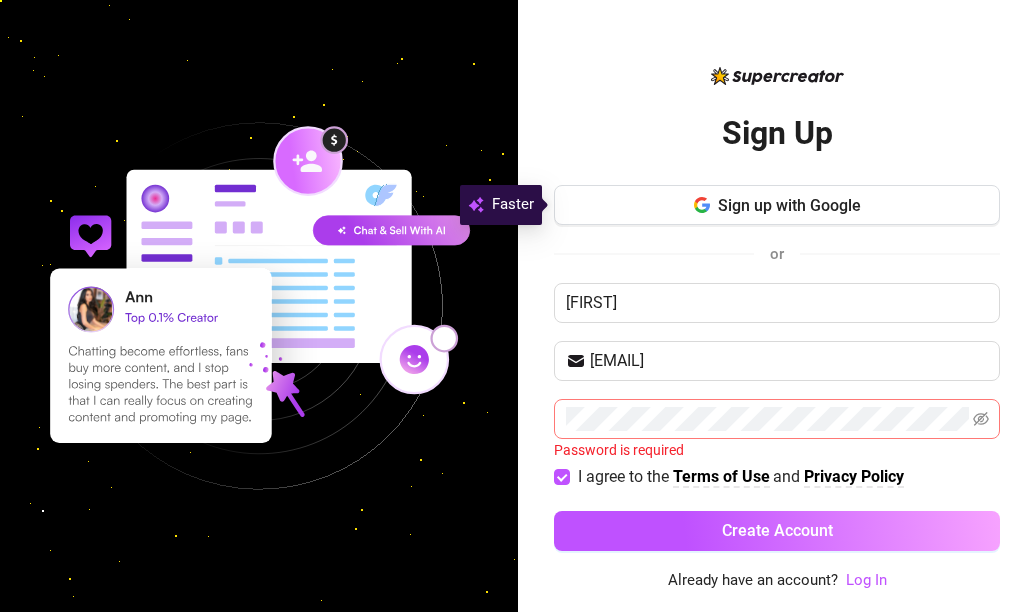 click at bounding box center (981, 419) 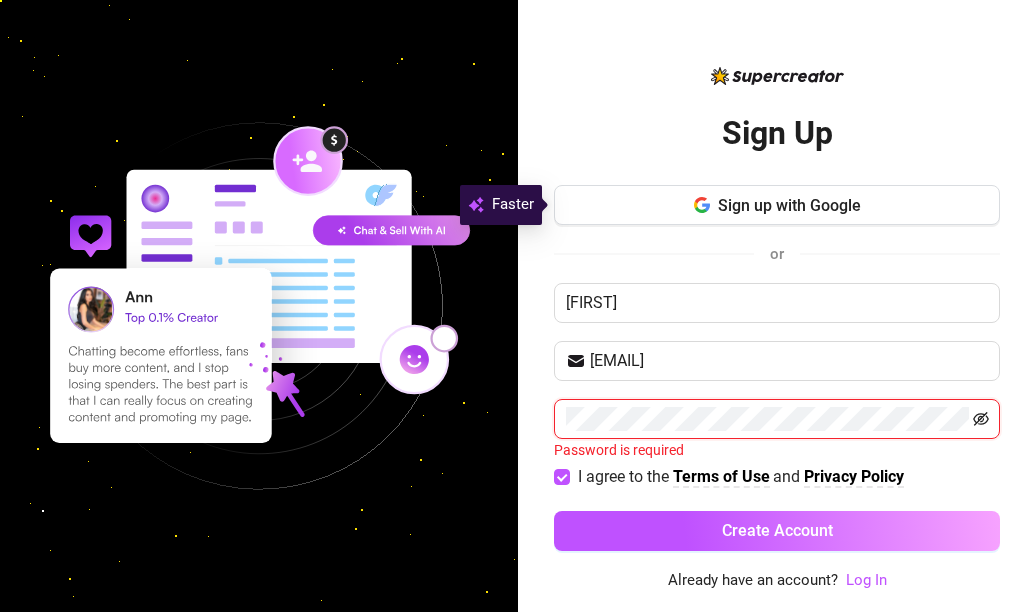 click 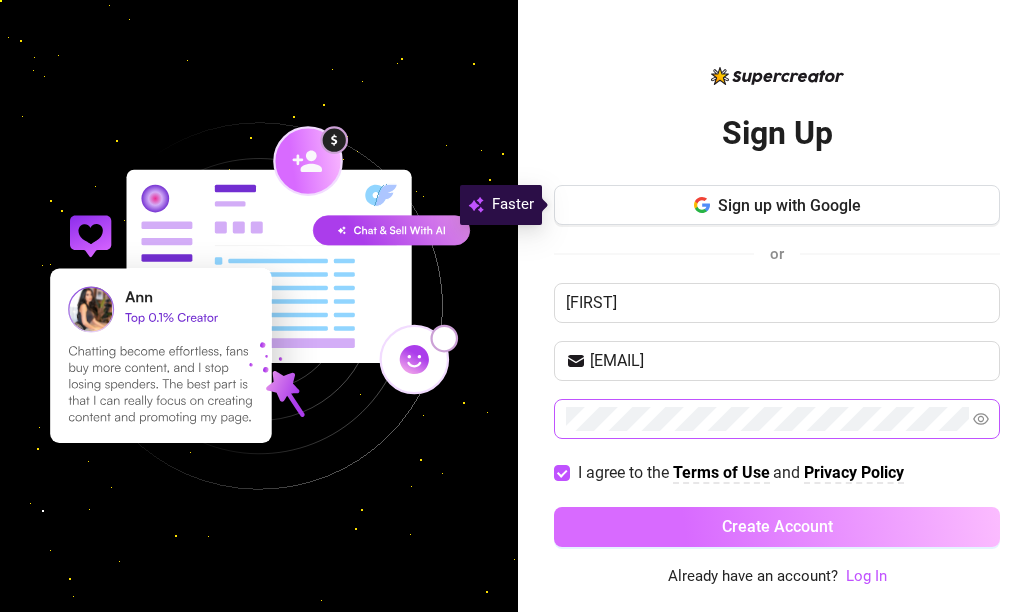 click on "Create Account" at bounding box center (777, 526) 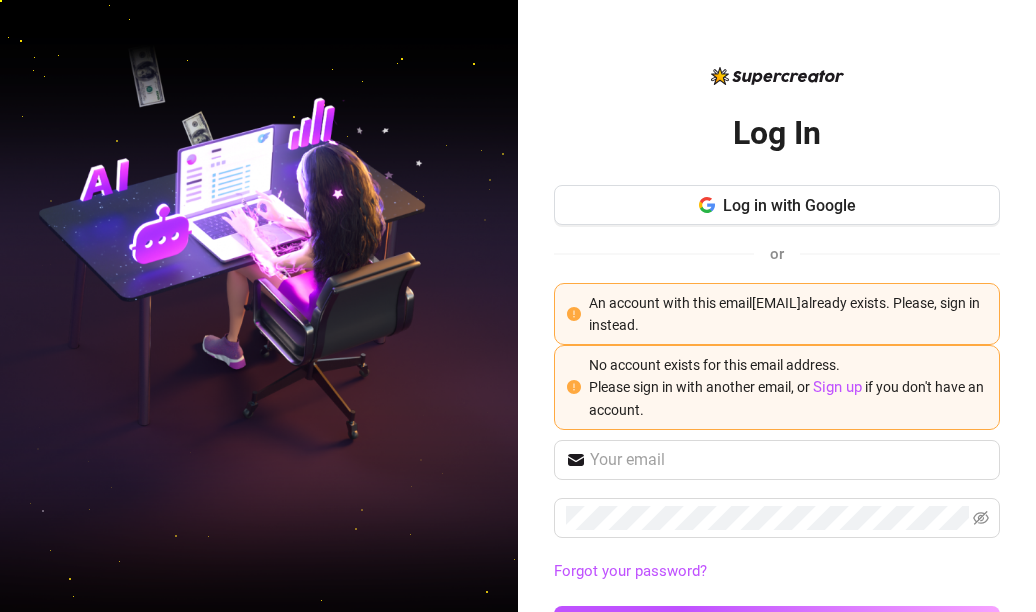 scroll, scrollTop: 72, scrollLeft: 0, axis: vertical 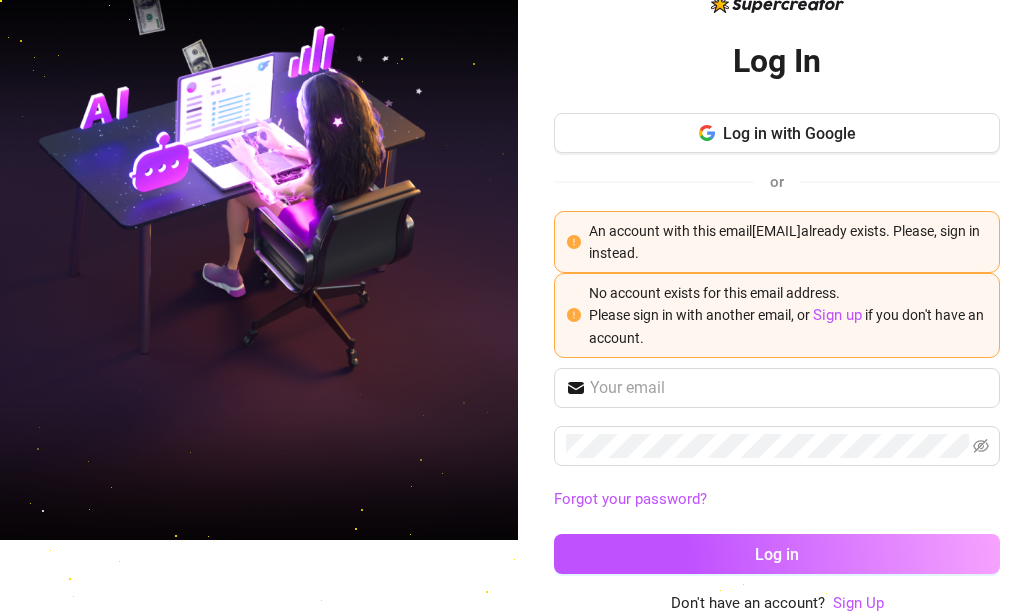 click on "or" at bounding box center (777, 182) 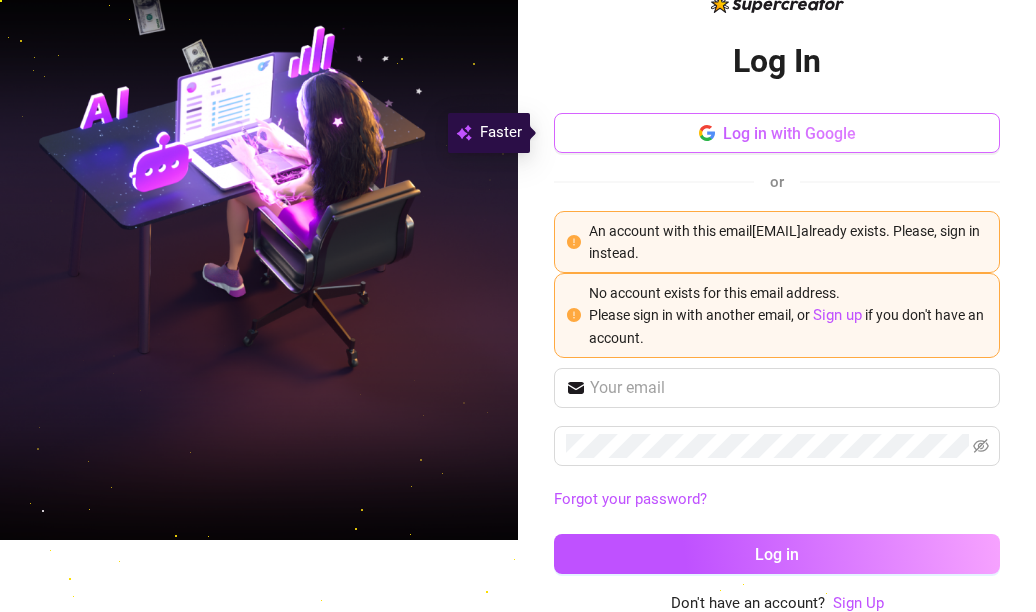 click on "Log in with Google" at bounding box center [789, 133] 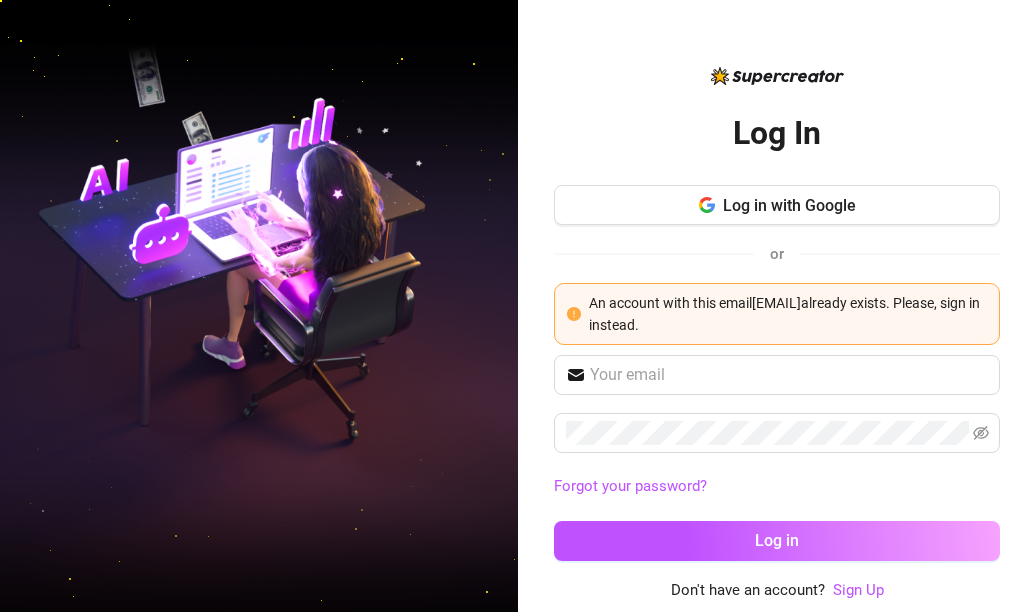 scroll, scrollTop: 0, scrollLeft: 0, axis: both 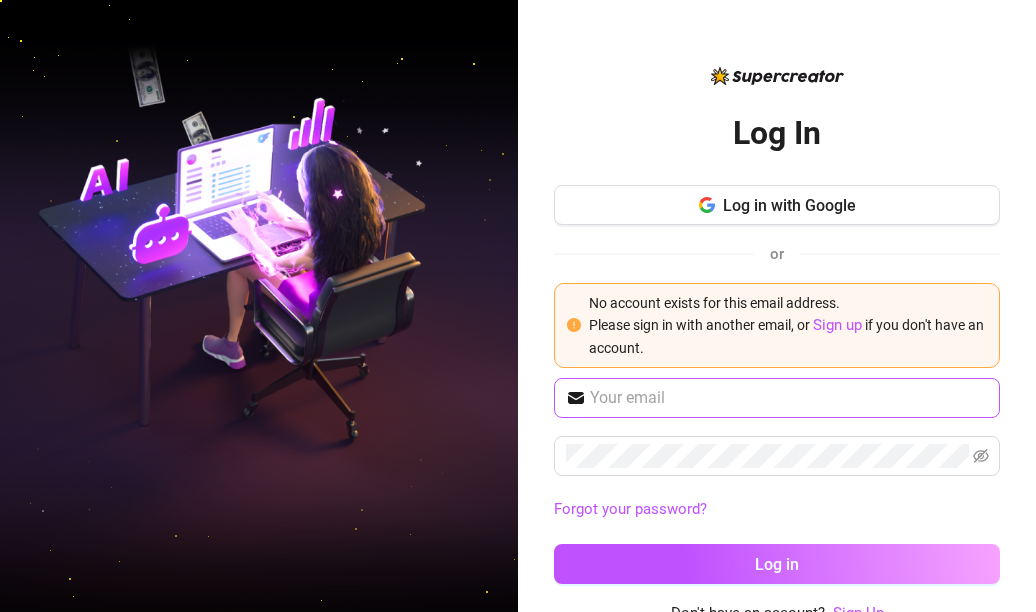 click at bounding box center (777, 398) 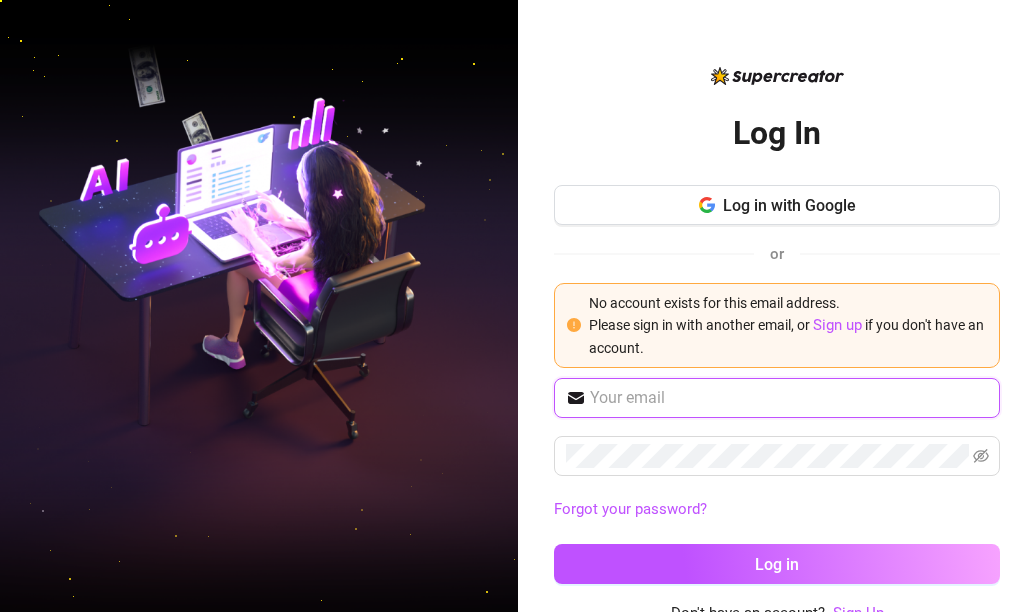 click at bounding box center (789, 398) 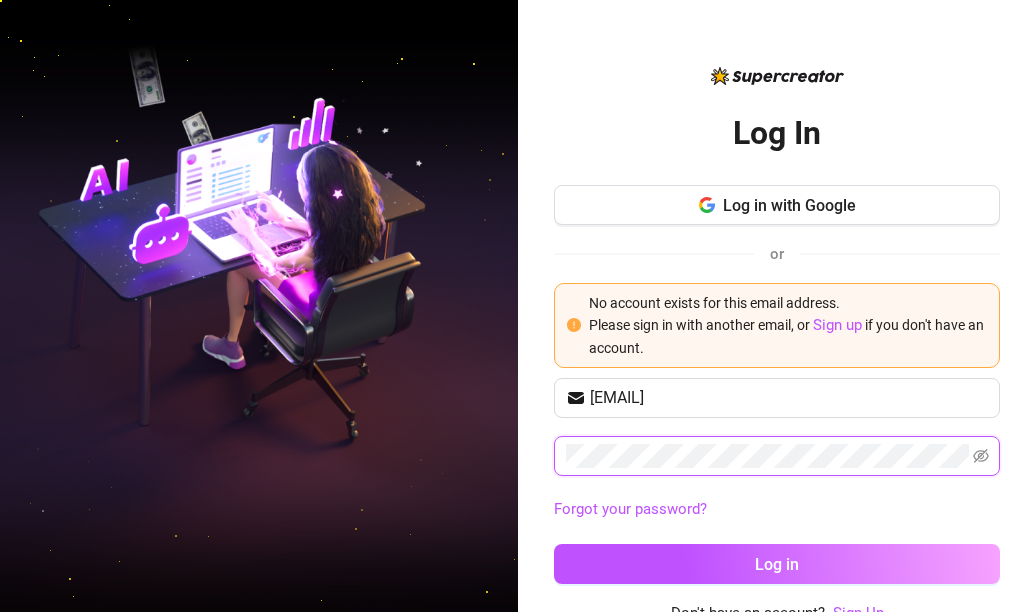 scroll, scrollTop: 11, scrollLeft: 0, axis: vertical 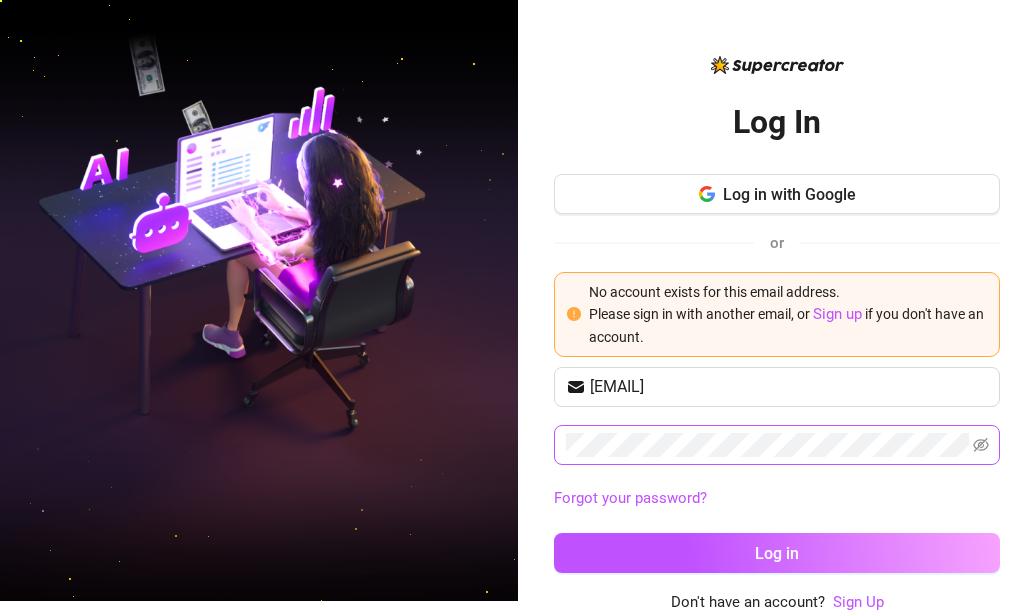 click at bounding box center [777, 445] 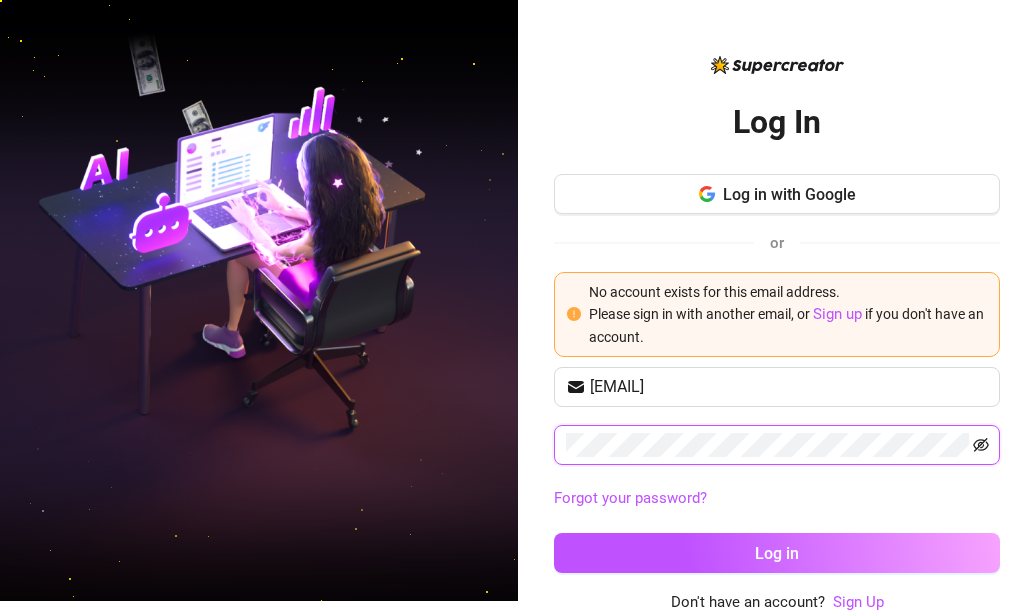 click 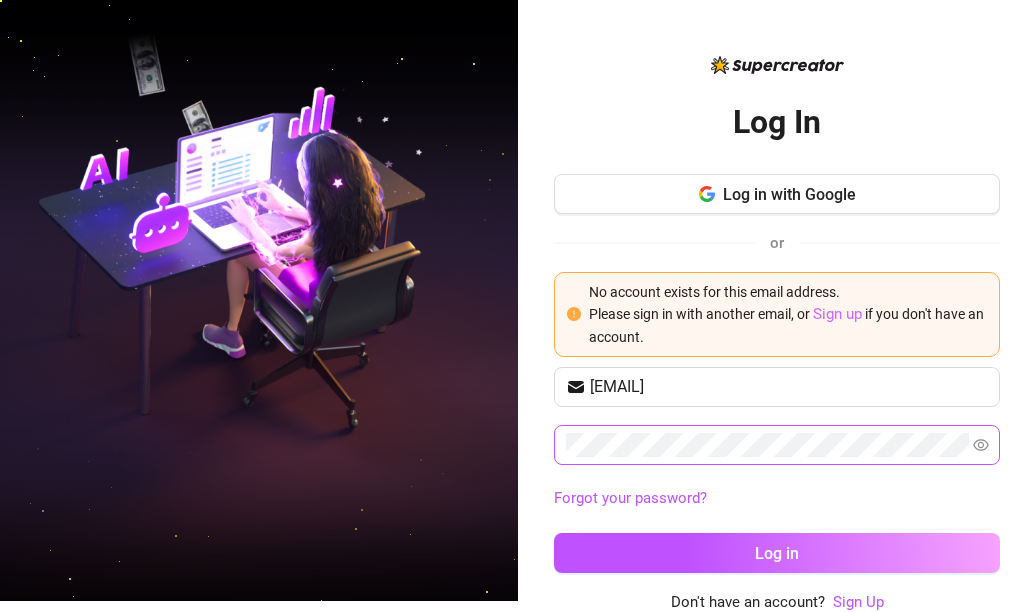 click on "Sign up" at bounding box center [837, 314] 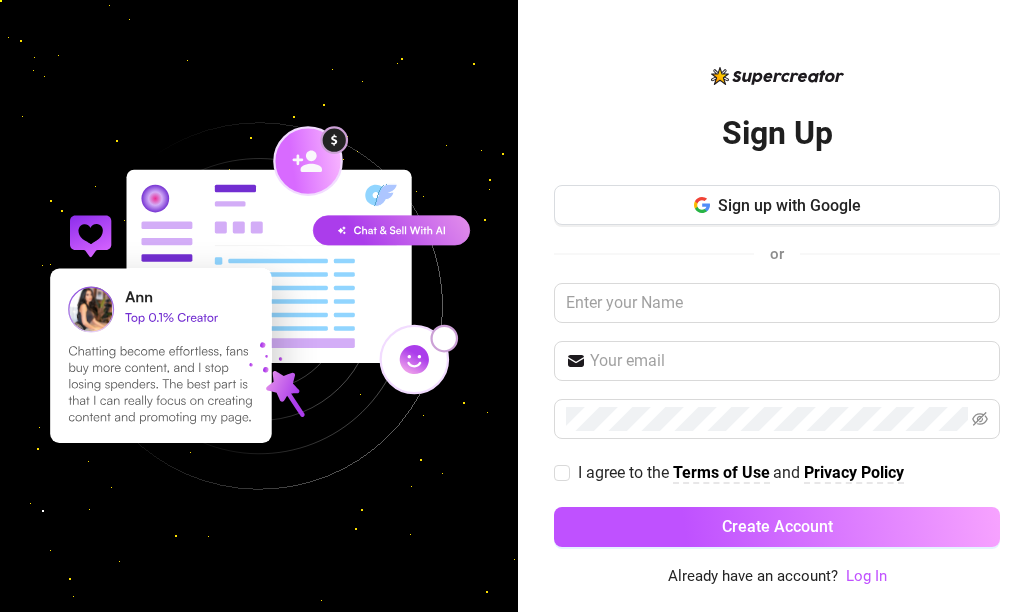 scroll, scrollTop: 0, scrollLeft: 0, axis: both 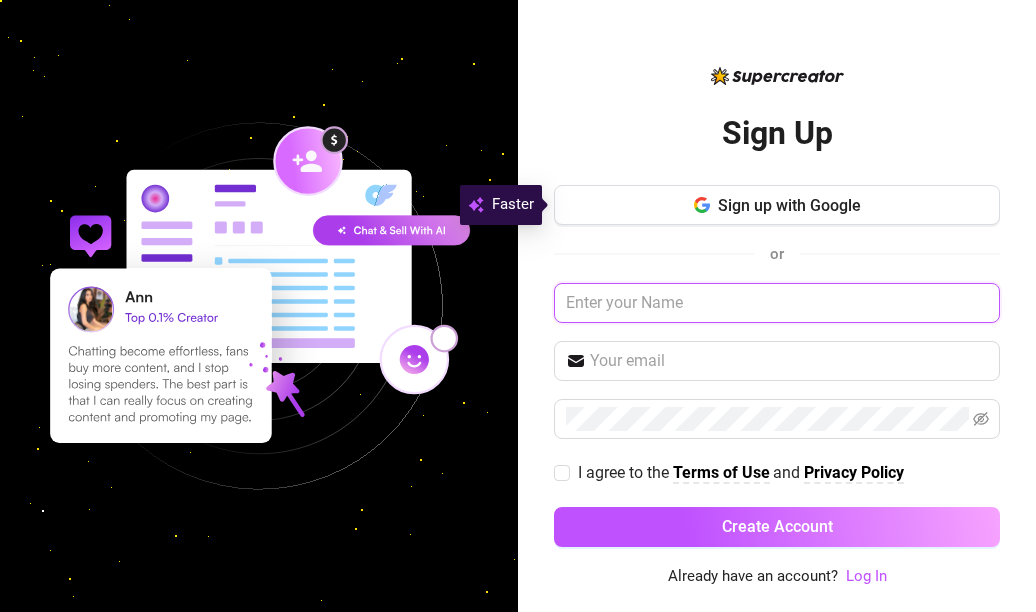 click at bounding box center [777, 303] 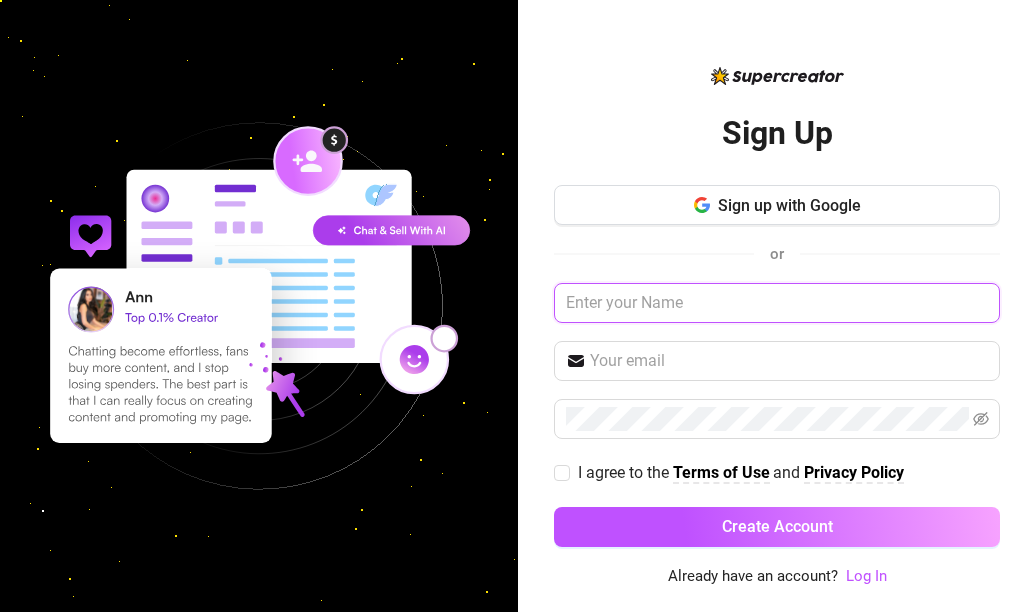 click at bounding box center (777, 303) 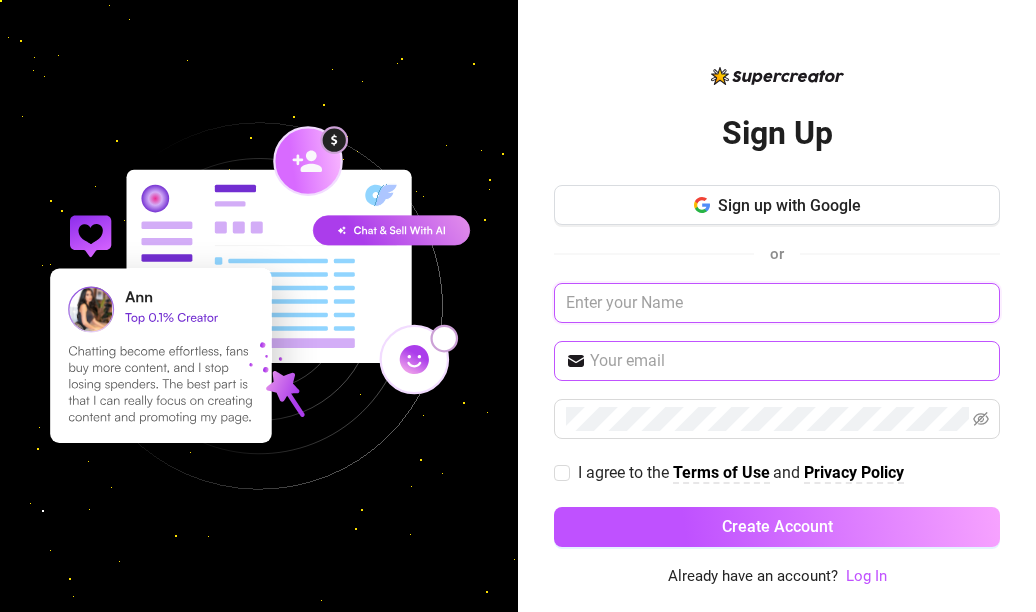 type on "CASSIE cassie" 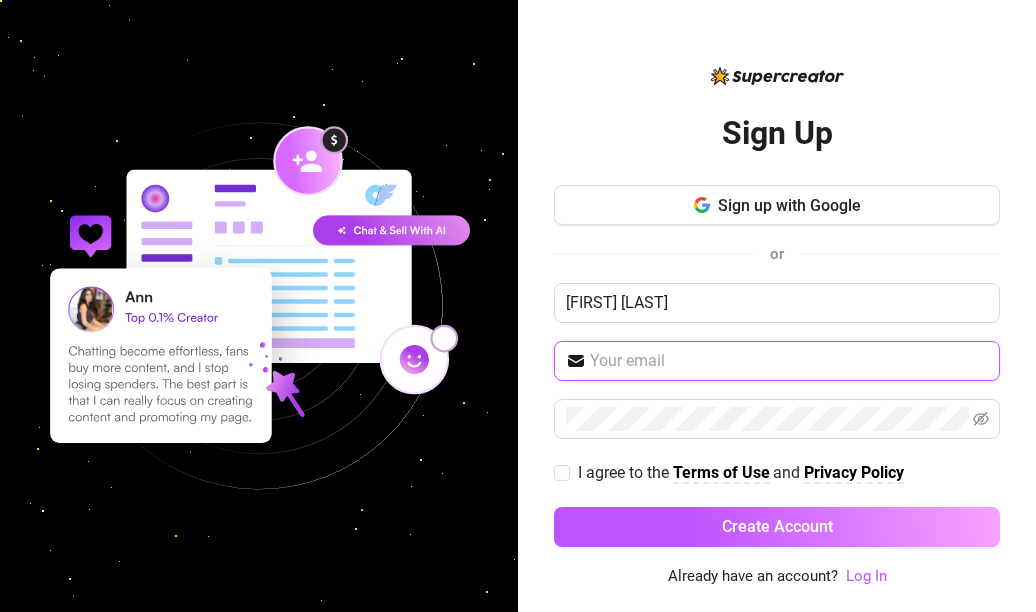 type on "[EMAIL]" 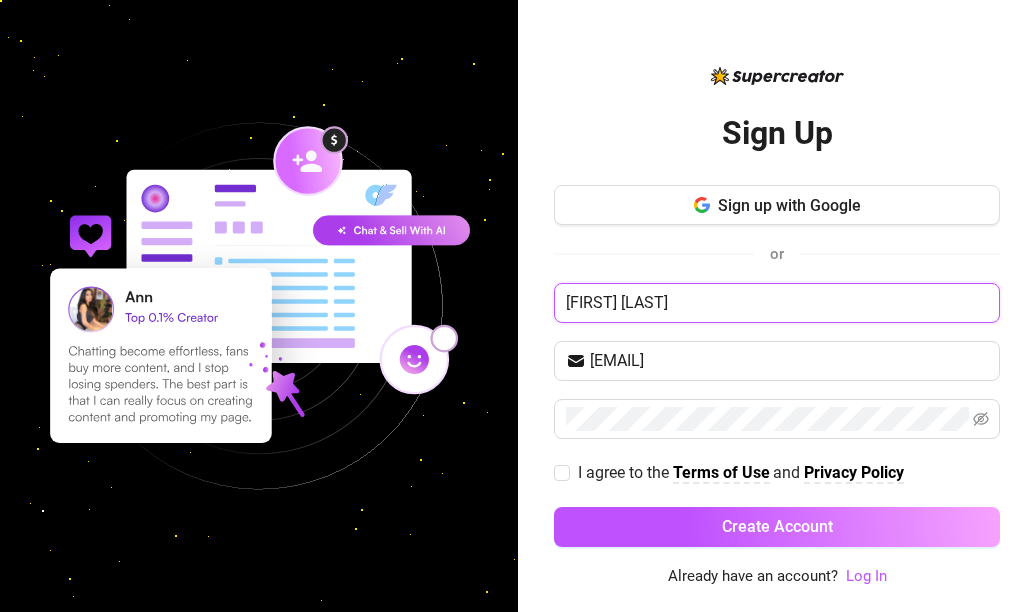 click on "CASSIE cassie" at bounding box center (777, 303) 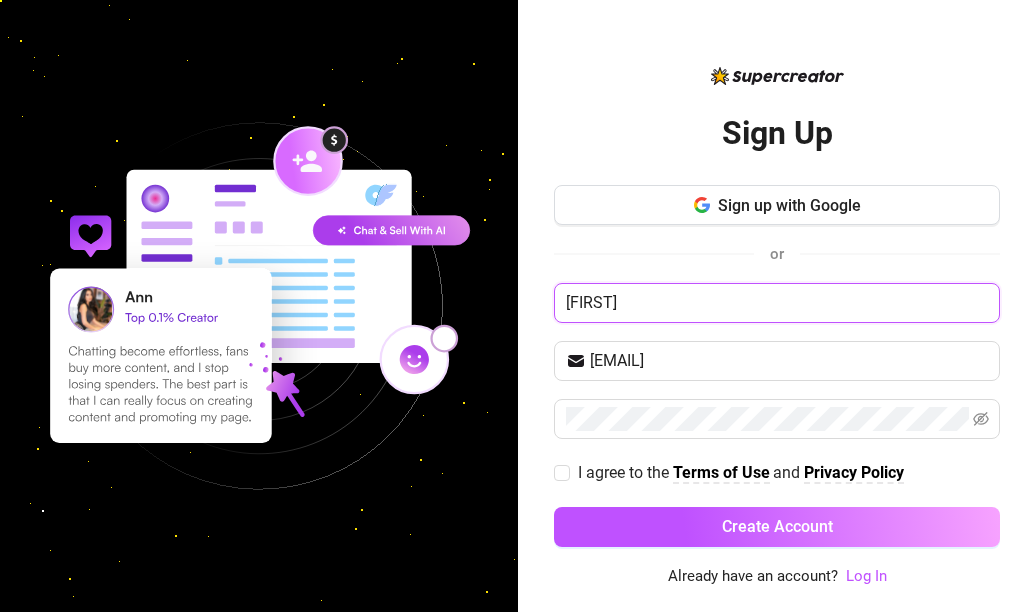 click on "CASSIE" at bounding box center (777, 303) 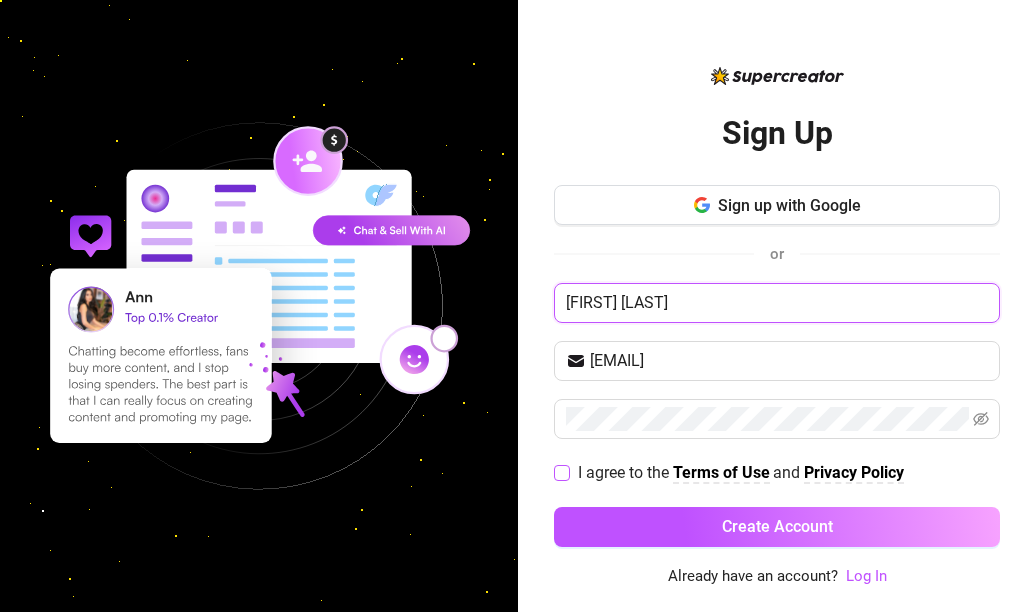 type on "CASSIE cass" 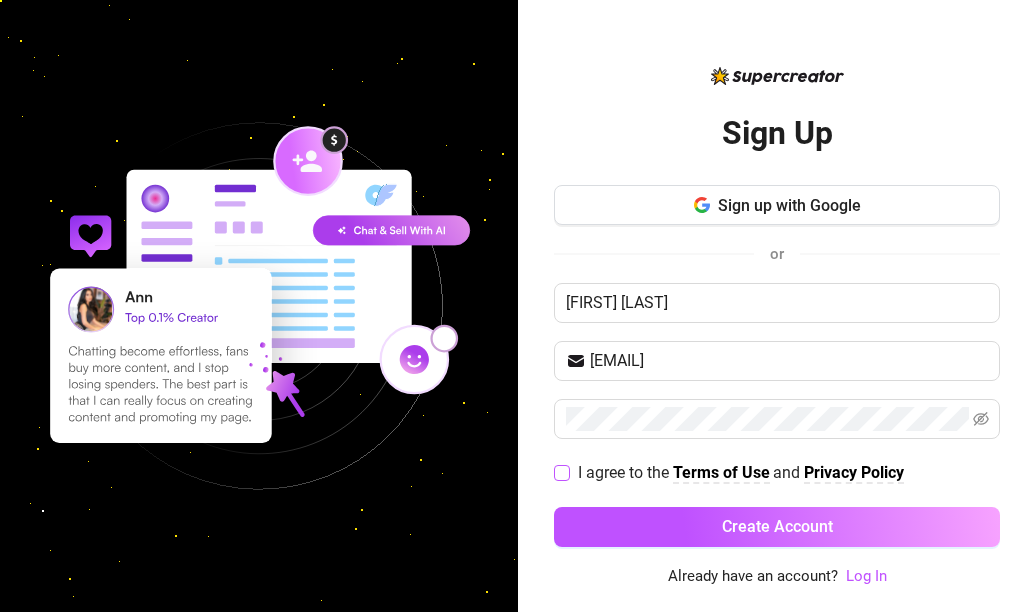 click on "I agree to the   Terms of Use   and   Privacy Policy" at bounding box center (733, 472) 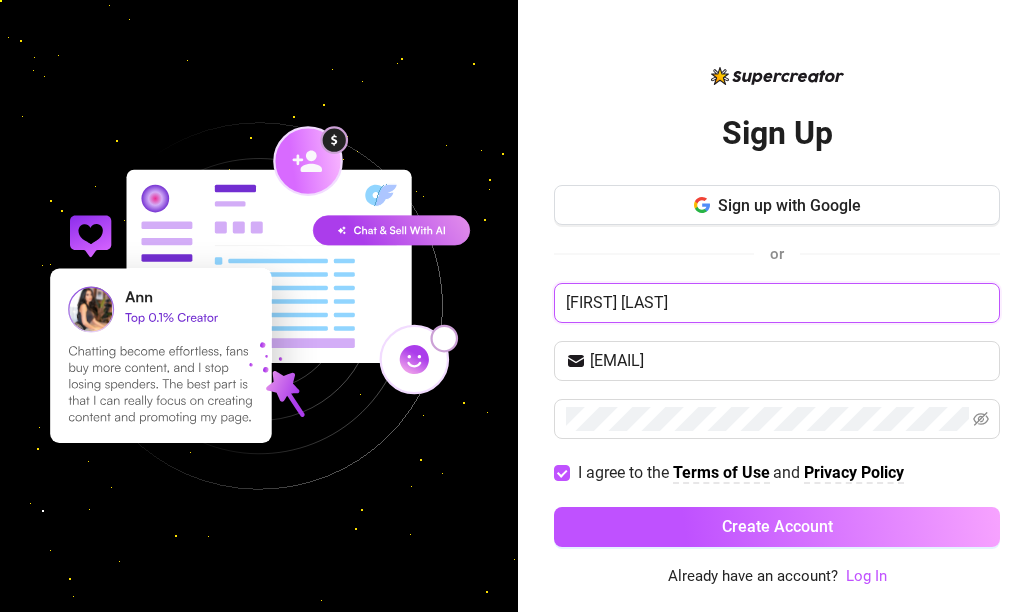click on "CASSIE cass" at bounding box center (777, 303) 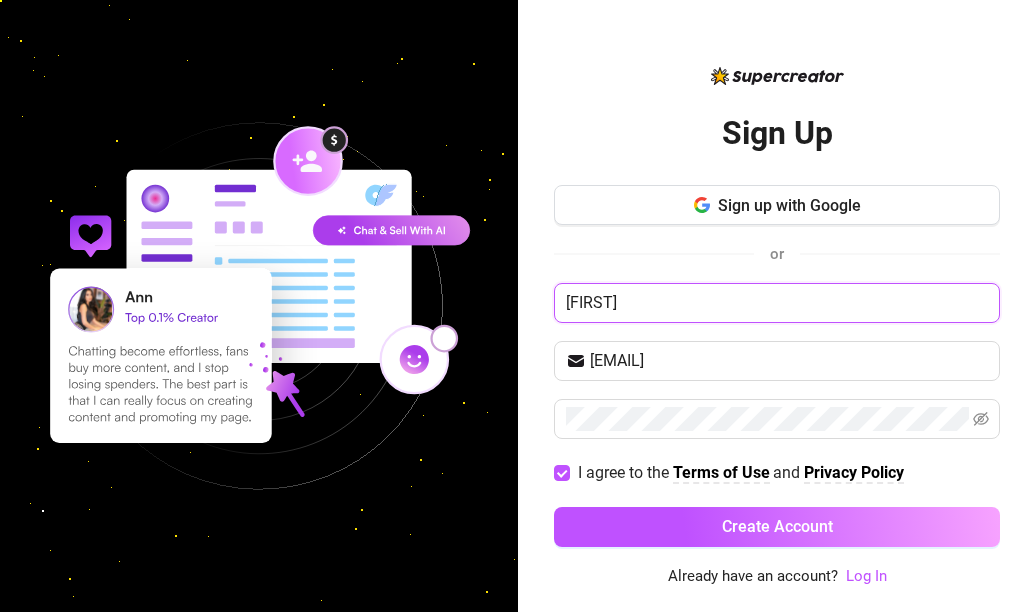 type on "CASSIE" 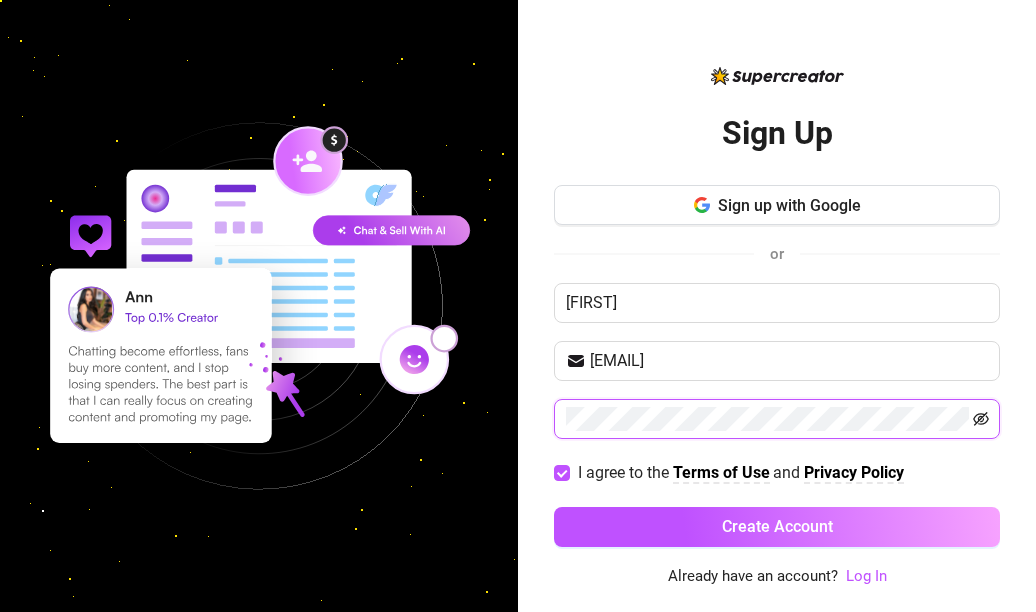 click 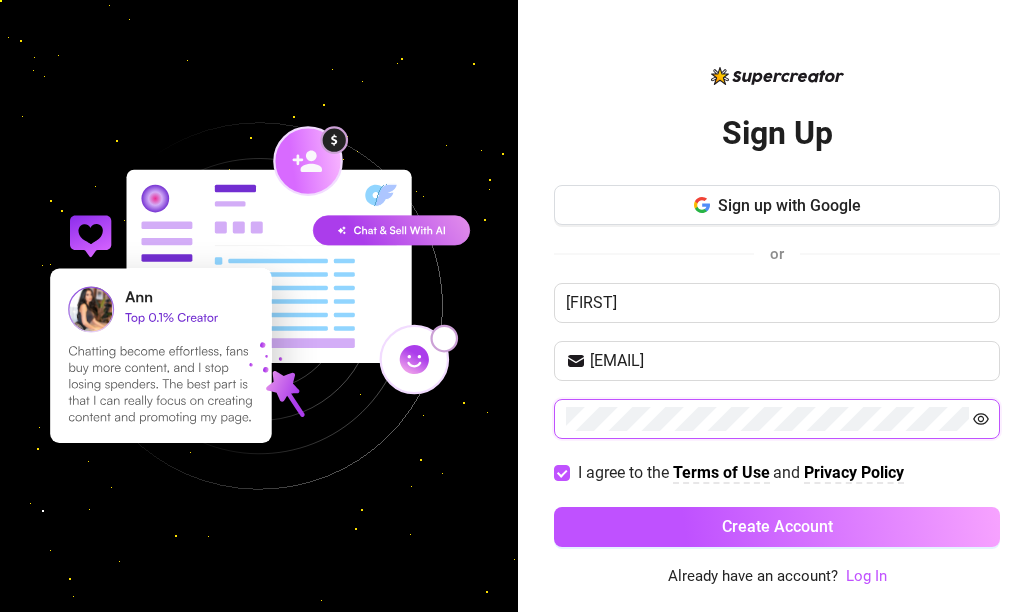 click 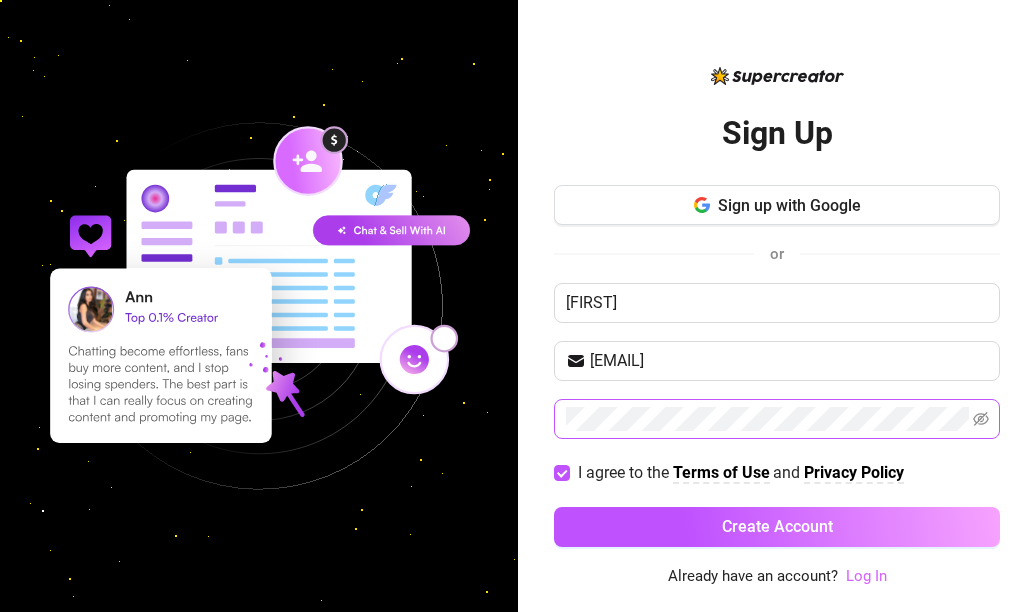 click on "Log In" at bounding box center (866, 576) 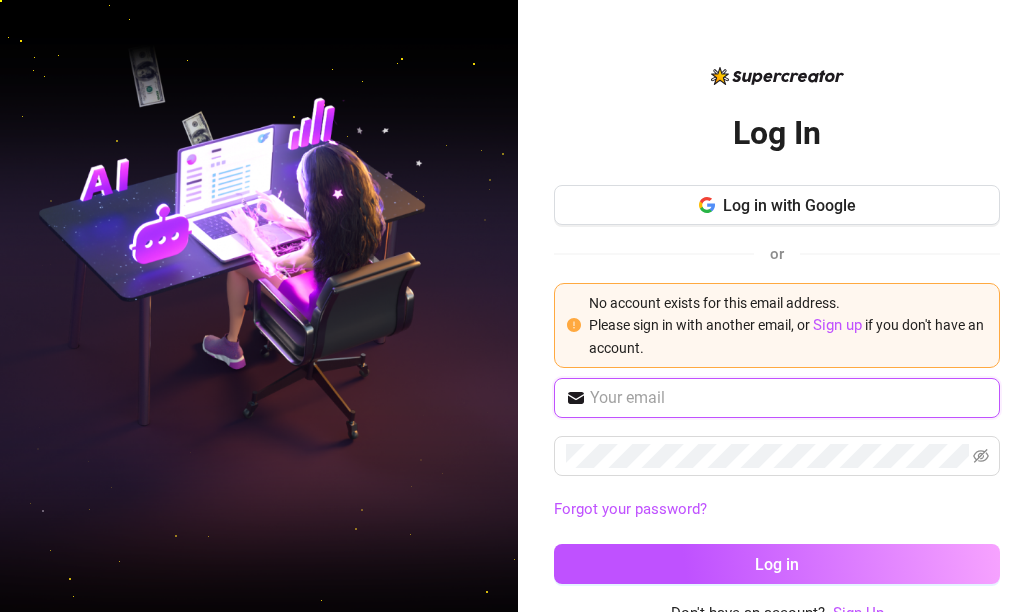 click at bounding box center [789, 398] 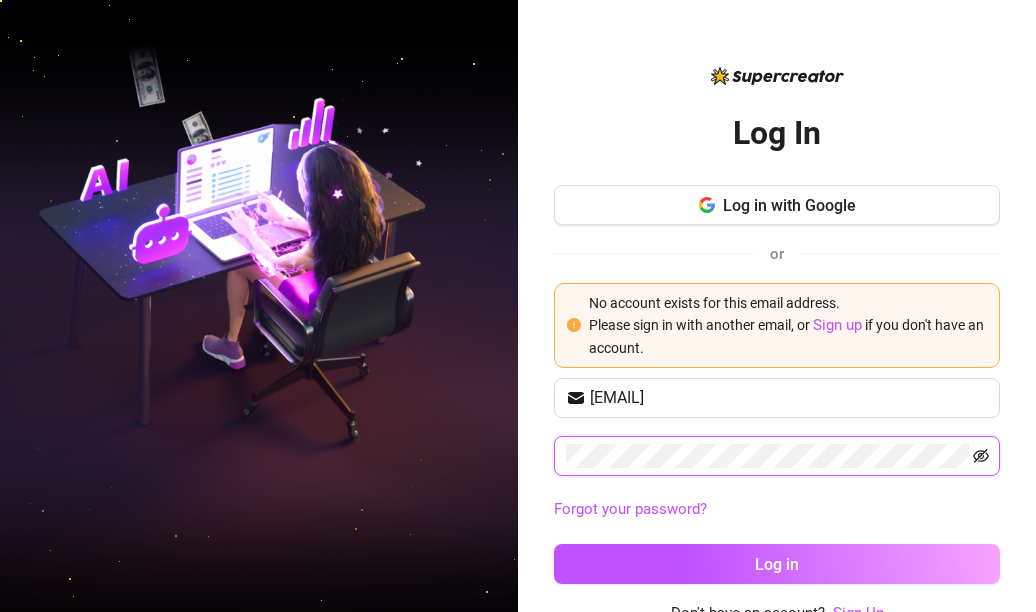 click 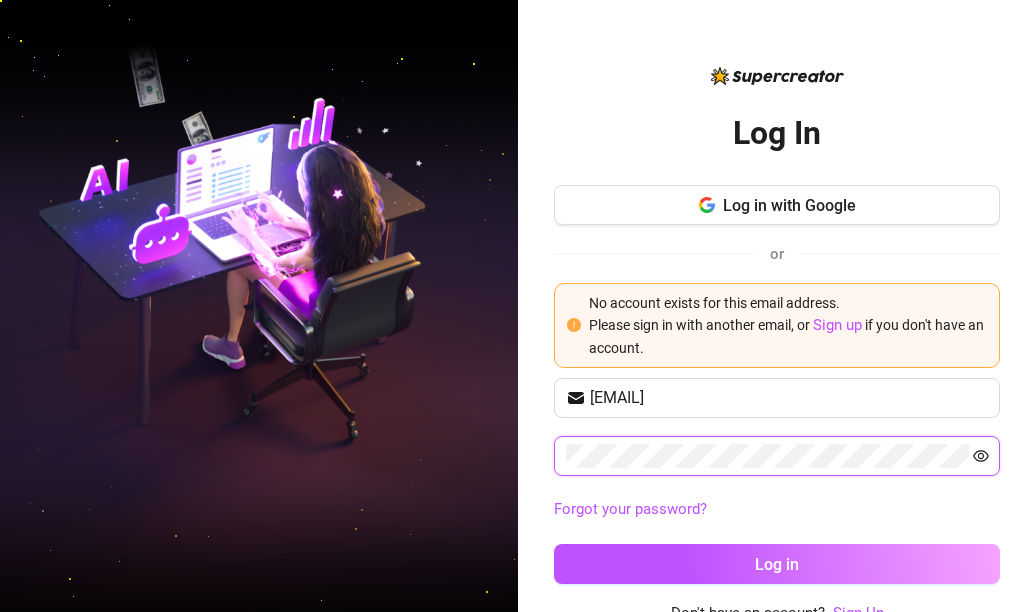 click 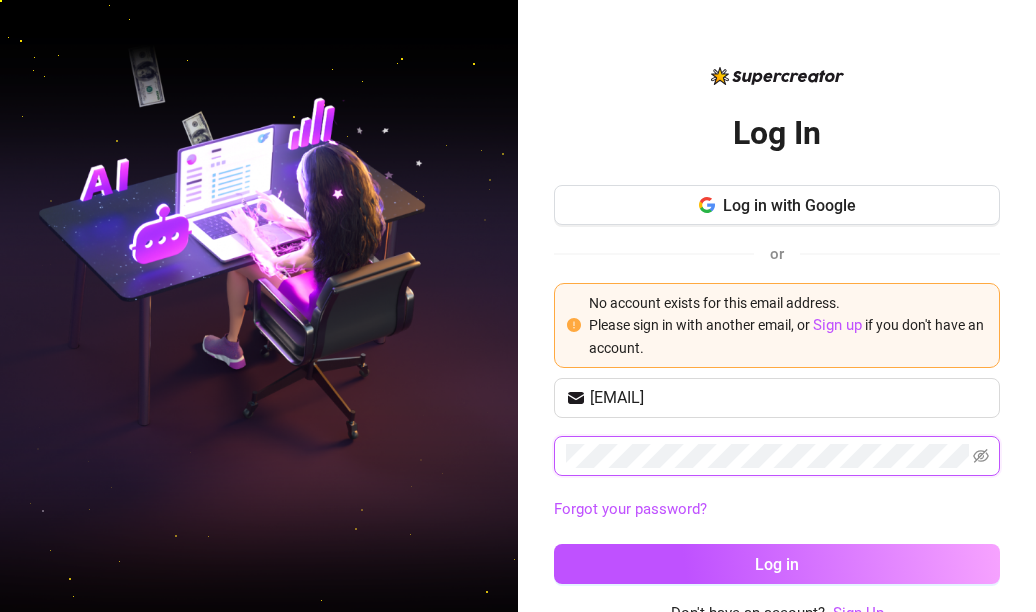 click 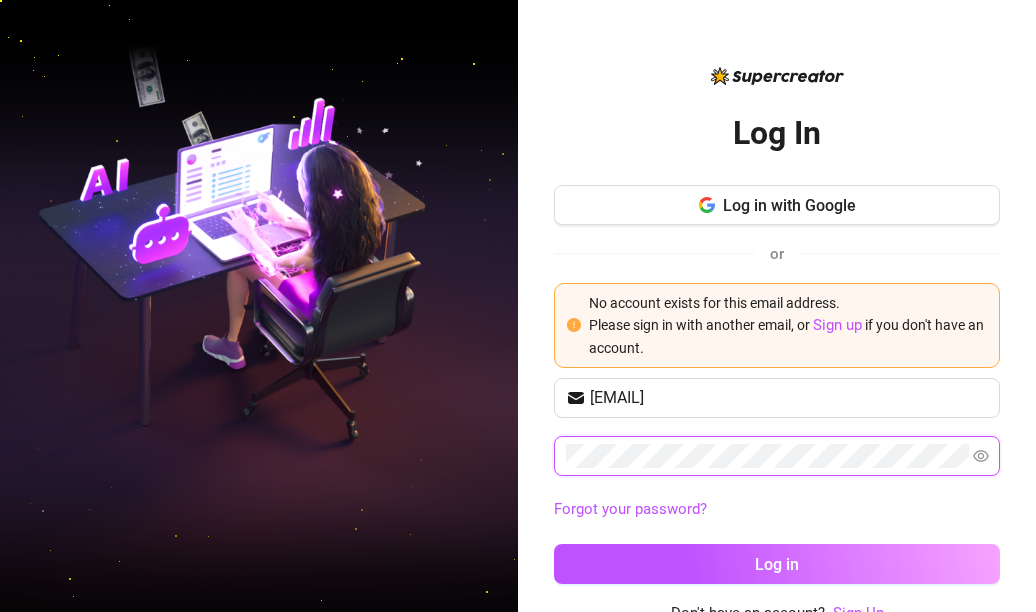 click 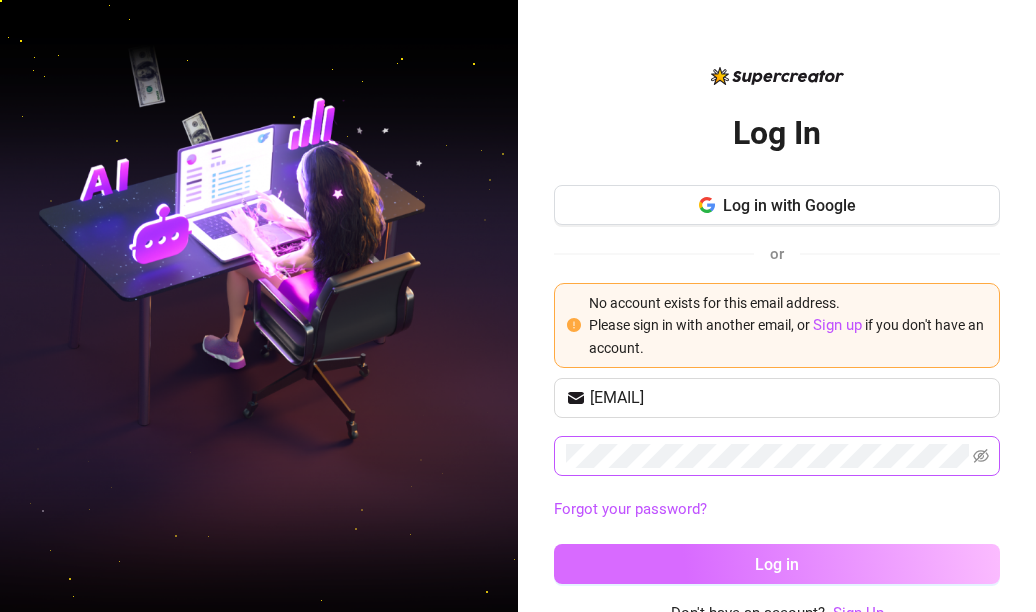 click on "Log in" at bounding box center (777, 564) 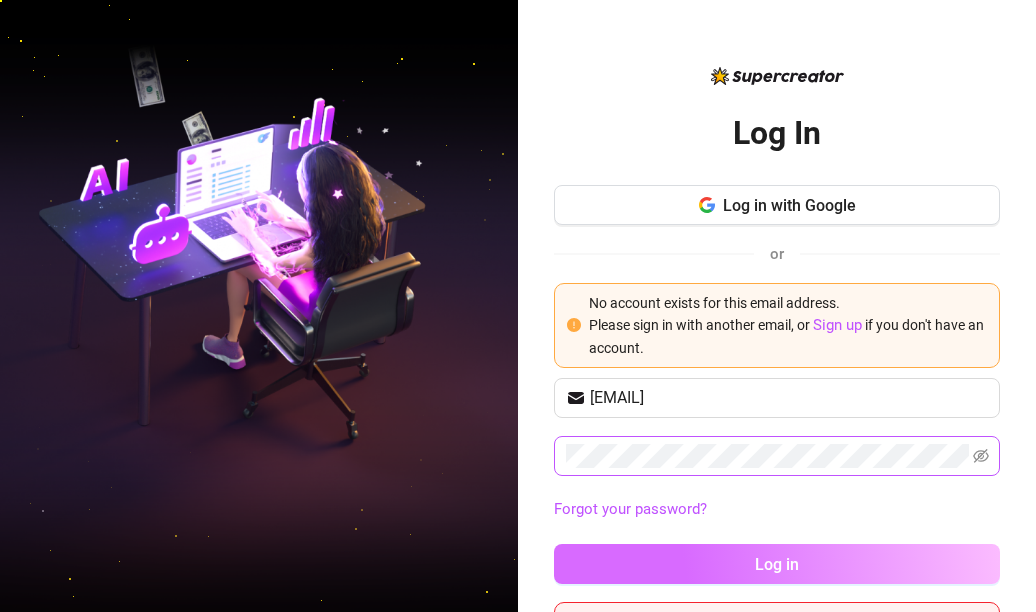 click on "Log in" at bounding box center [777, 564] 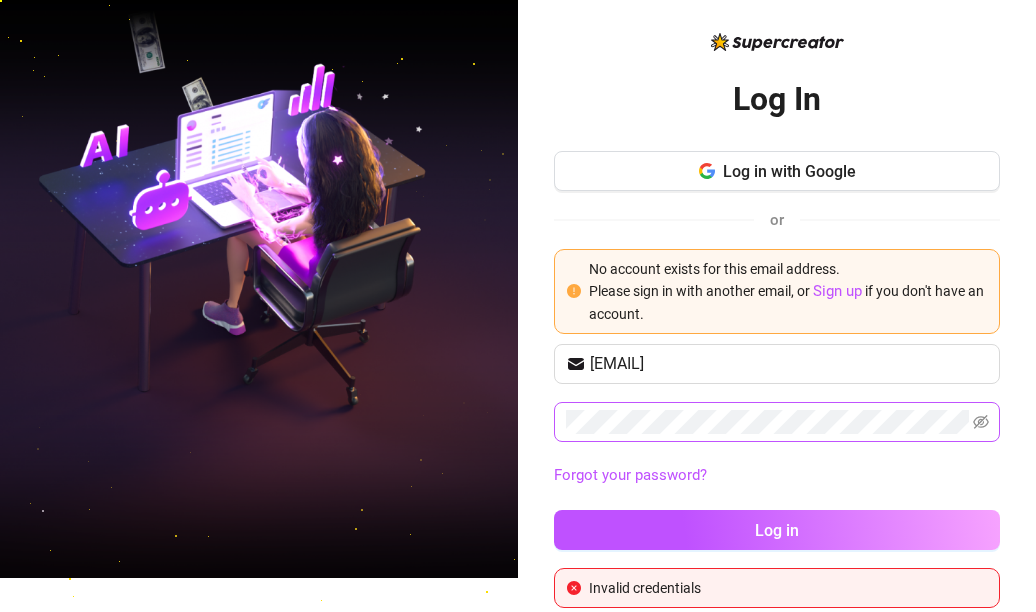 scroll, scrollTop: 50, scrollLeft: 0, axis: vertical 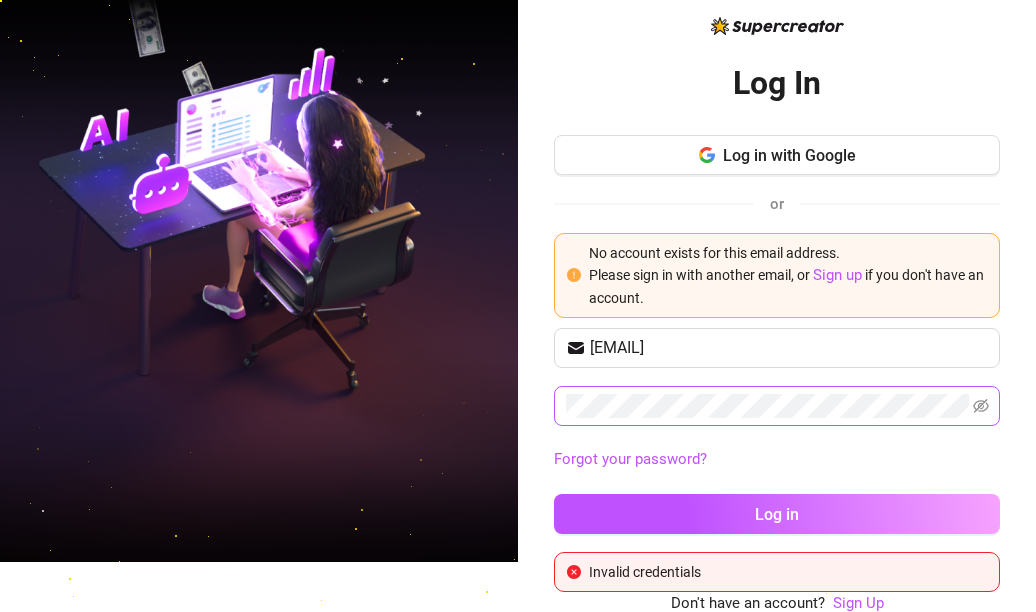drag, startPoint x: 892, startPoint y: 2, endPoint x: 200, endPoint y: 481, distance: 841.6086 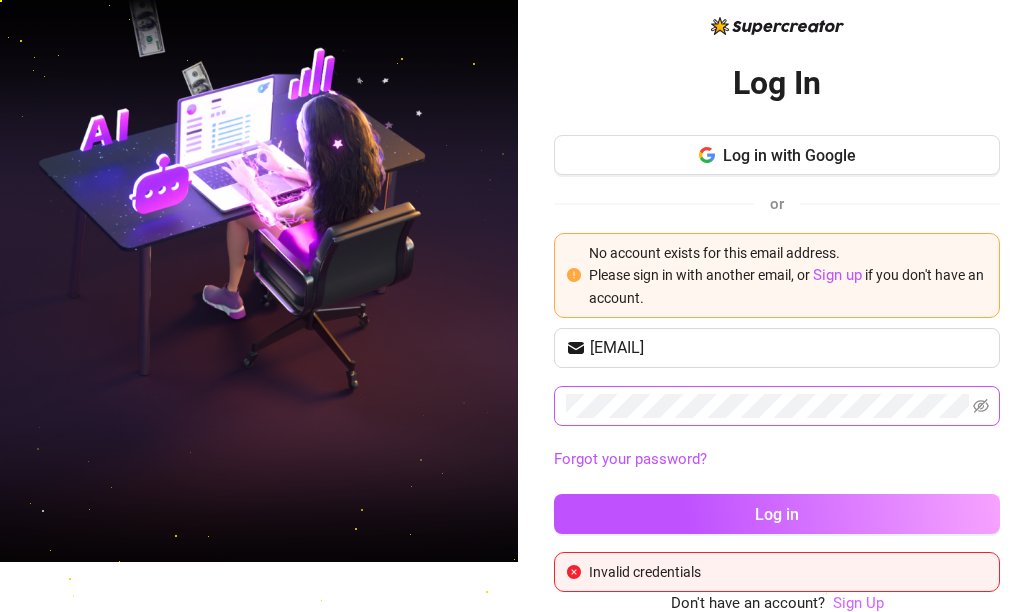 drag, startPoint x: 829, startPoint y: 5, endPoint x: 847, endPoint y: 595, distance: 590.27454 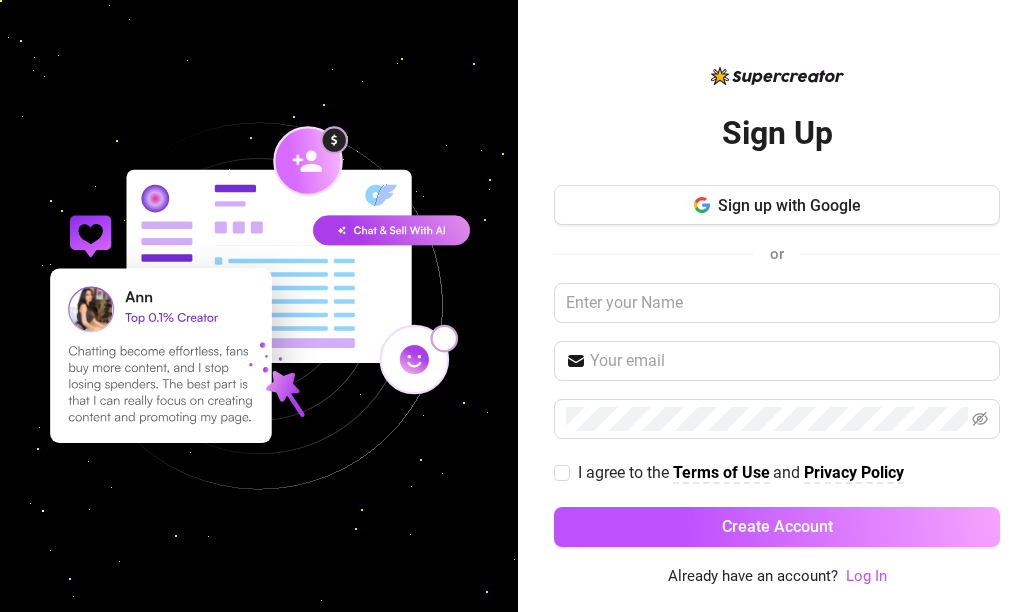 scroll, scrollTop: 0, scrollLeft: 0, axis: both 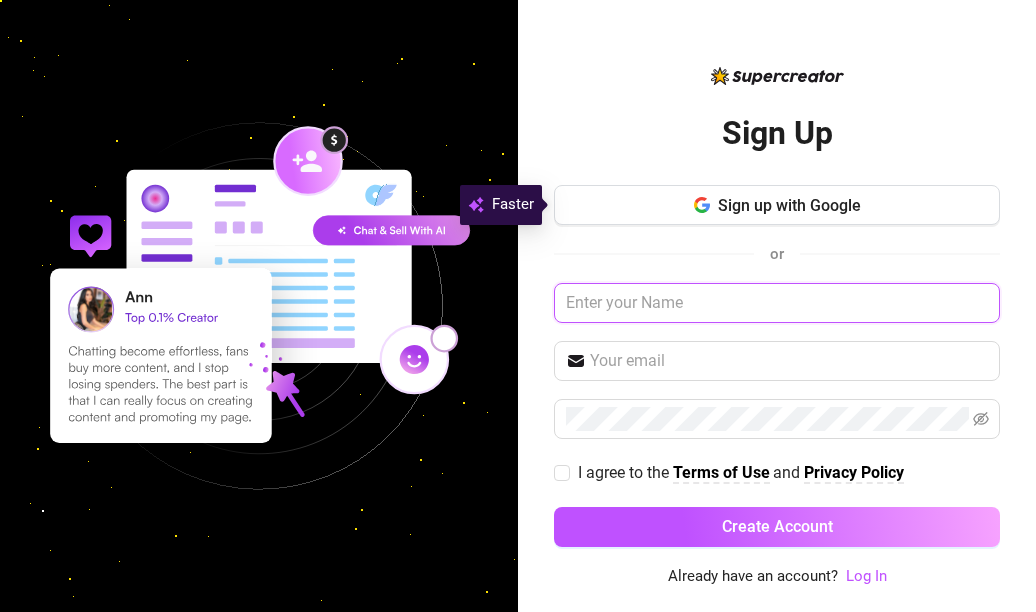 click at bounding box center (777, 303) 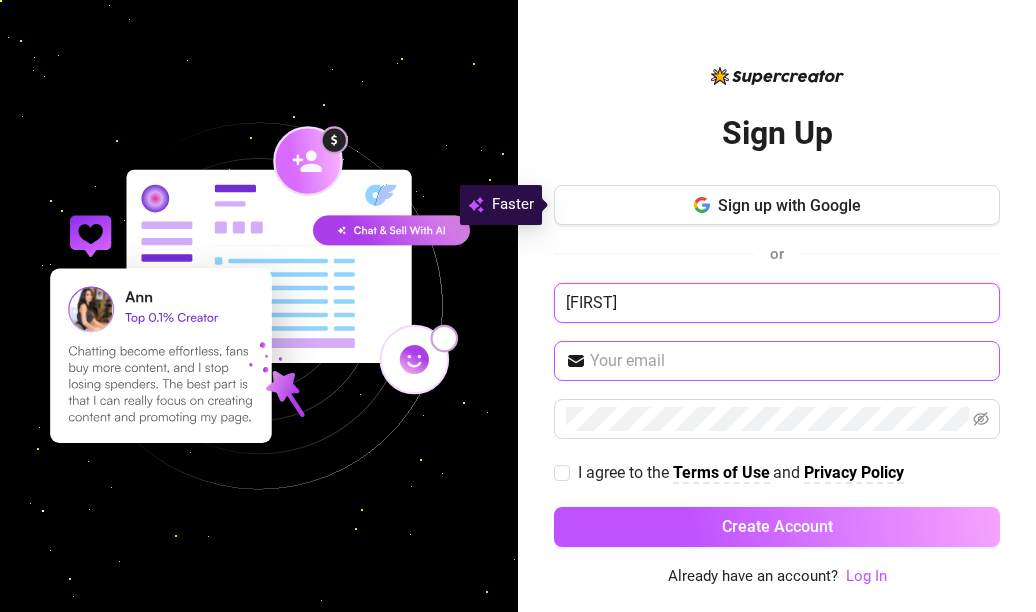 type on "Cassie" 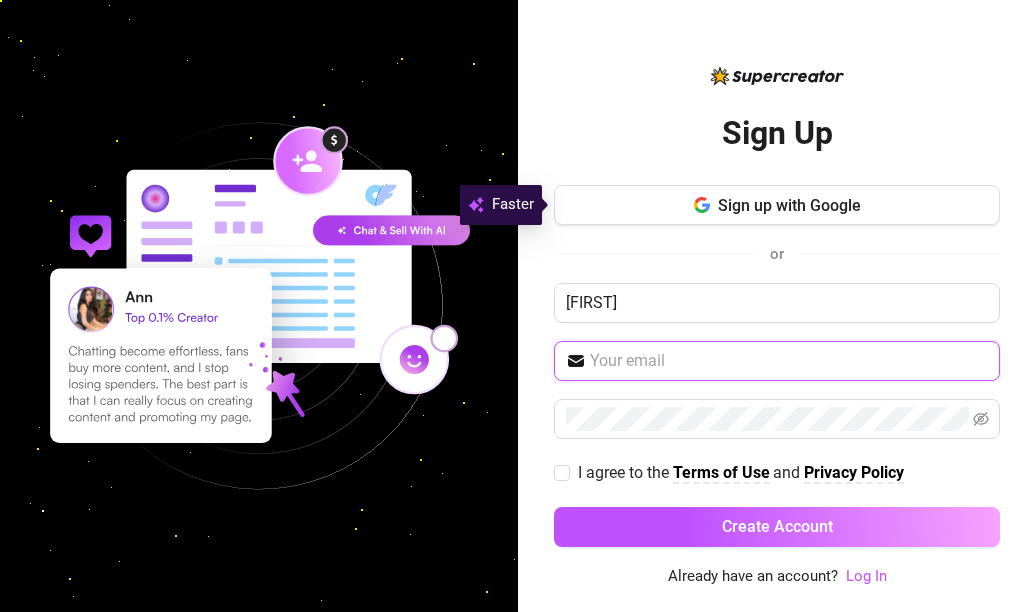 click at bounding box center (789, 361) 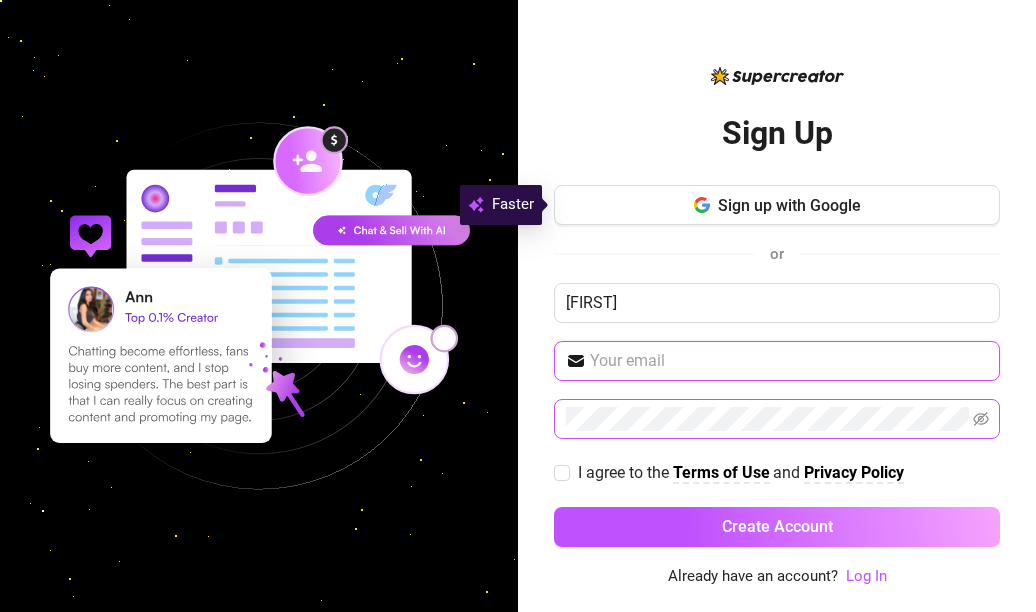 type on "[EMAIL]" 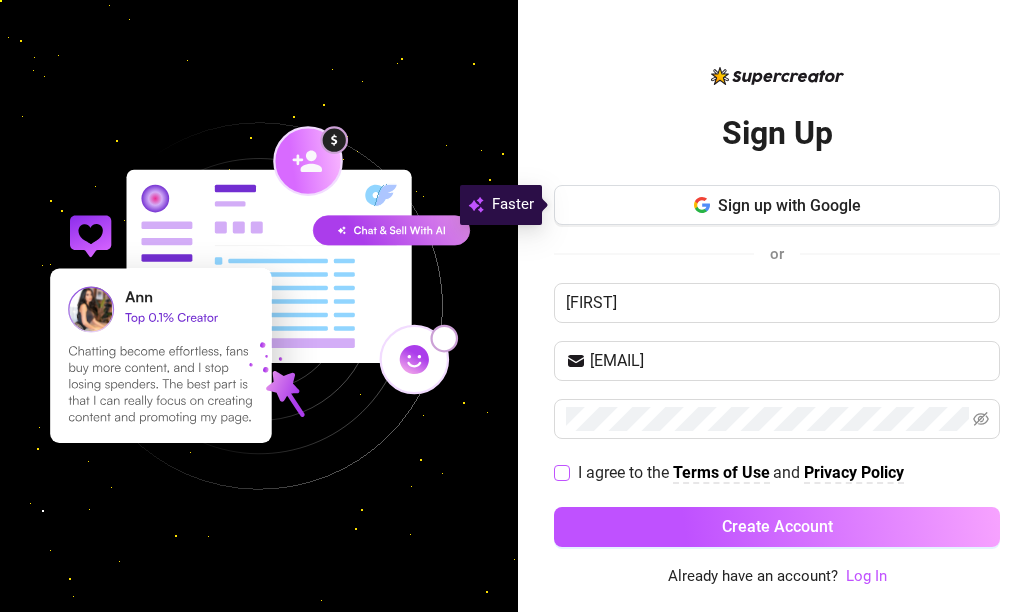 click on "I agree to the   Terms of Use   and   Privacy Policy" at bounding box center (561, 472) 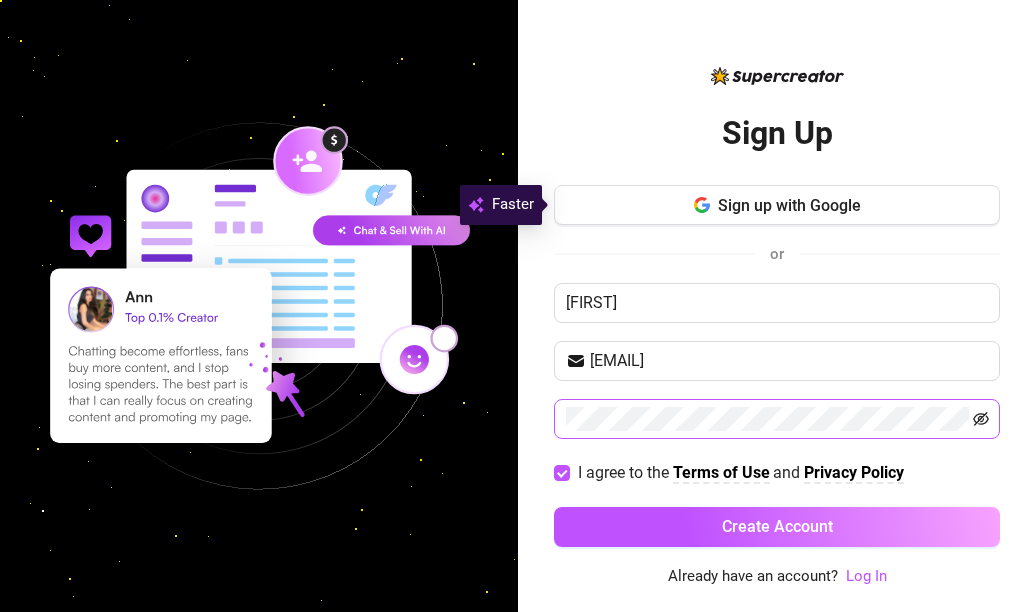 click 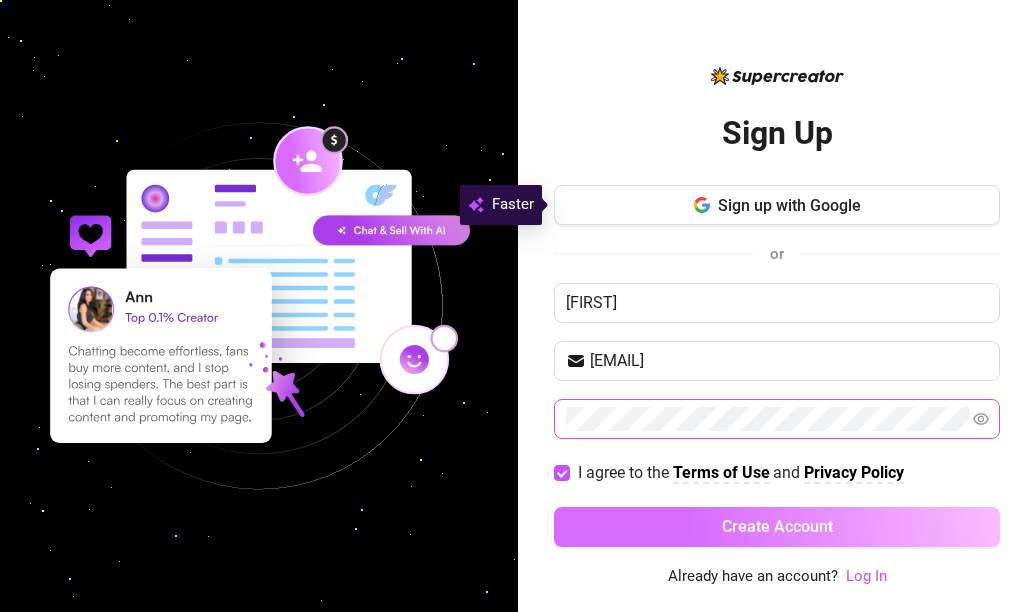 click on "Create Account" at bounding box center (777, 527) 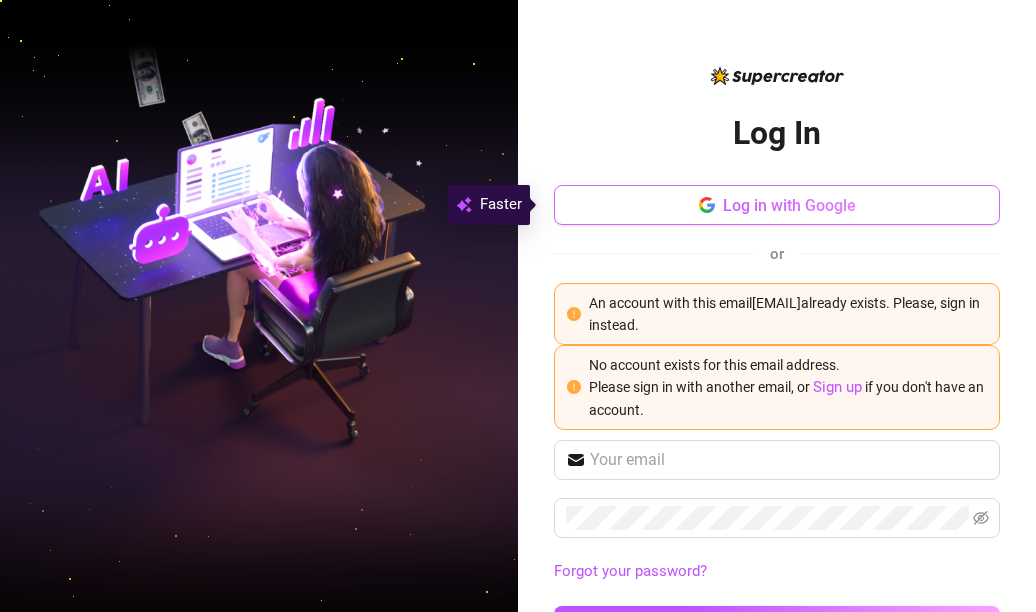 click on "Log in with Google" at bounding box center (789, 205) 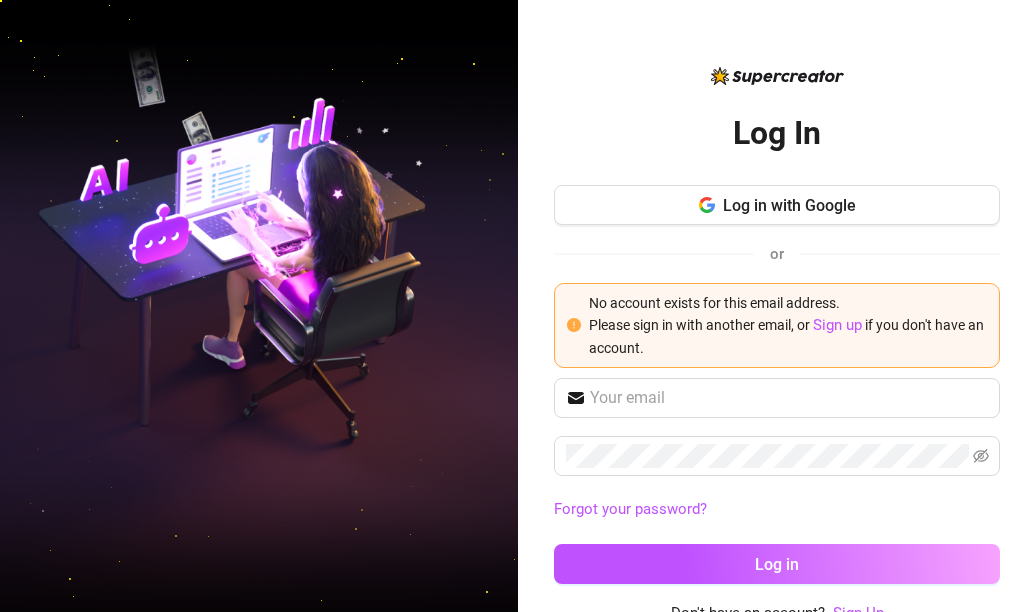 scroll, scrollTop: 11, scrollLeft: 0, axis: vertical 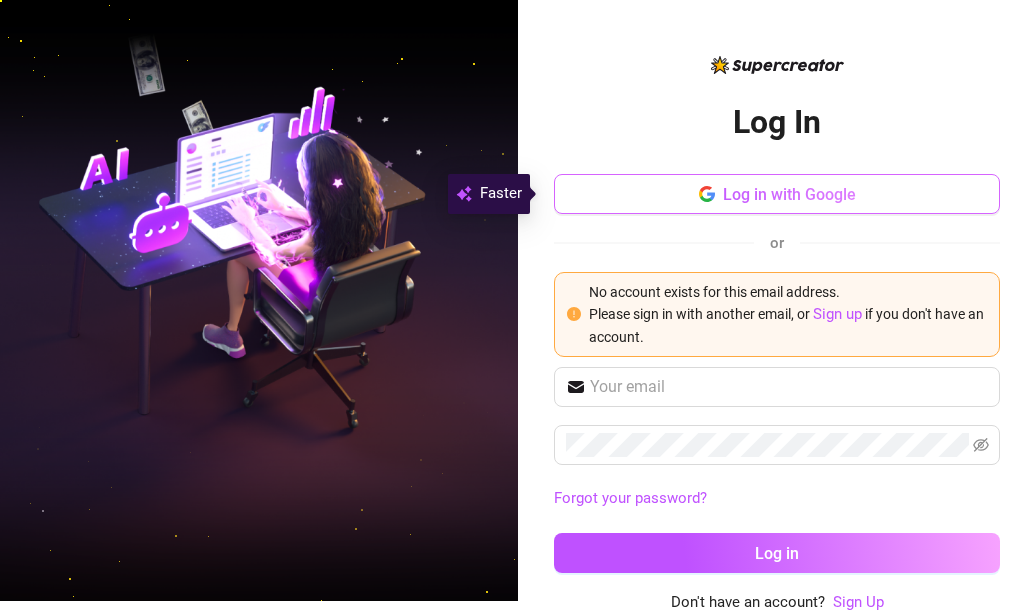 click on "Log in with Google" at bounding box center (789, 194) 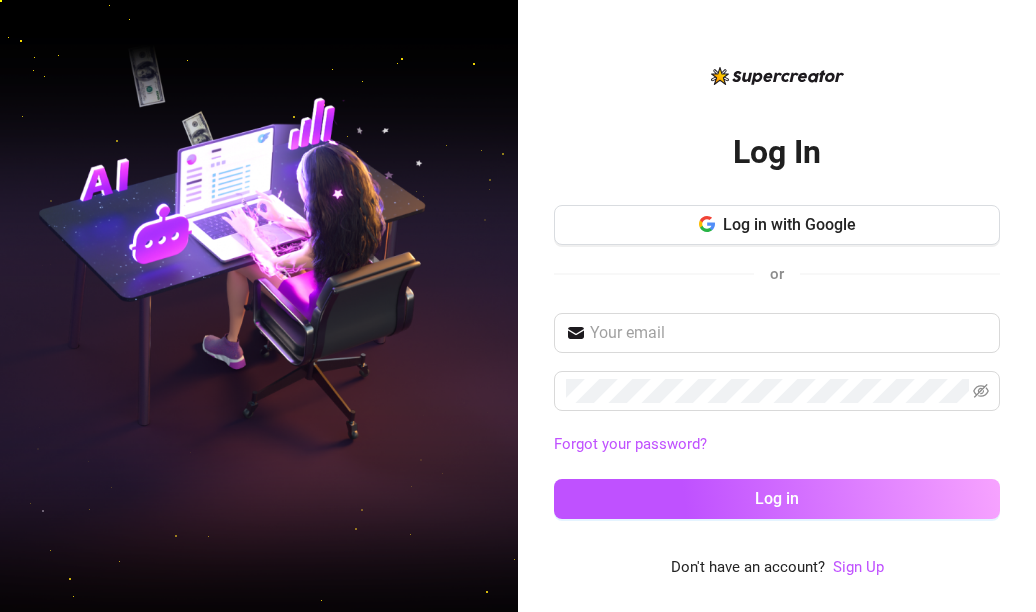 scroll, scrollTop: 0, scrollLeft: 0, axis: both 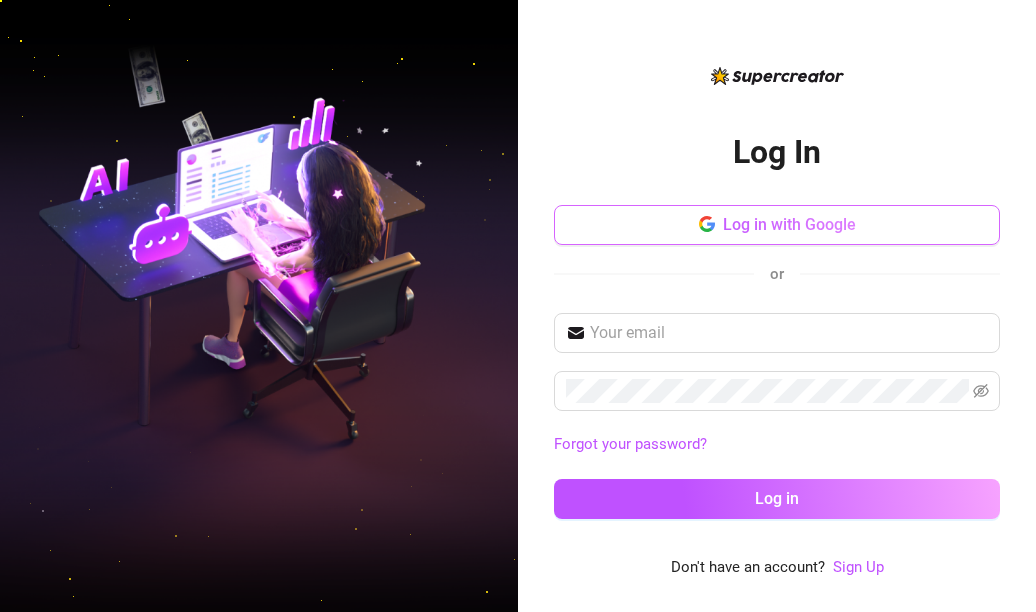 drag, startPoint x: 1013, startPoint y: 198, endPoint x: 973, endPoint y: 233, distance: 53.15073 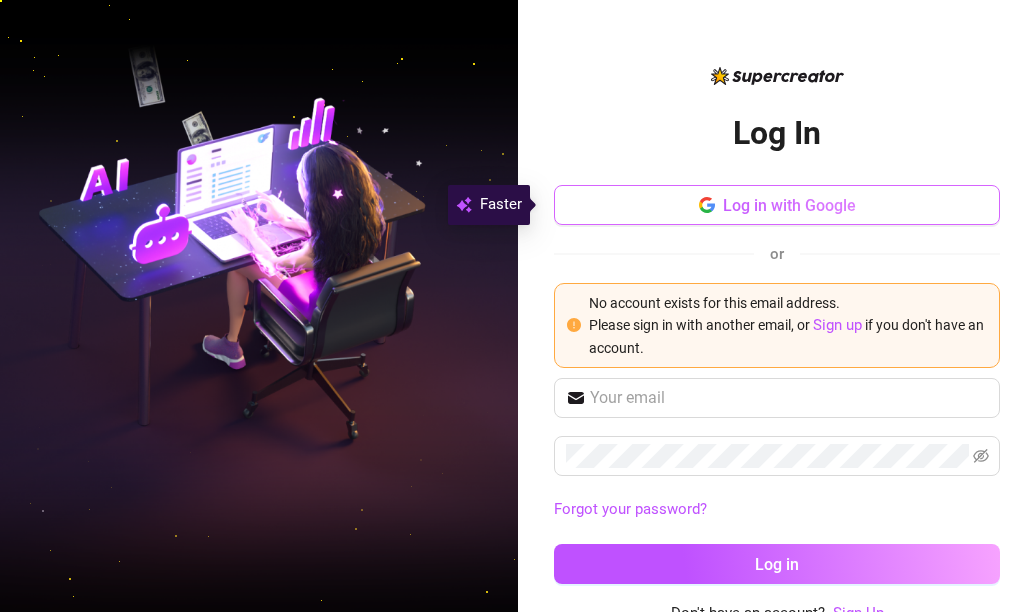click on "Log in with Google" at bounding box center (777, 205) 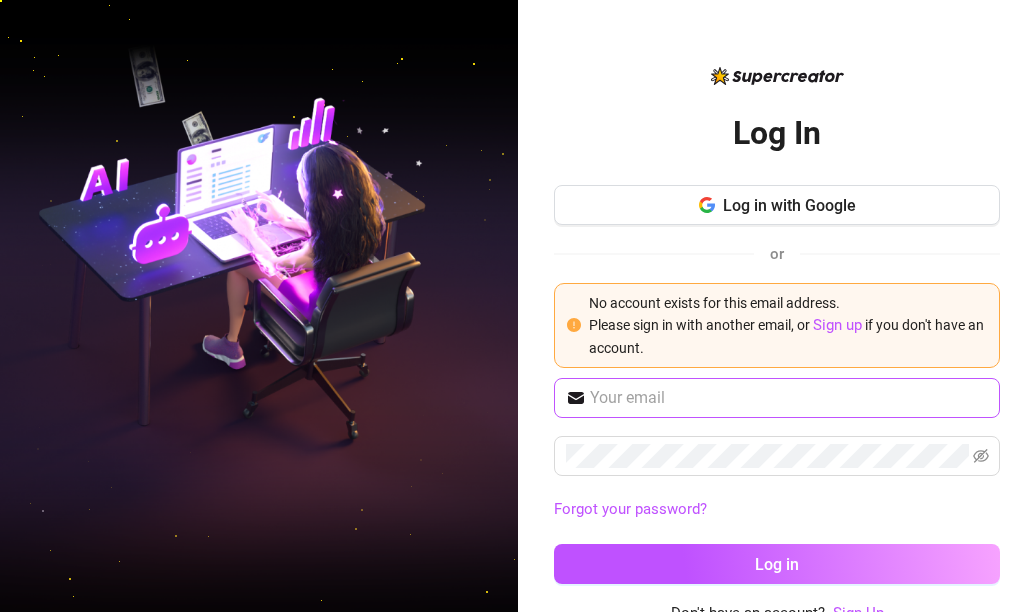 click at bounding box center [777, 398] 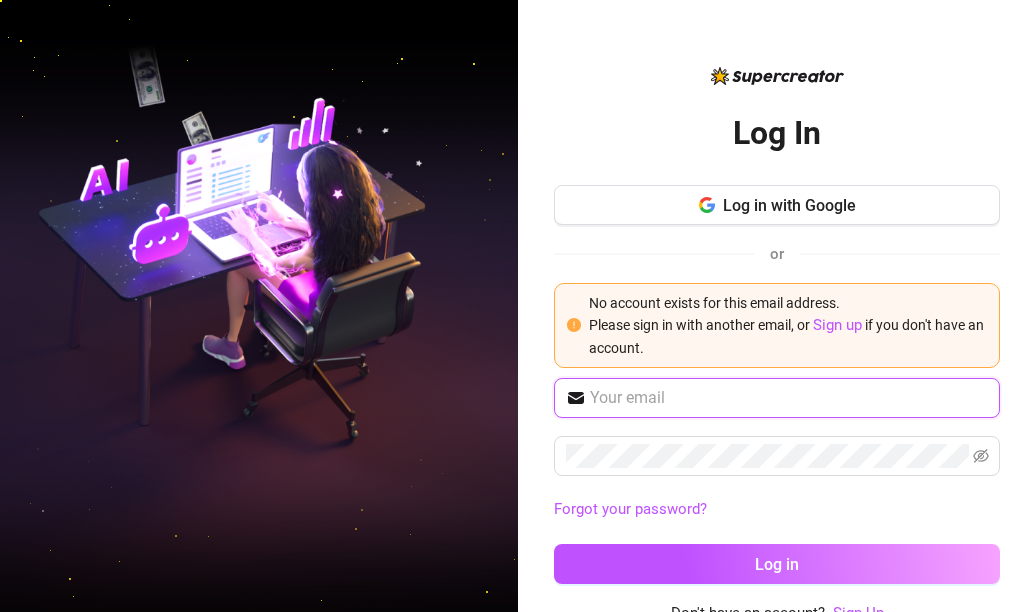 click at bounding box center [789, 398] 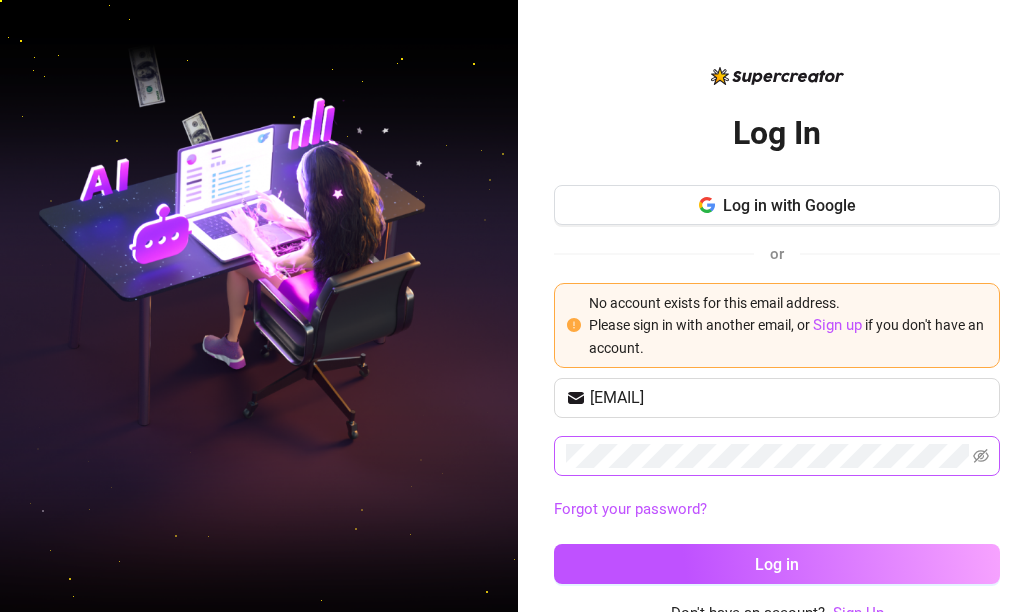 click at bounding box center (981, 456) 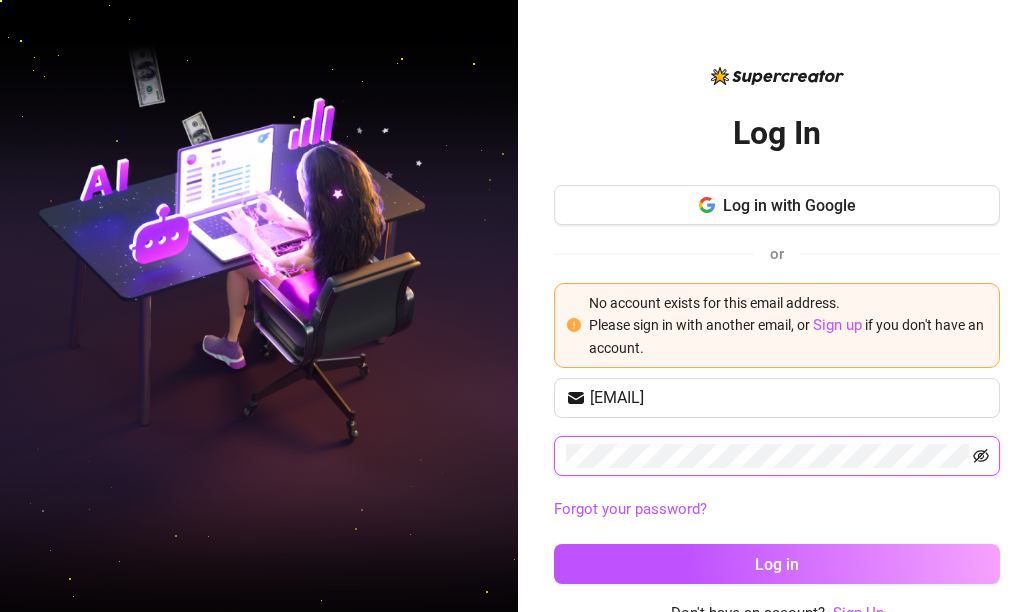 click 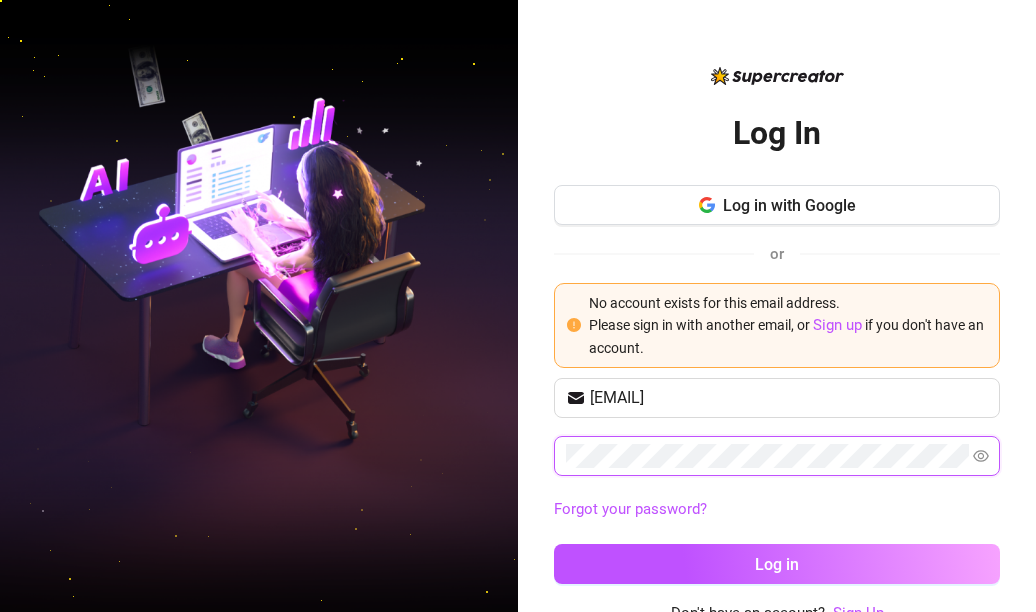 click on "Log in" at bounding box center (777, 564) 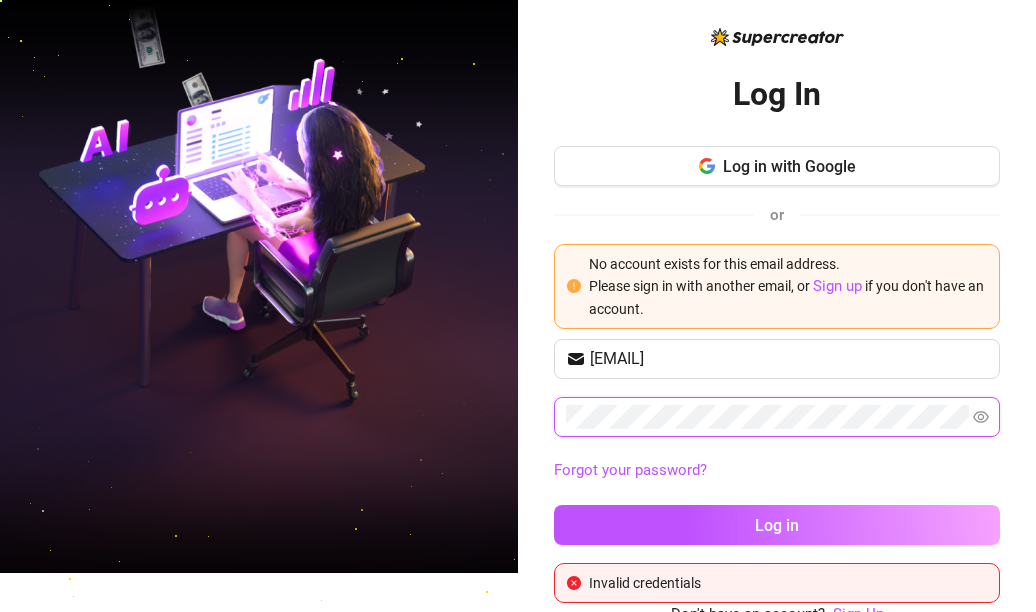 scroll, scrollTop: 50, scrollLeft: 0, axis: vertical 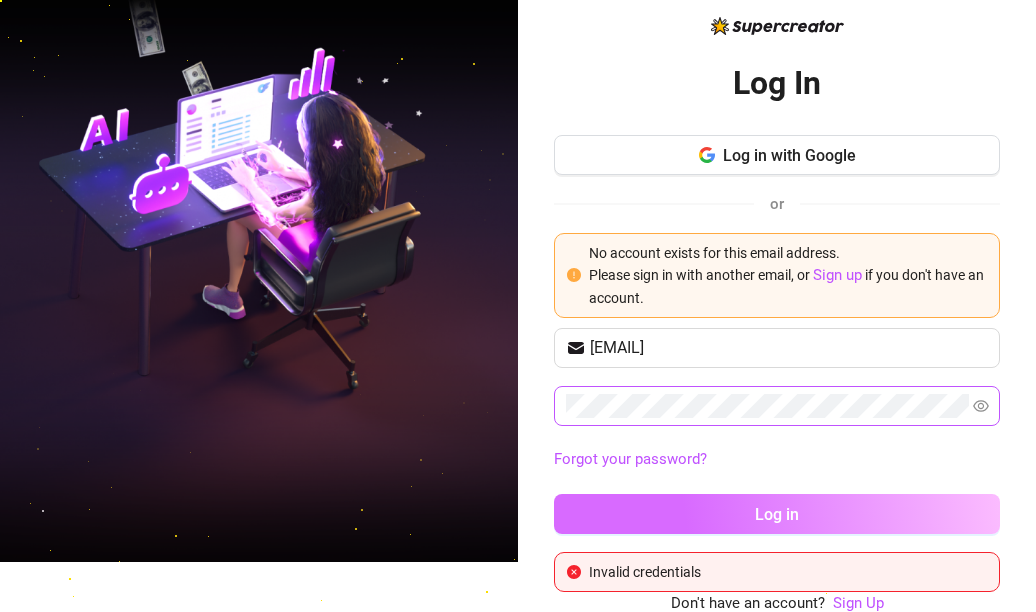 click on "Log in" at bounding box center (777, 514) 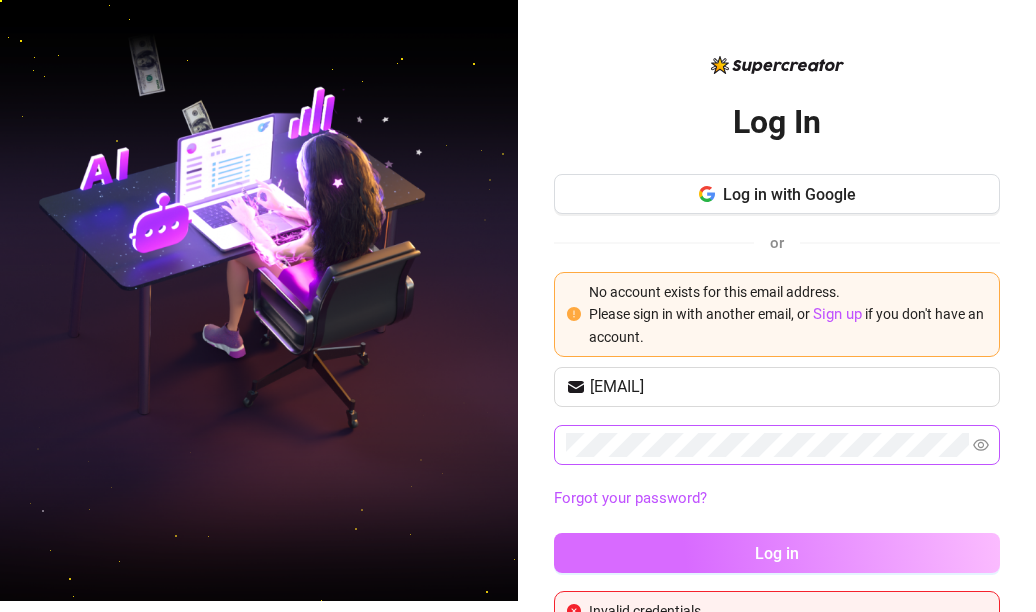 scroll, scrollTop: 50, scrollLeft: 0, axis: vertical 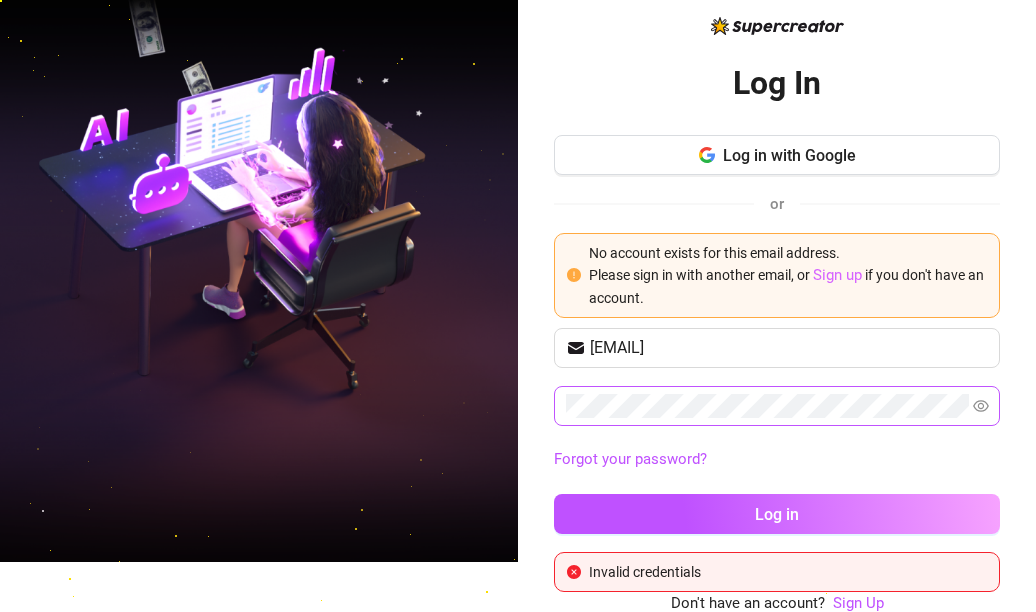 click on "Sign up" at bounding box center (837, 275) 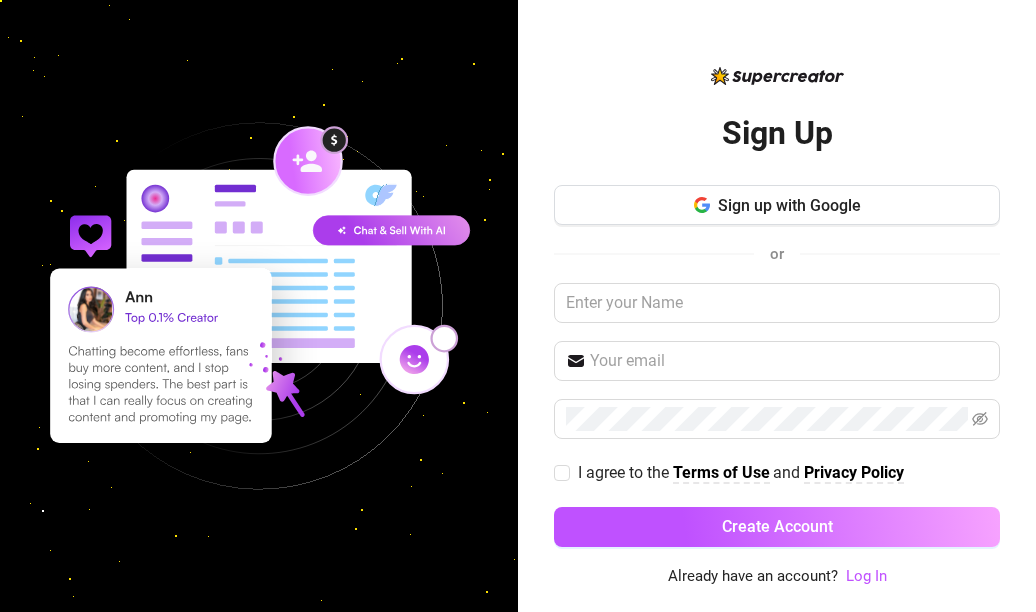 scroll, scrollTop: 0, scrollLeft: 0, axis: both 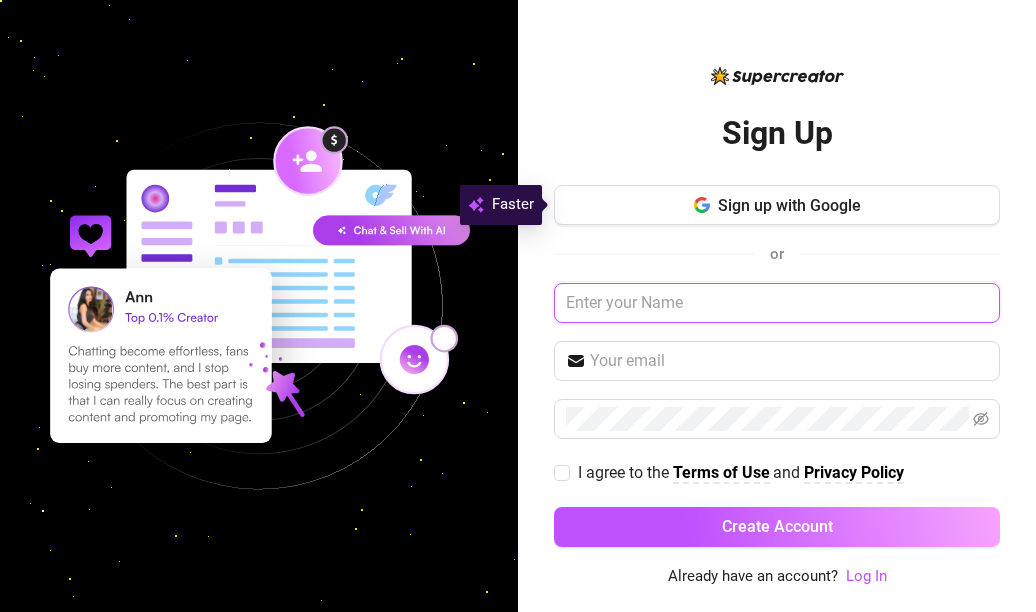 click at bounding box center (777, 303) 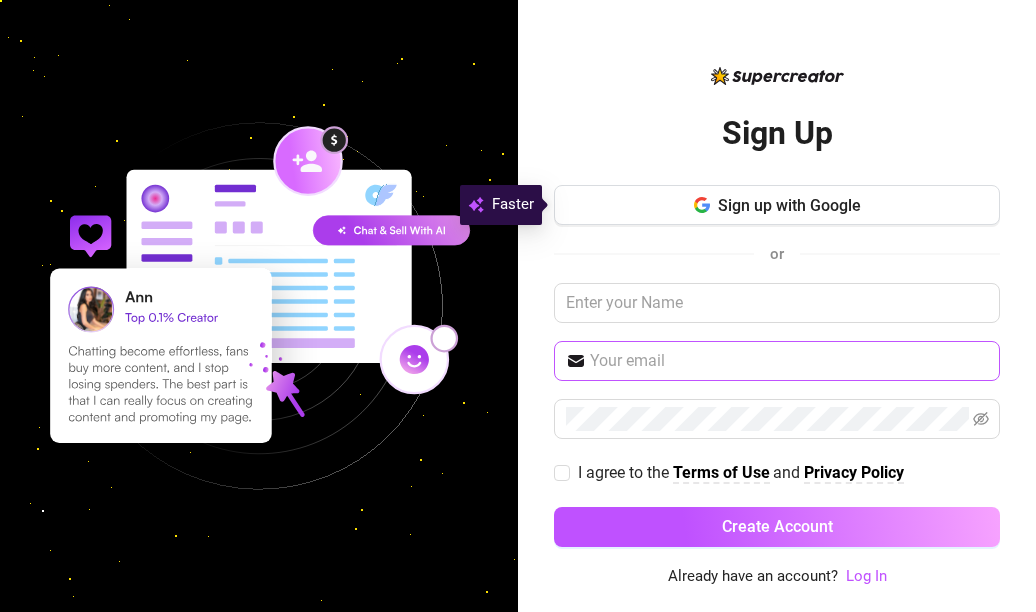 click at bounding box center (777, 361) 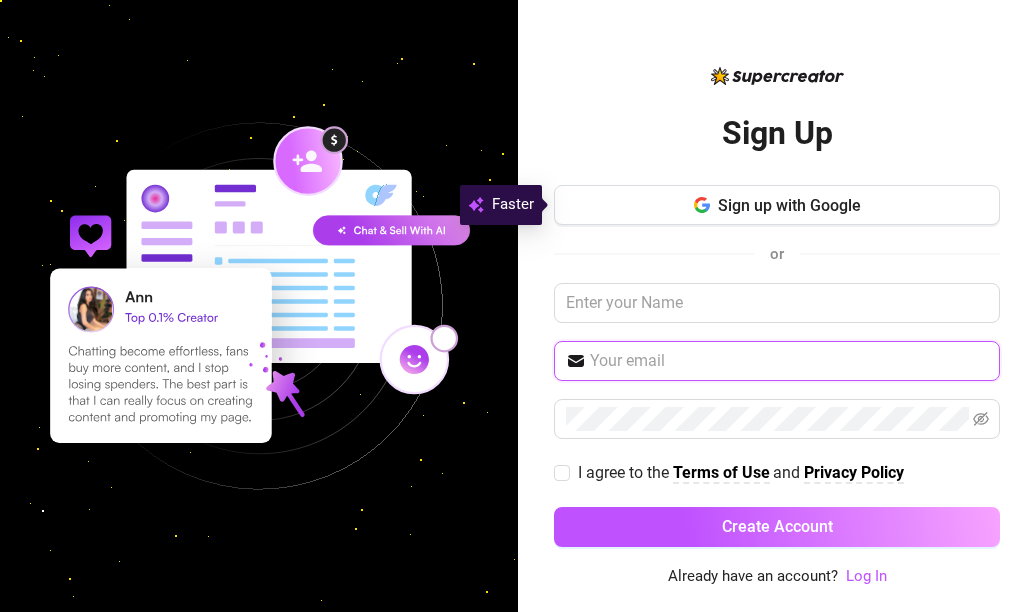 click at bounding box center (789, 361) 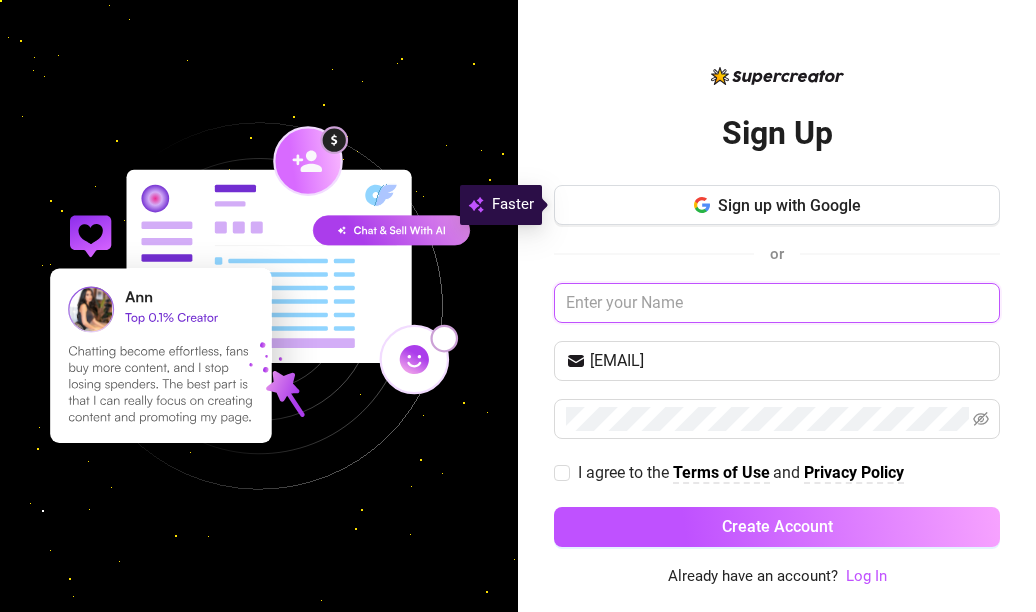 type on "CASSIE cassie" 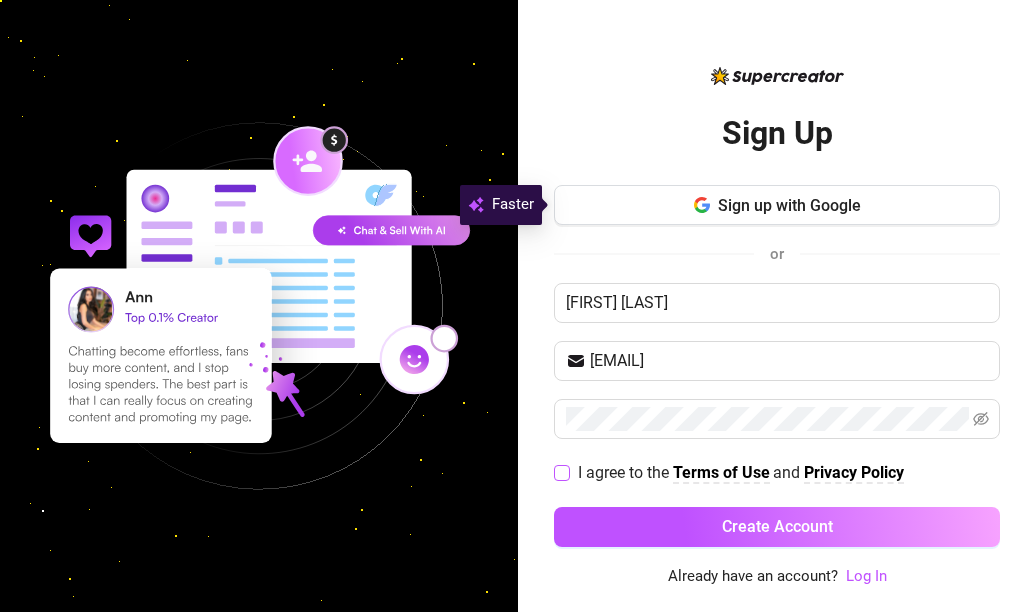 click on "I agree to the   Terms of Use   and   Privacy Policy" at bounding box center [733, 472] 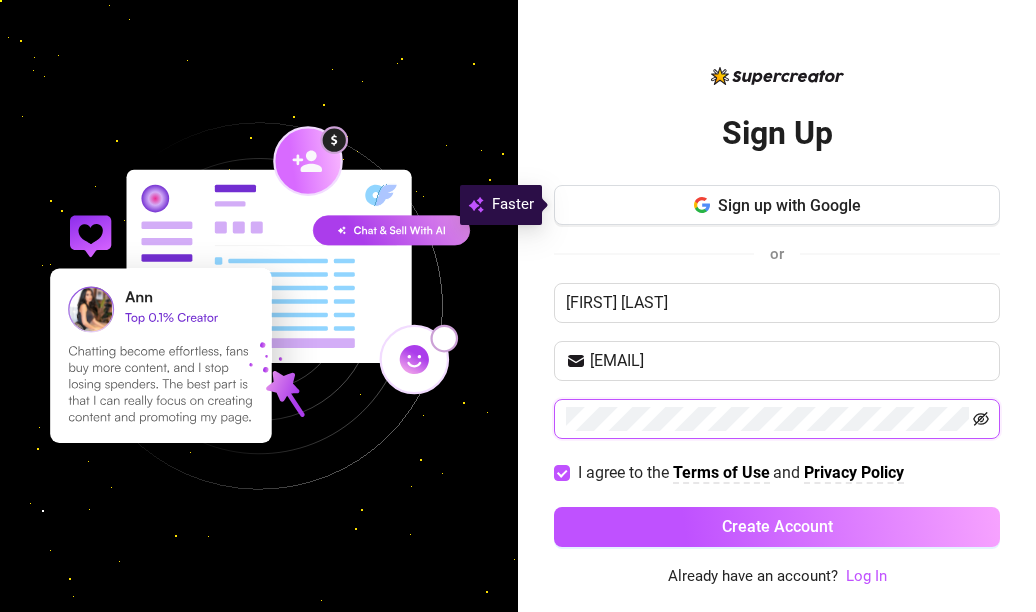 click 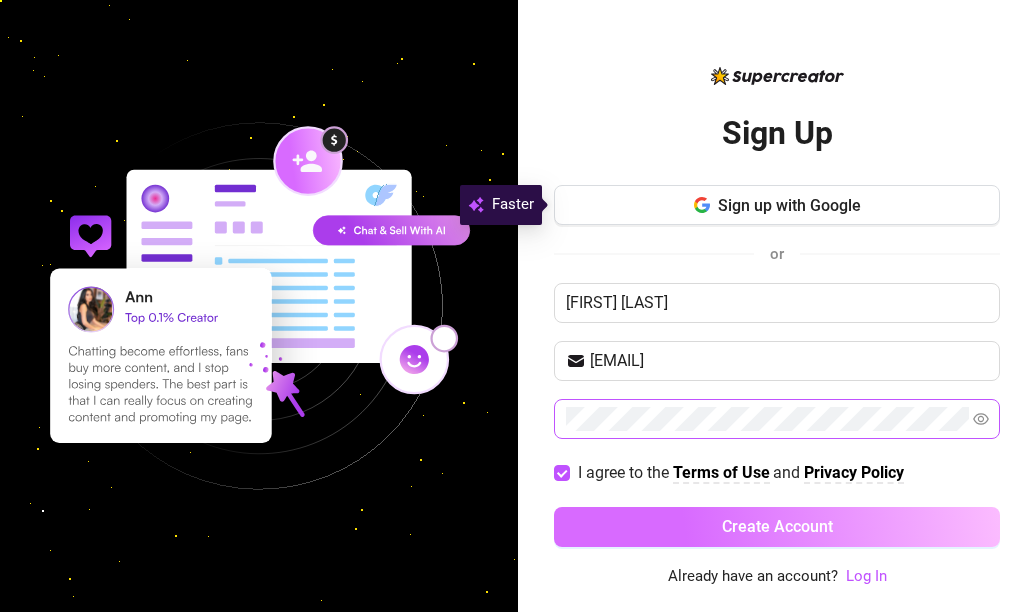click on "Create Account" at bounding box center [777, 526] 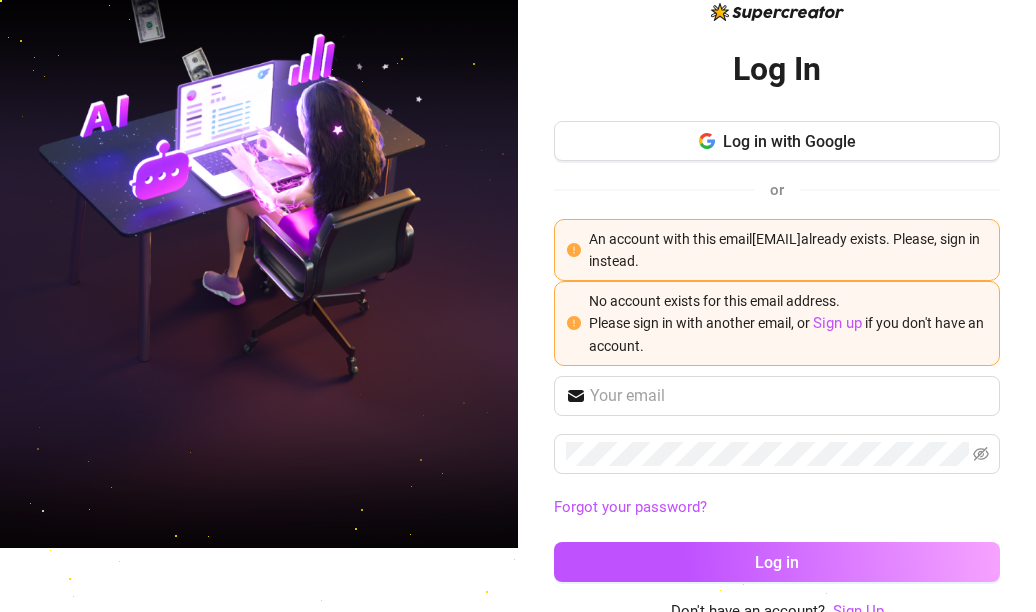 scroll, scrollTop: 72, scrollLeft: 0, axis: vertical 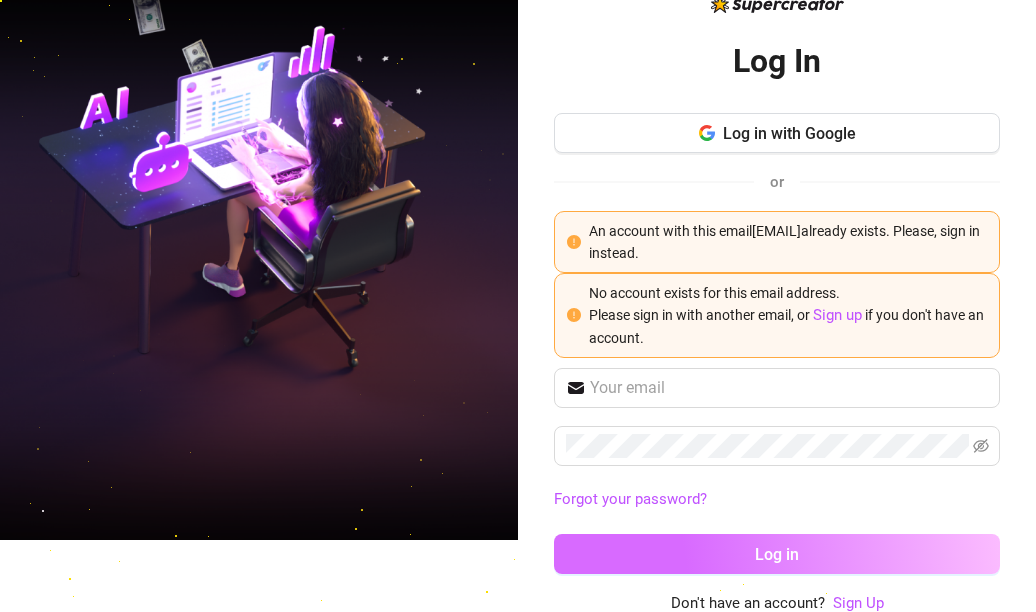 click on "Log in" at bounding box center (777, 554) 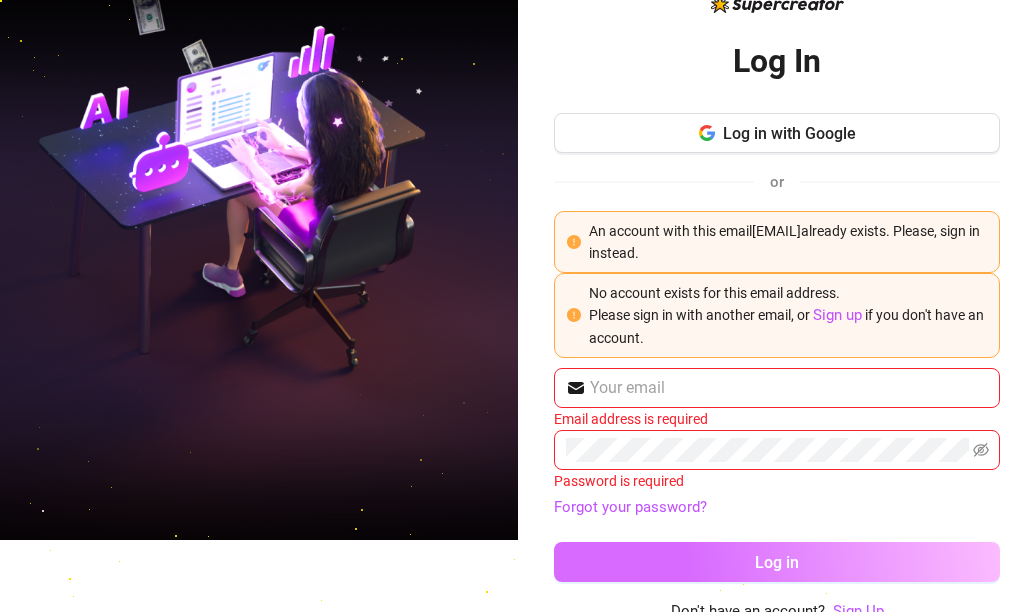 click on "Log in" at bounding box center [777, 562] 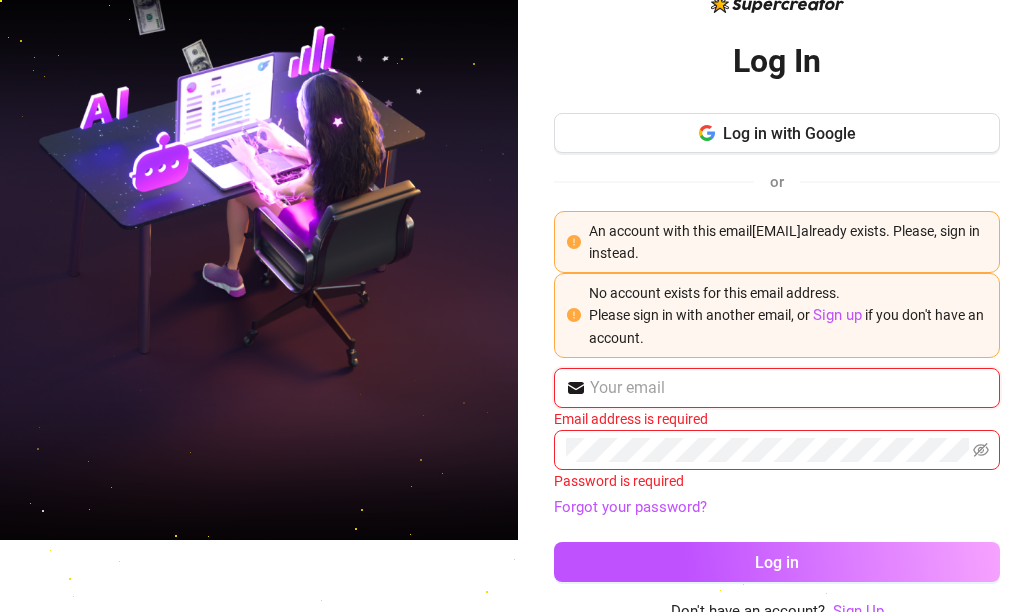 click at bounding box center [789, 388] 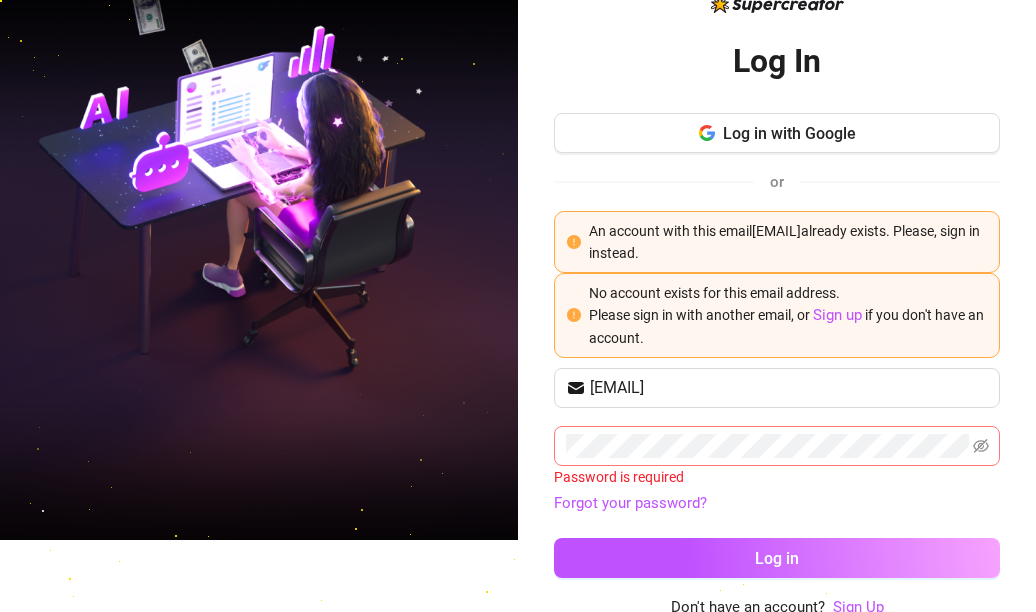 click at bounding box center [777, 446] 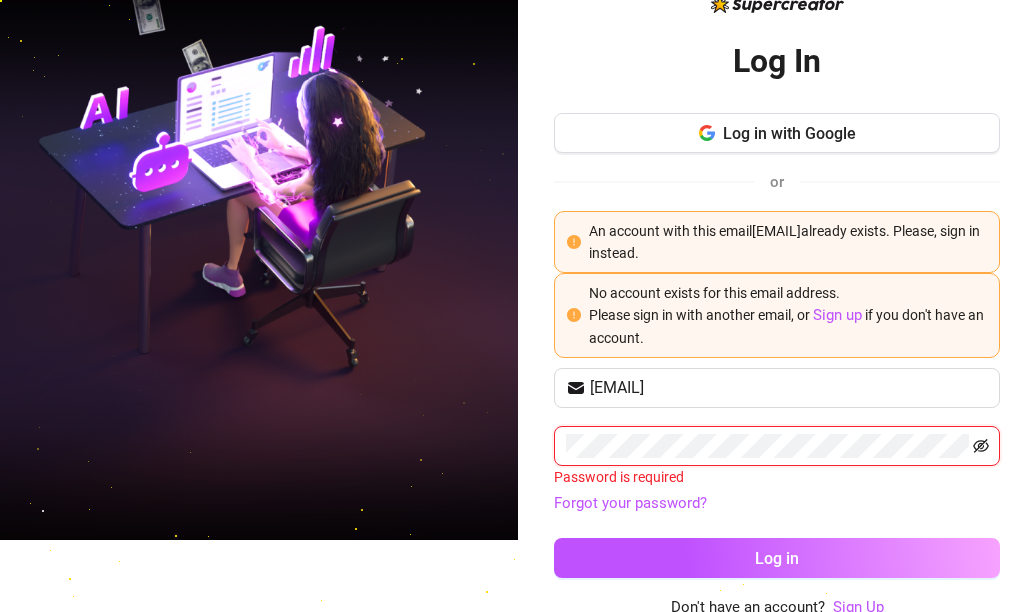 click 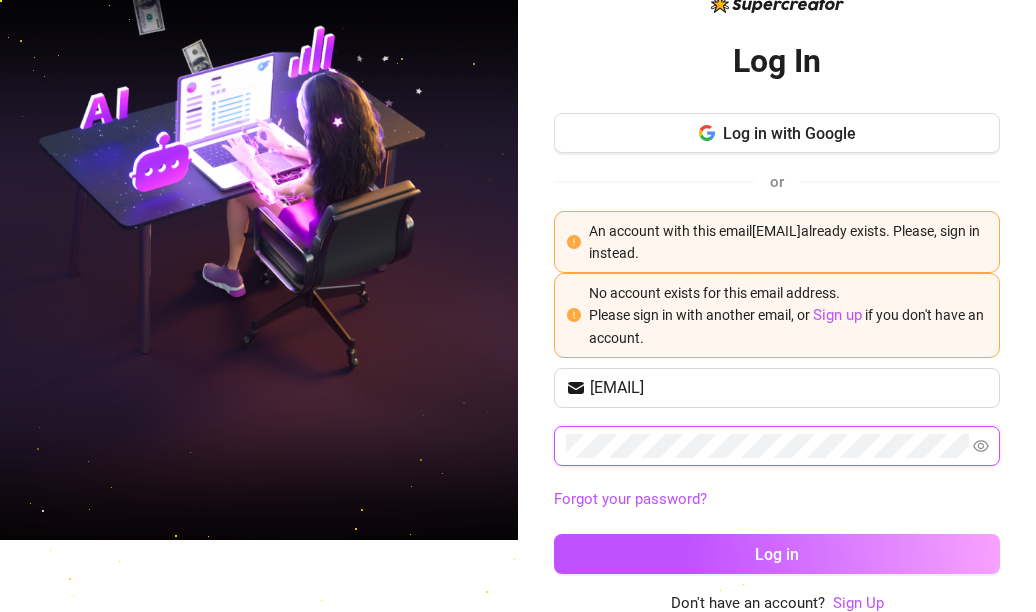 click on "Log in" at bounding box center [777, 554] 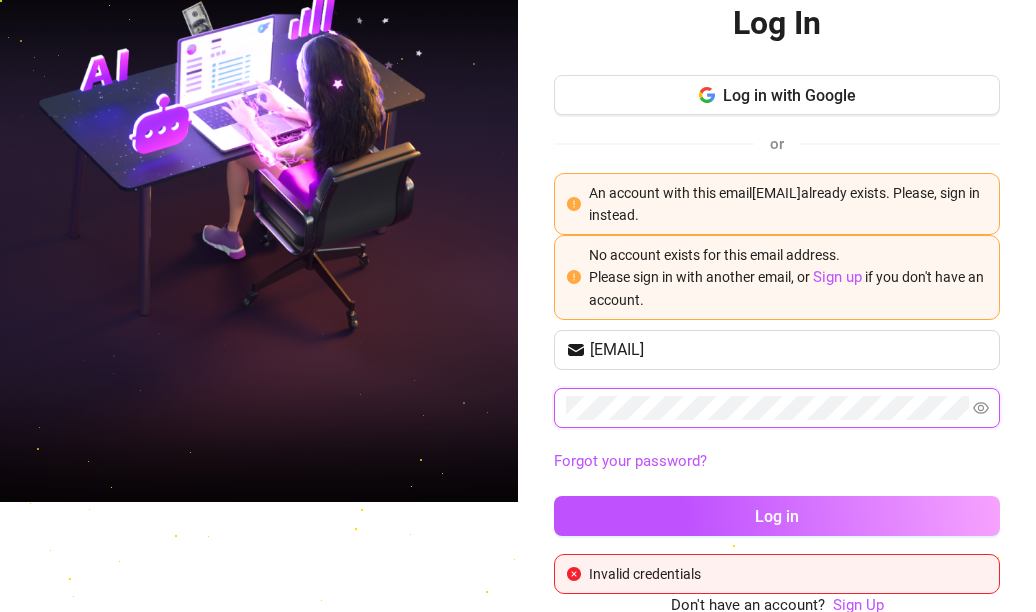 scroll, scrollTop: 112, scrollLeft: 0, axis: vertical 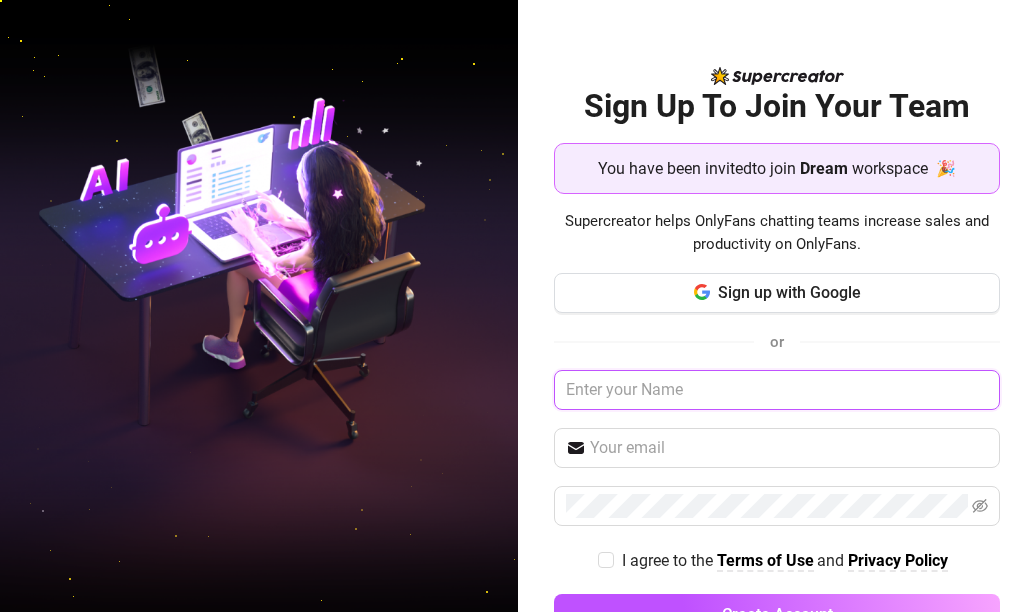 click at bounding box center [777, 390] 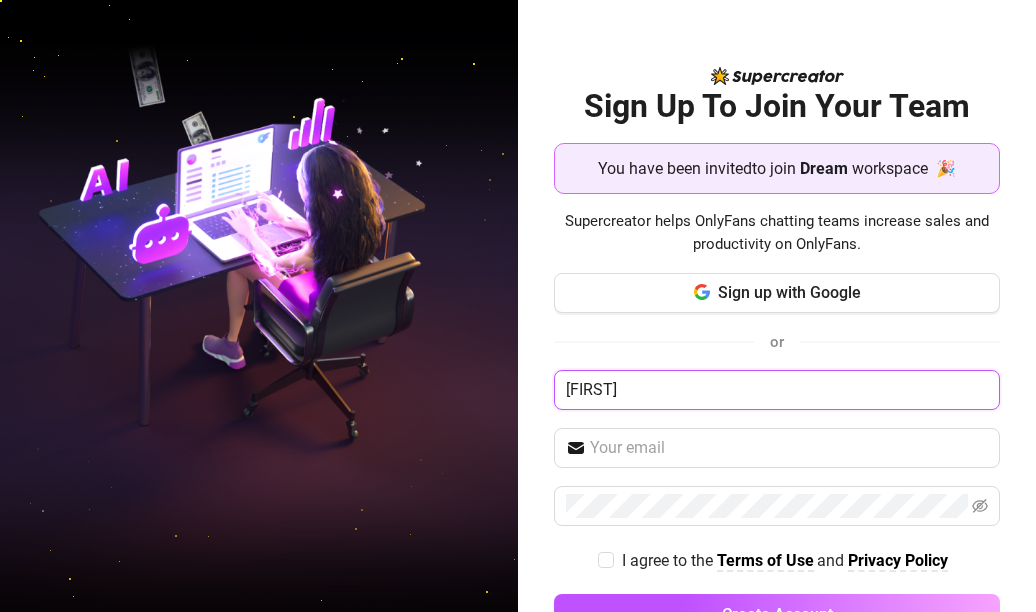 type on "cassie" 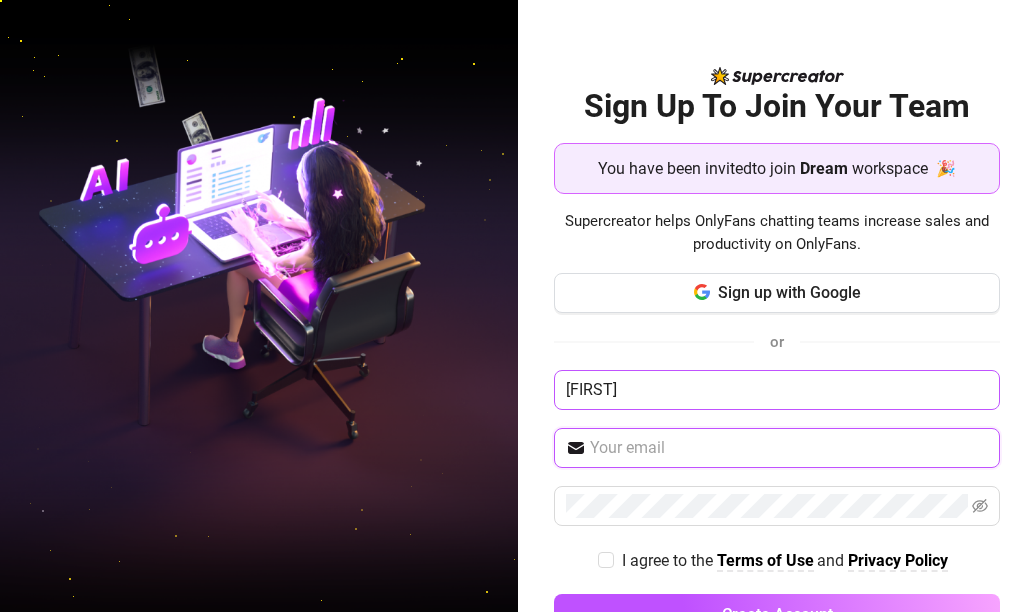 type on "[USERNAME]@[DOMAIN]" 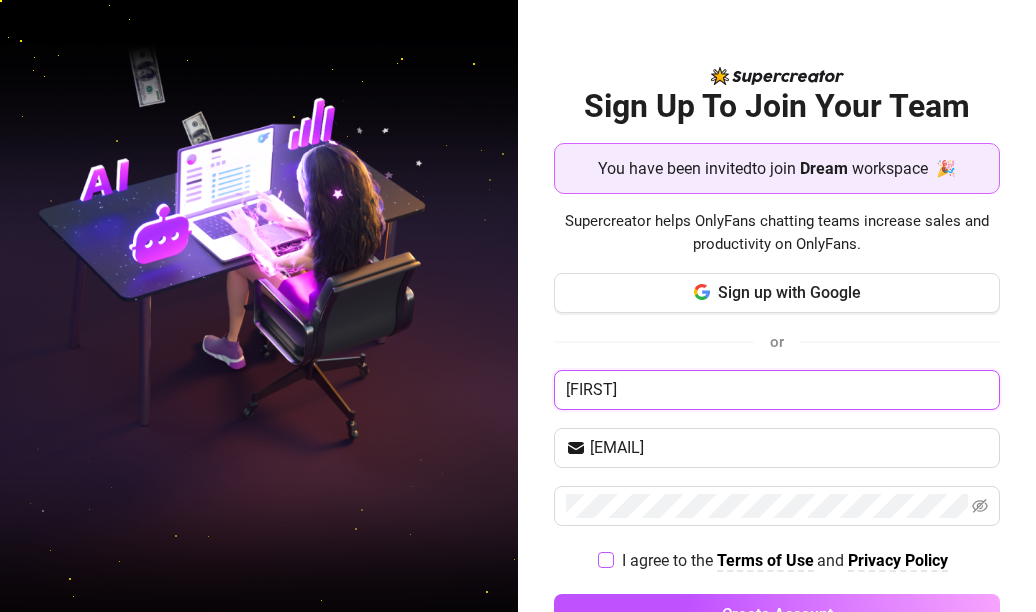 type on "cassie" 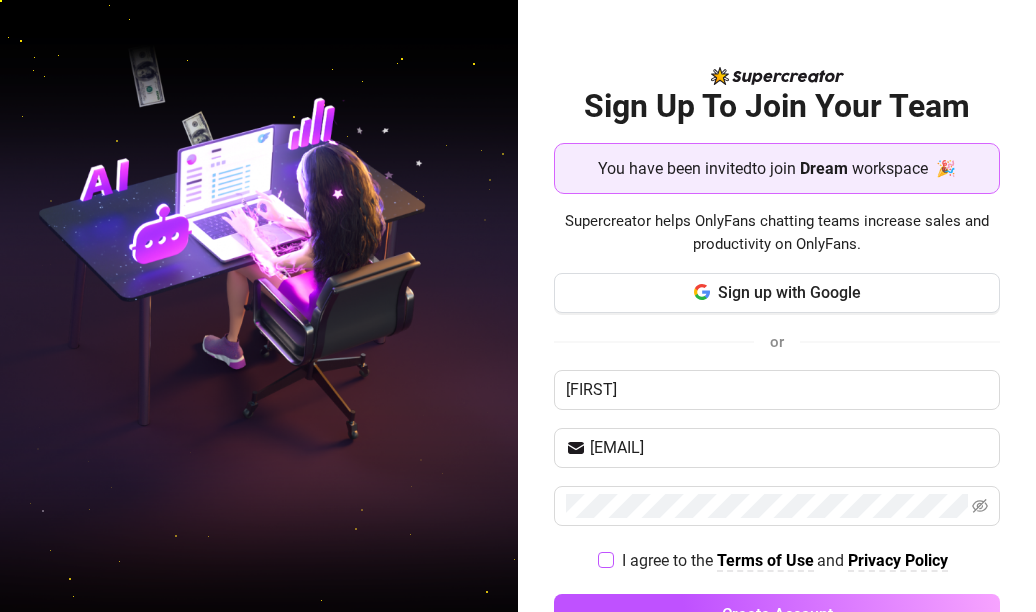 click on "I agree to the   Terms of Use   and   Privacy Policy" at bounding box center (777, 560) 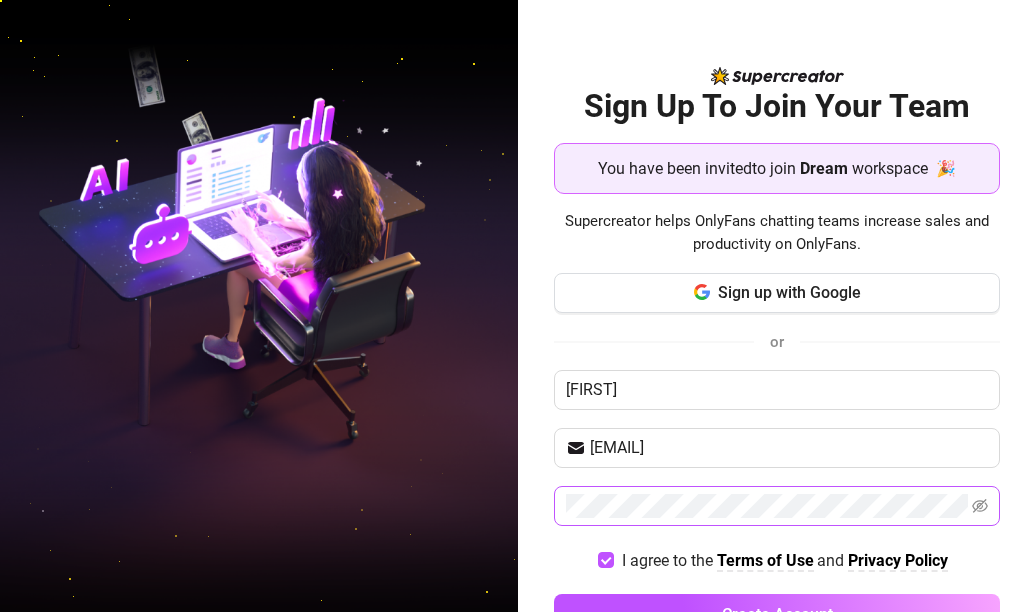 click at bounding box center (980, 506) 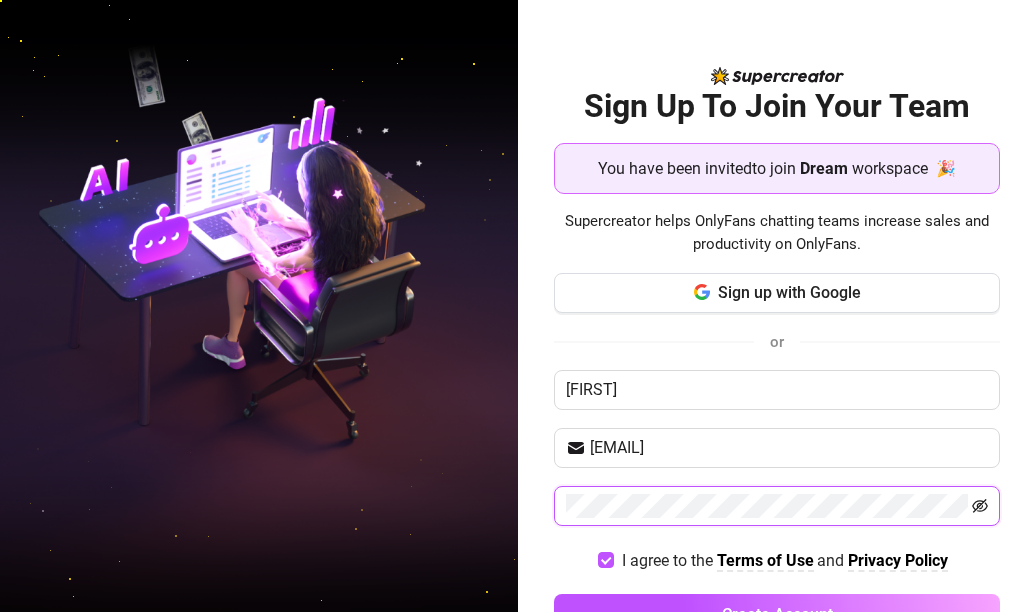 click 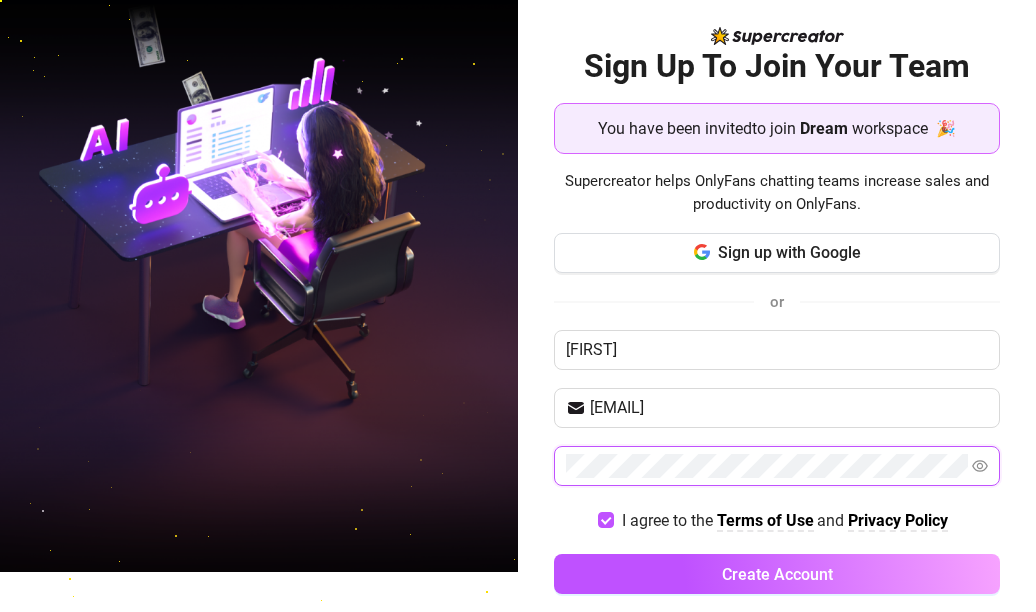 scroll, scrollTop: 60, scrollLeft: 0, axis: vertical 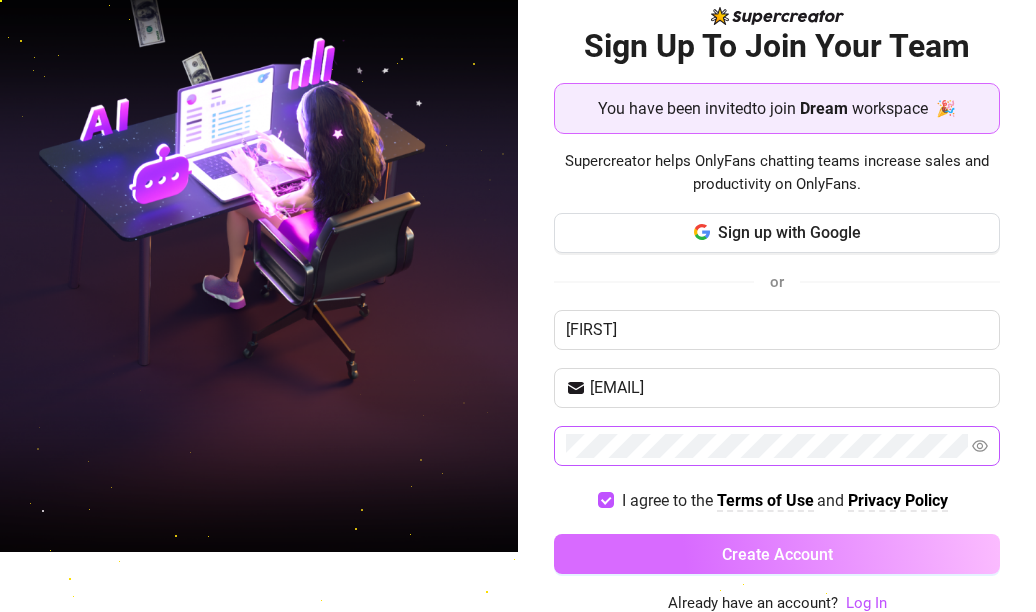 click on "Create Account" at bounding box center (777, 554) 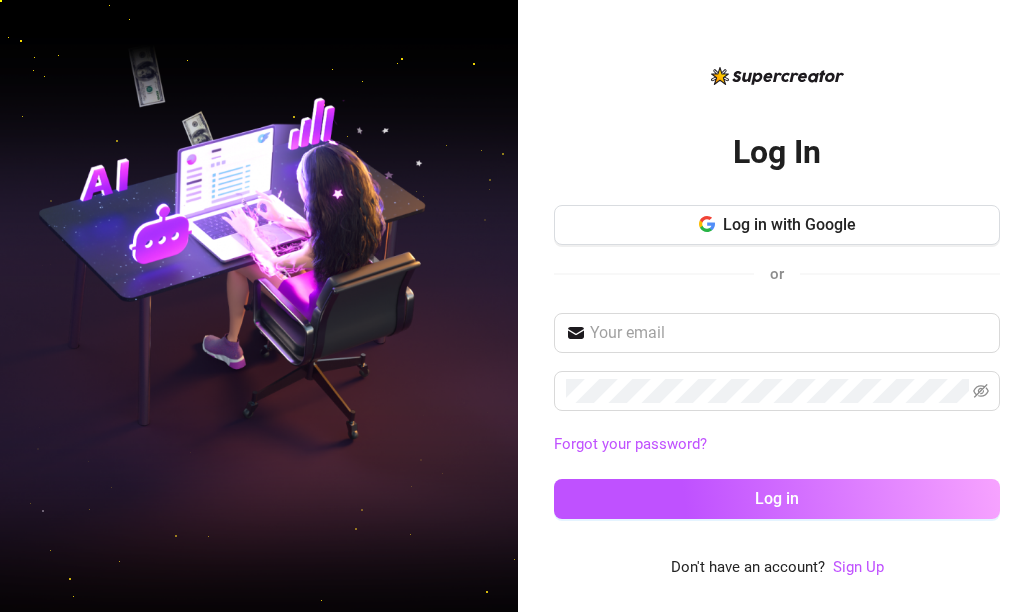 scroll, scrollTop: 0, scrollLeft: 0, axis: both 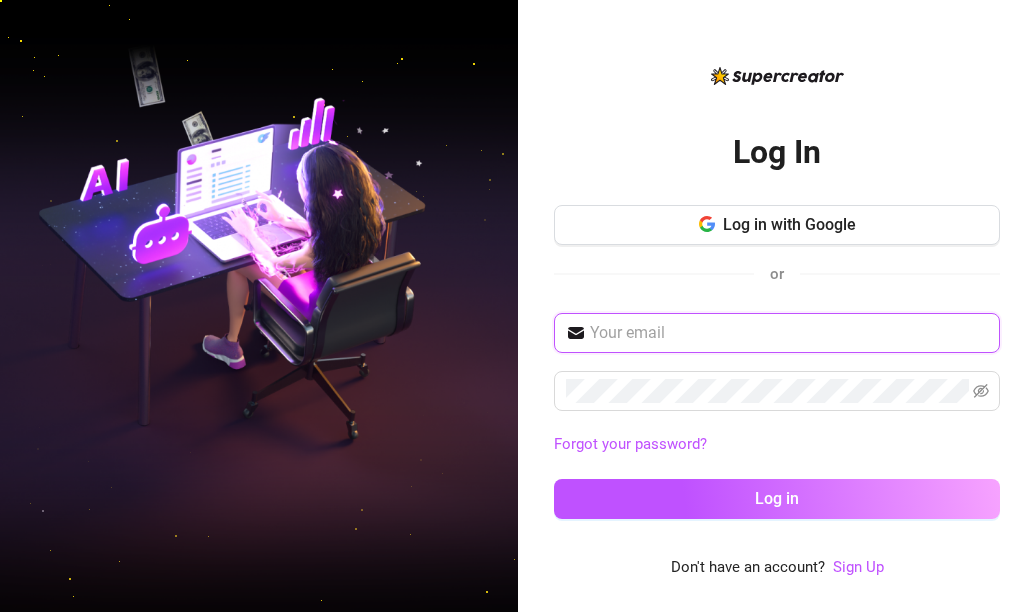click at bounding box center (789, 333) 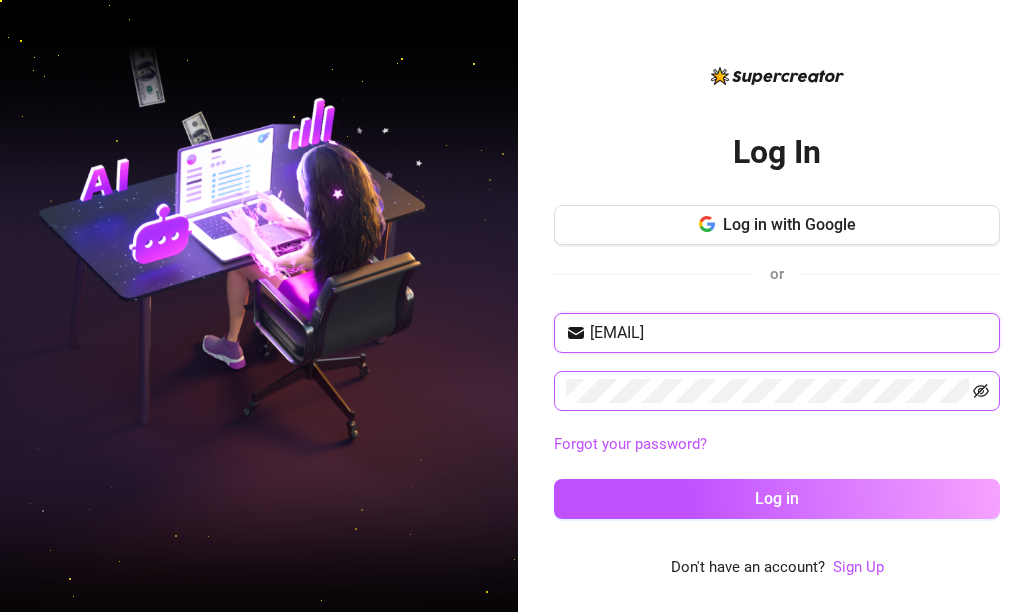 click 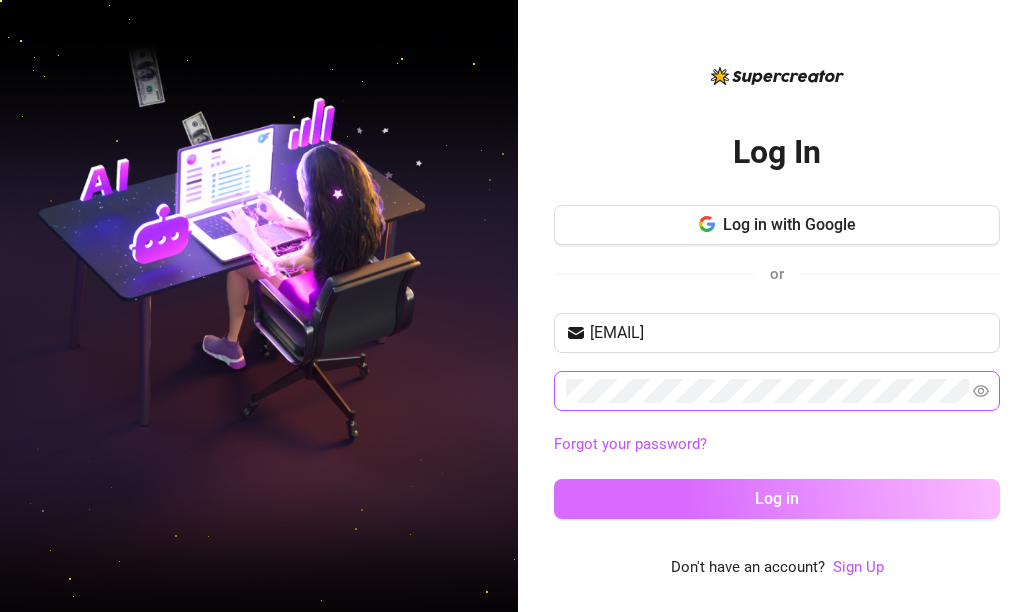 click on "Log in" at bounding box center (777, 499) 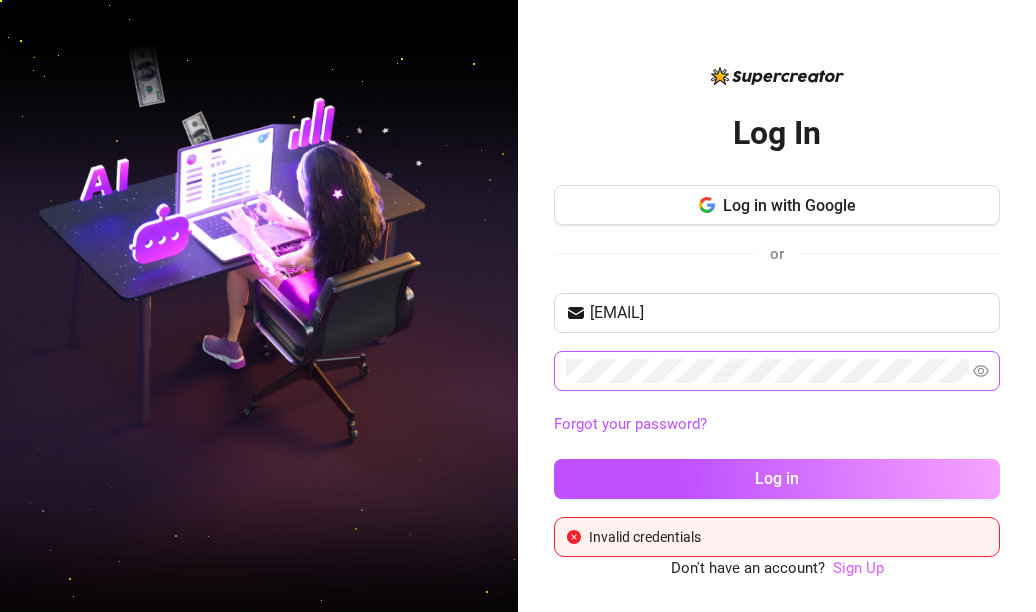 click on "Sign Up" at bounding box center (858, 568) 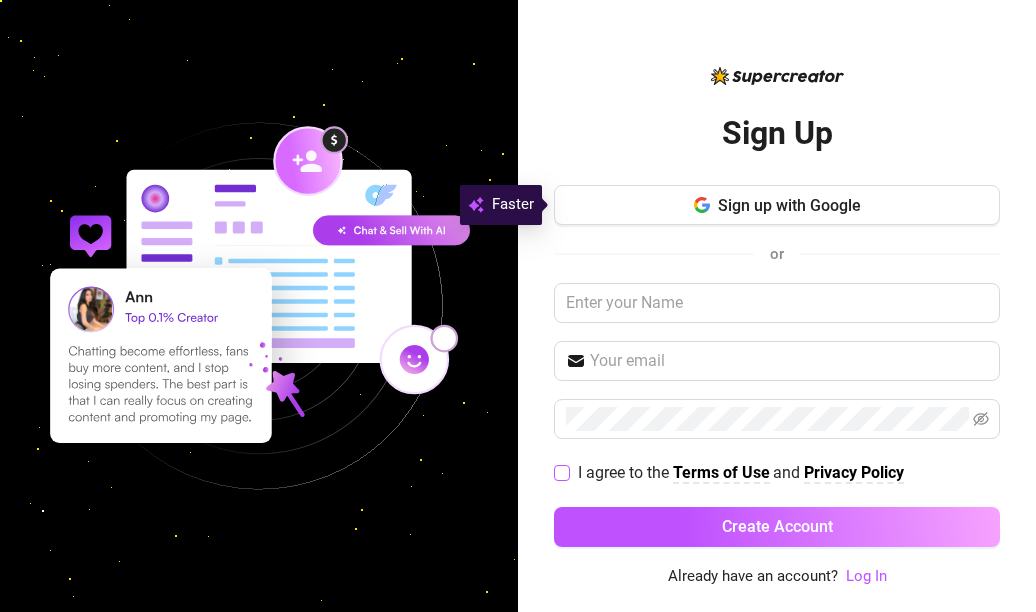 click at bounding box center [562, 473] 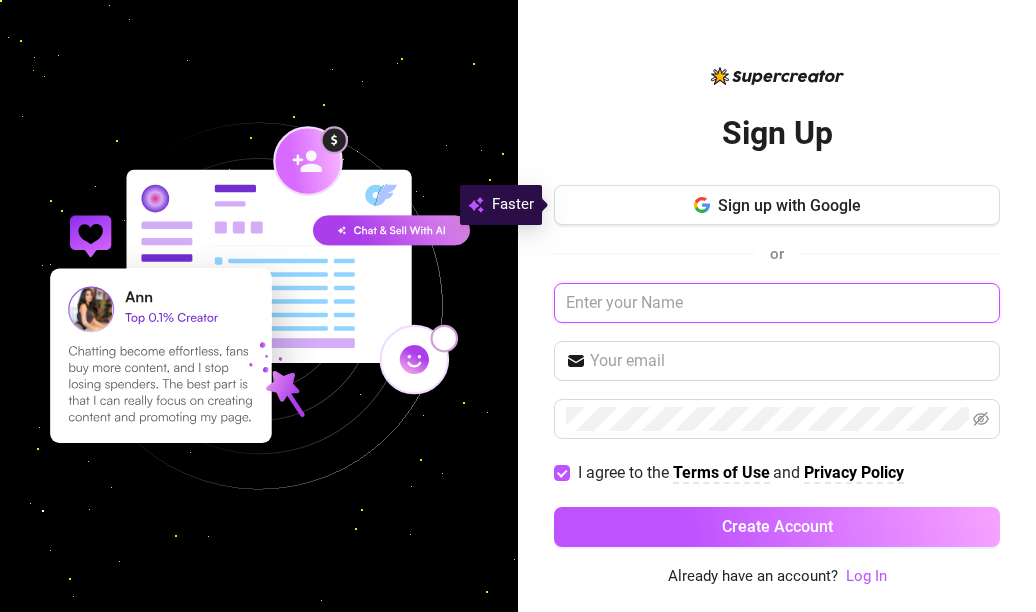 click at bounding box center [777, 303] 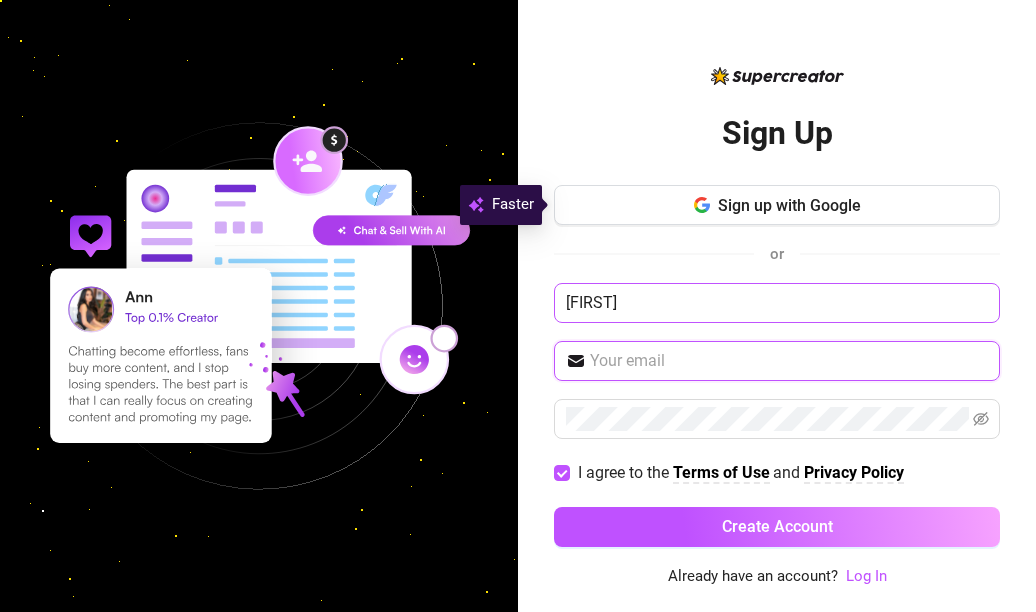 type on "[USERNAME]@[DOMAIN]" 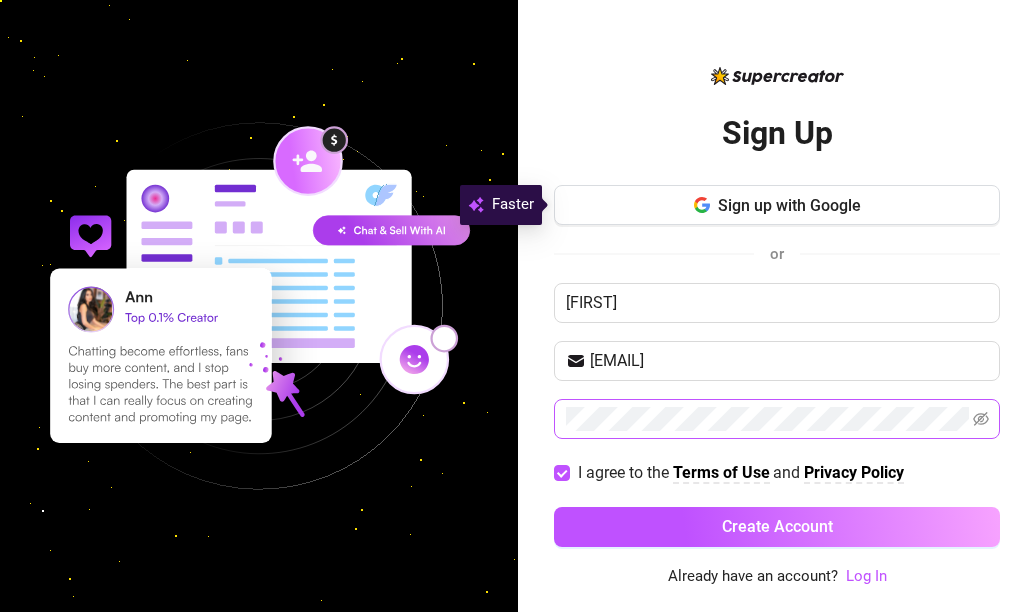 click at bounding box center [777, 419] 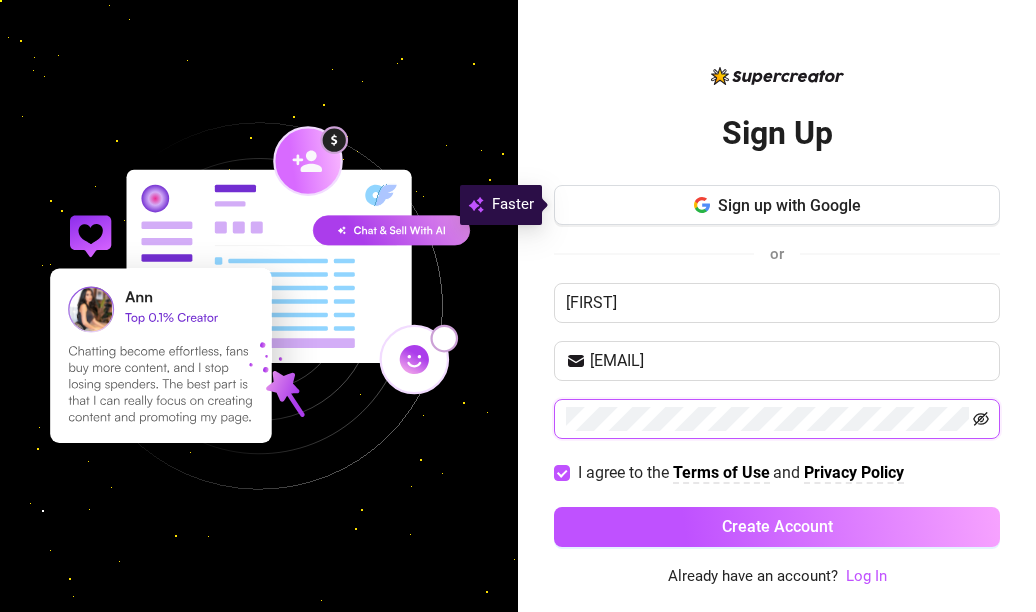click 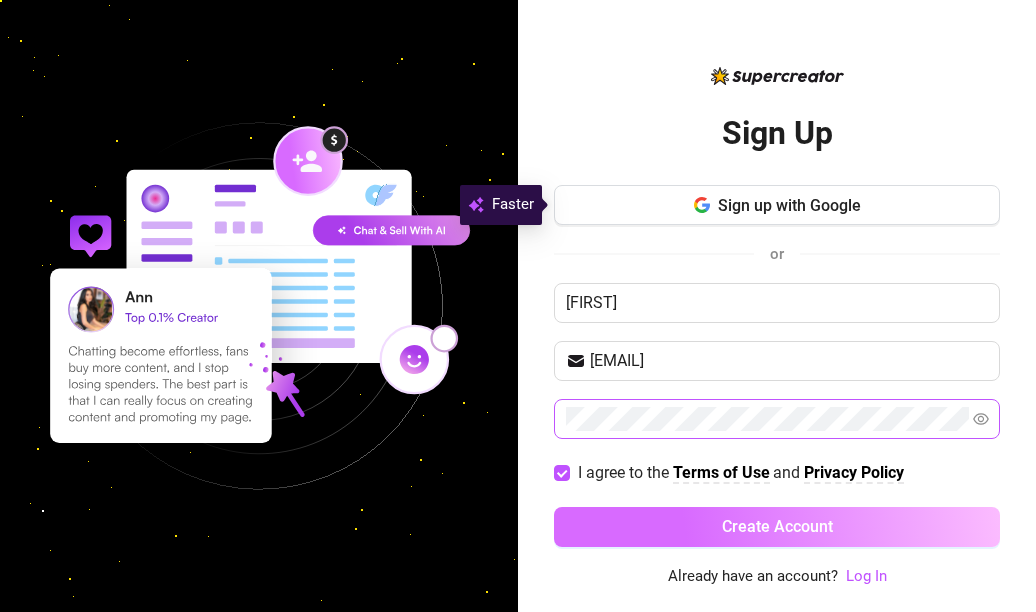 click on "Create Account" at bounding box center (777, 526) 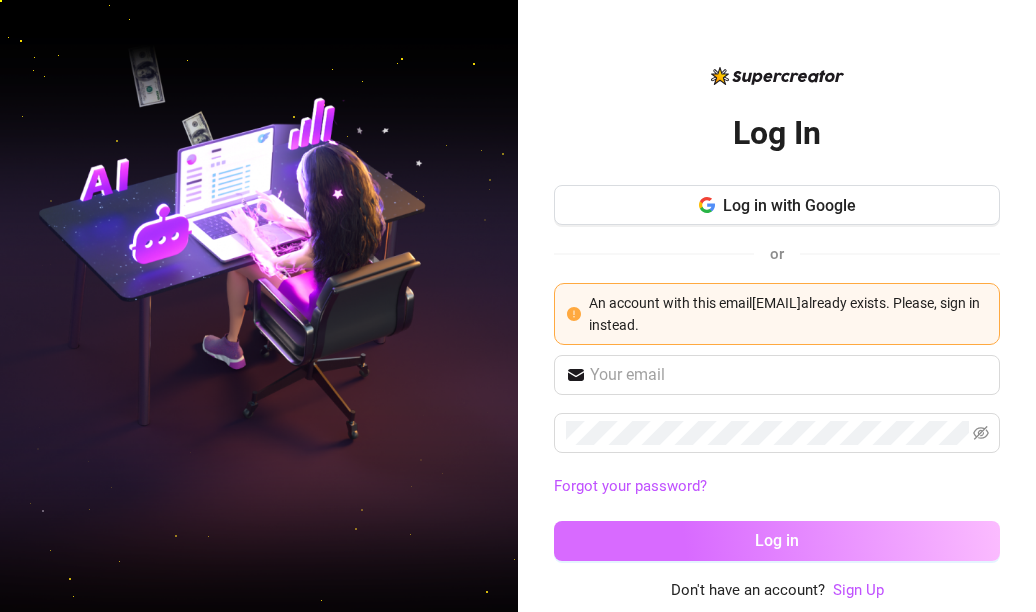 click on "Log in" at bounding box center [777, 541] 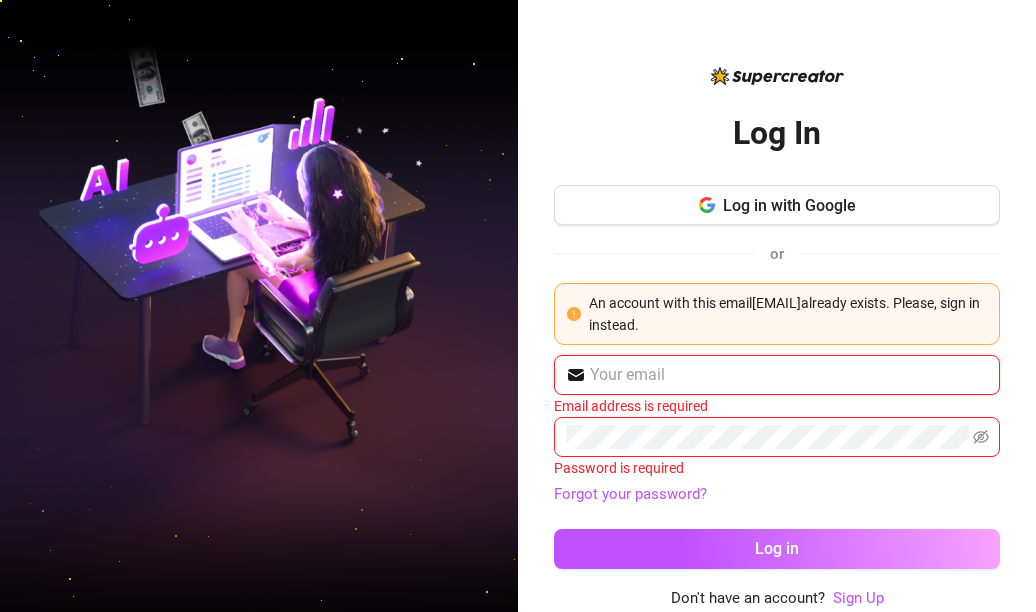 click at bounding box center [789, 375] 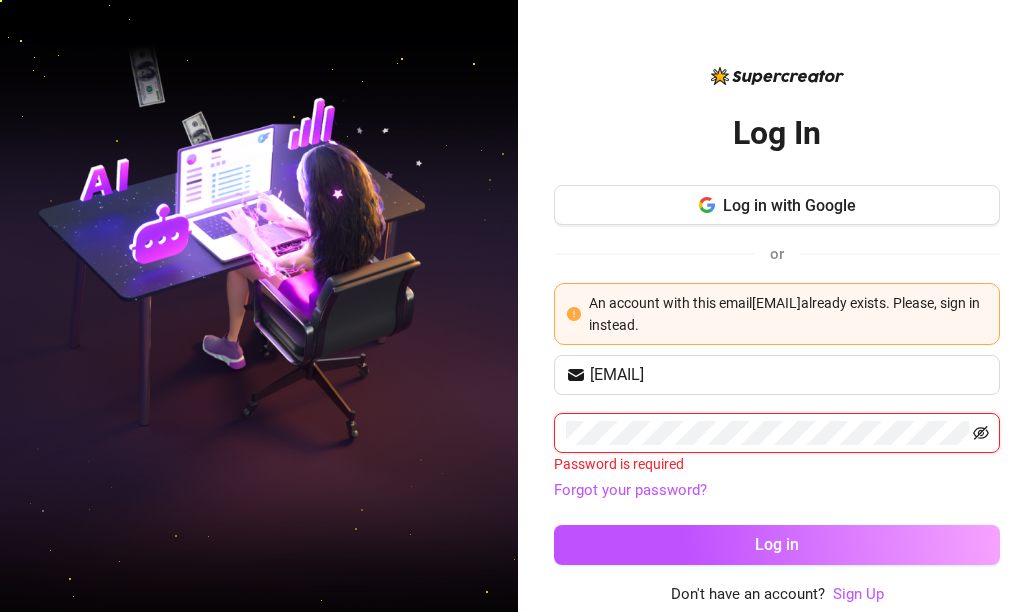 click 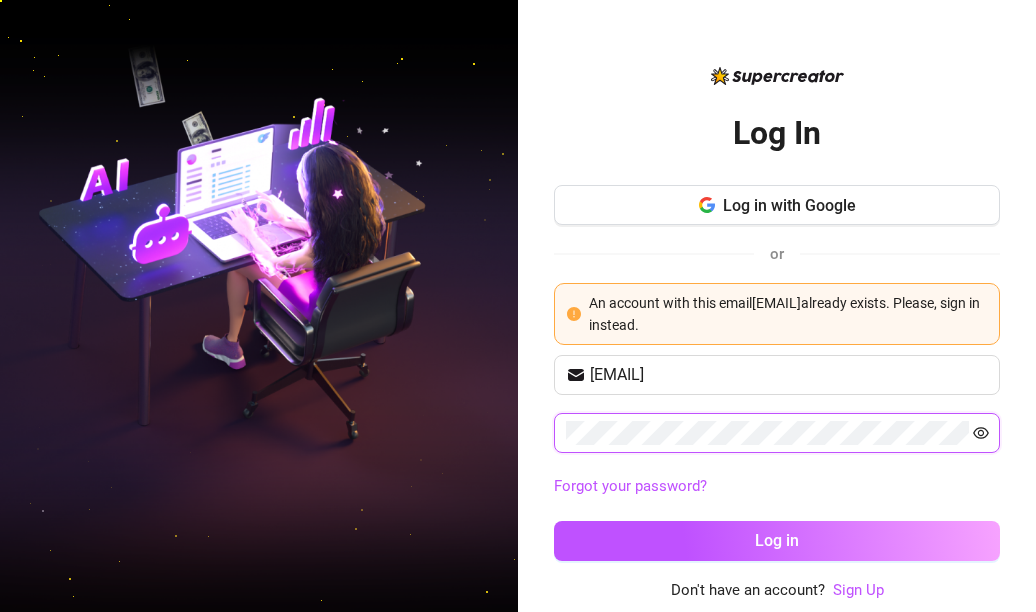 click 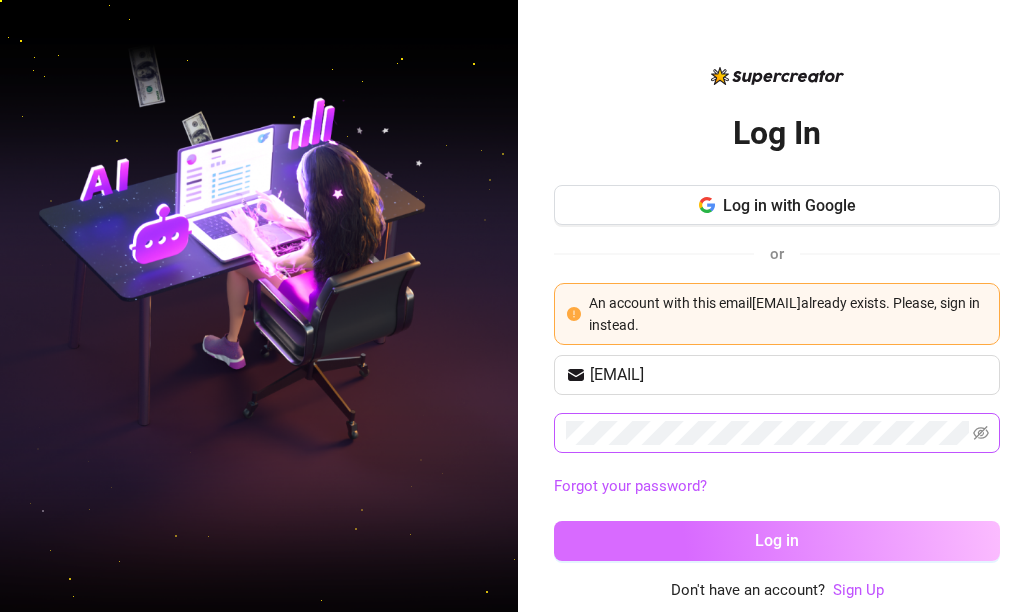 click on "Log in" at bounding box center [777, 541] 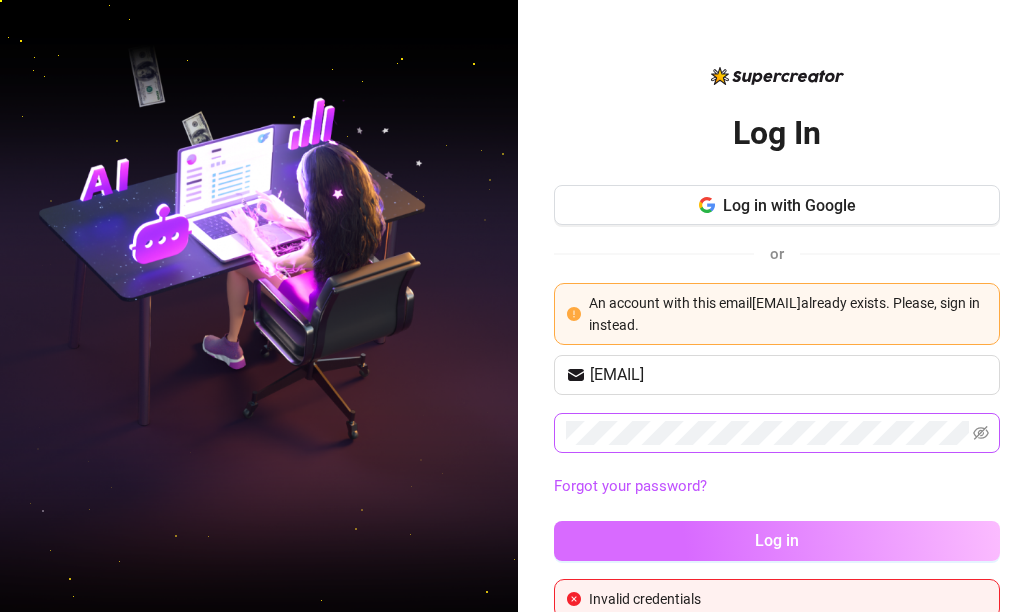 click on "Log in" at bounding box center [777, 541] 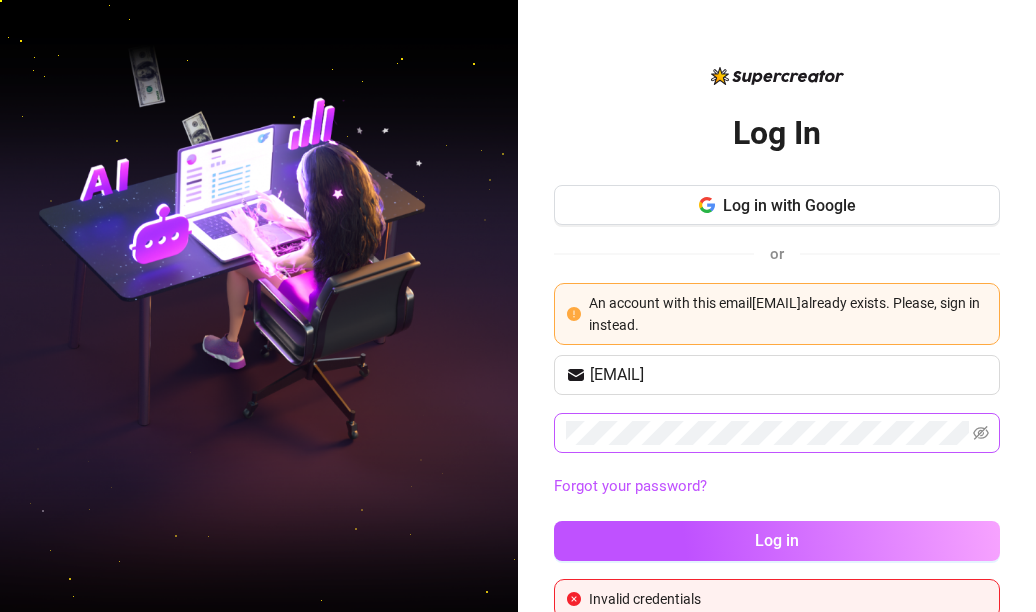 scroll, scrollTop: 27, scrollLeft: 0, axis: vertical 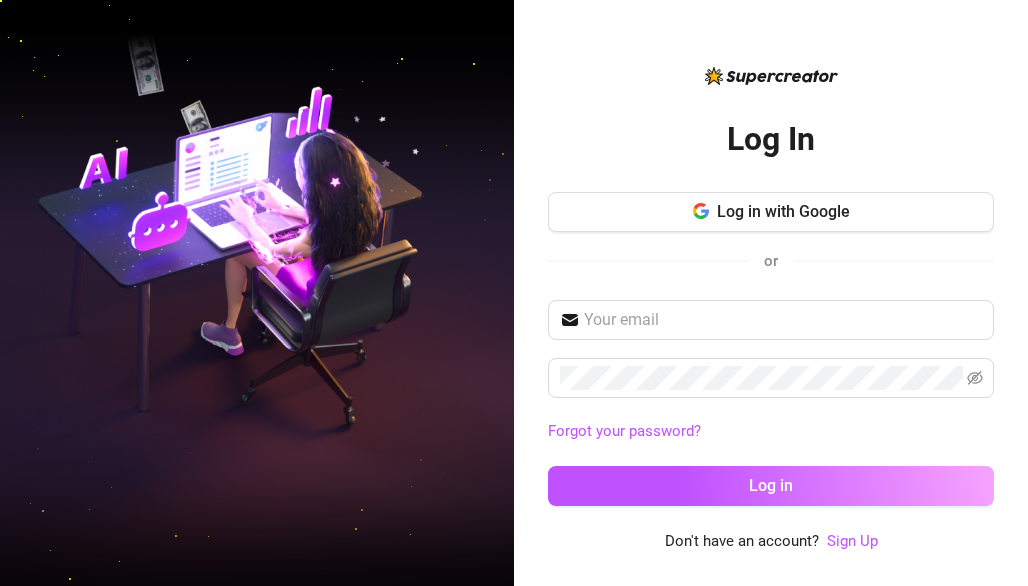 drag, startPoint x: 888, startPoint y: 11, endPoint x: 373, endPoint y: 357, distance: 620.43616 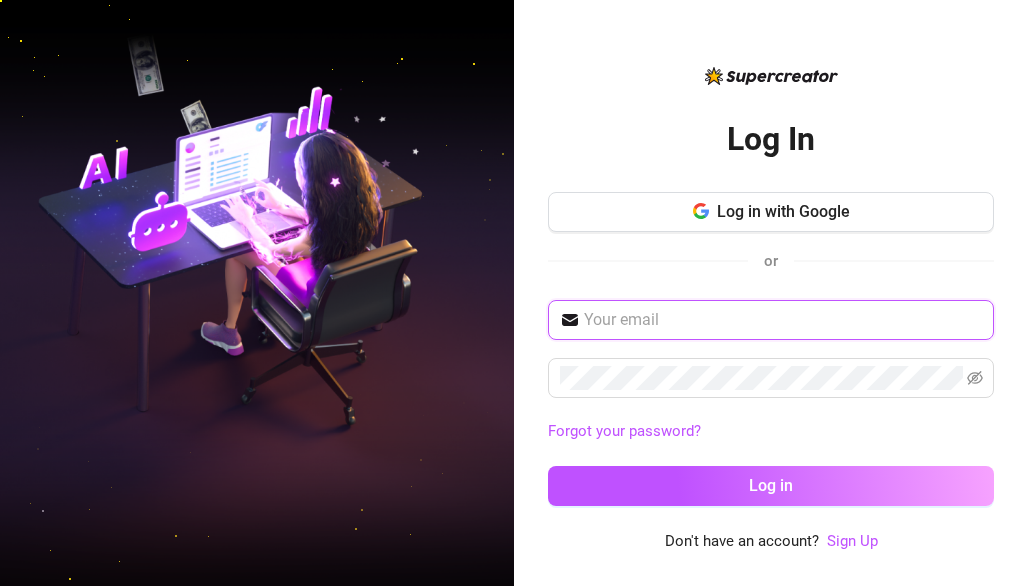 click at bounding box center (783, 320) 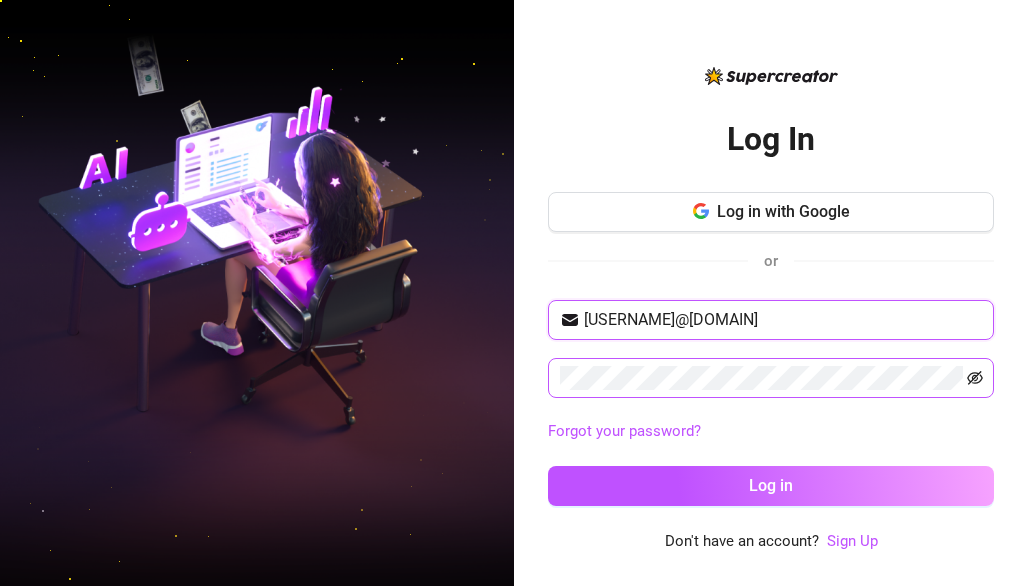 click 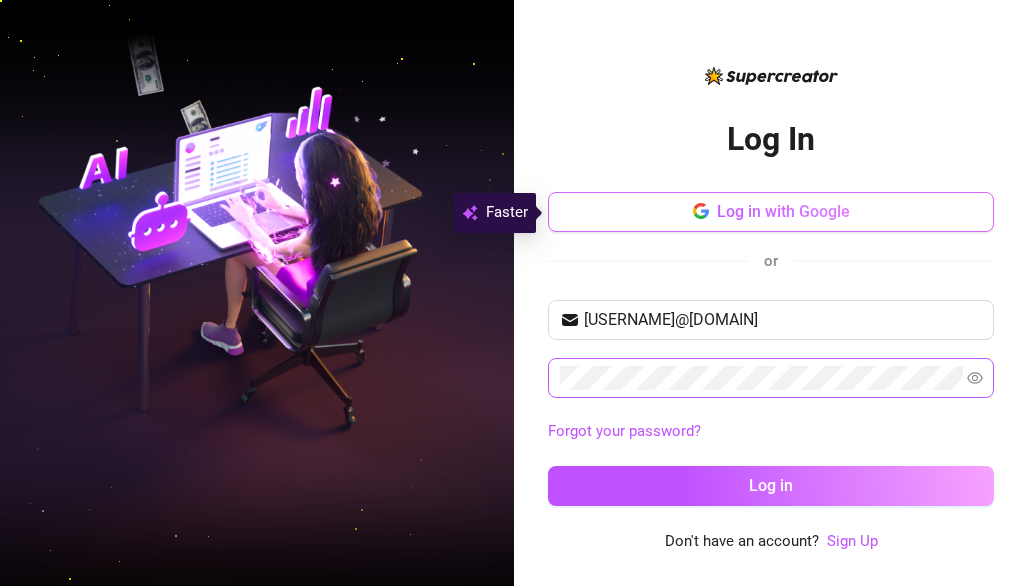 click on "Log in with Google" at bounding box center [771, 212] 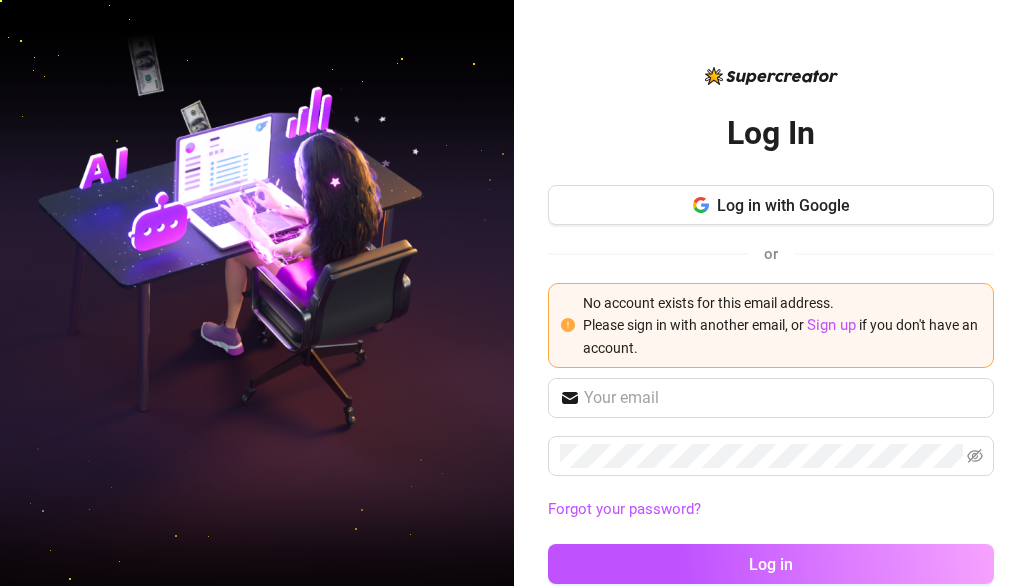 scroll, scrollTop: 37, scrollLeft: 0, axis: vertical 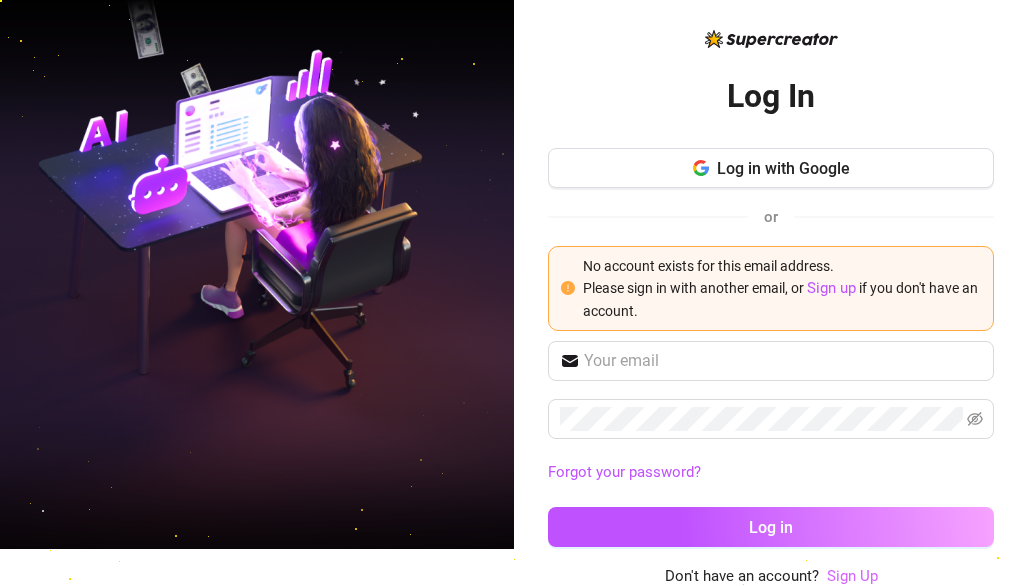click on "Sign Up" at bounding box center (852, 576) 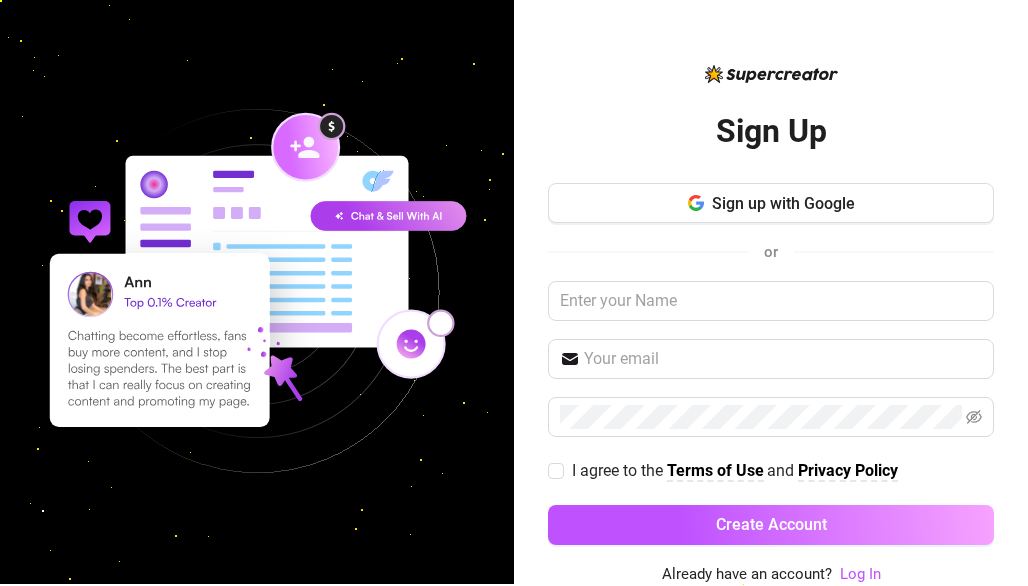 scroll, scrollTop: 0, scrollLeft: 0, axis: both 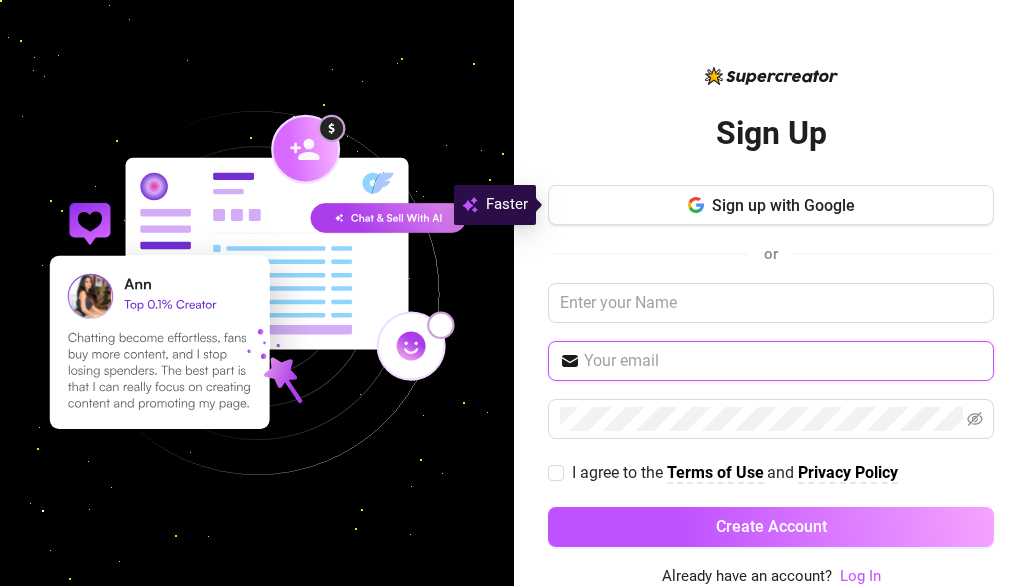 click at bounding box center [783, 361] 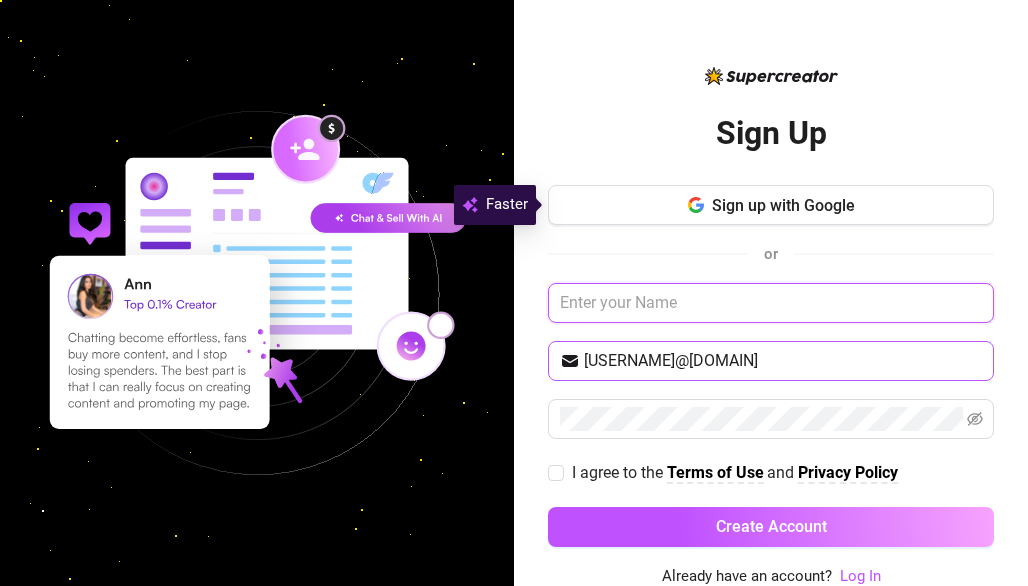 type on "CASSIE cassie" 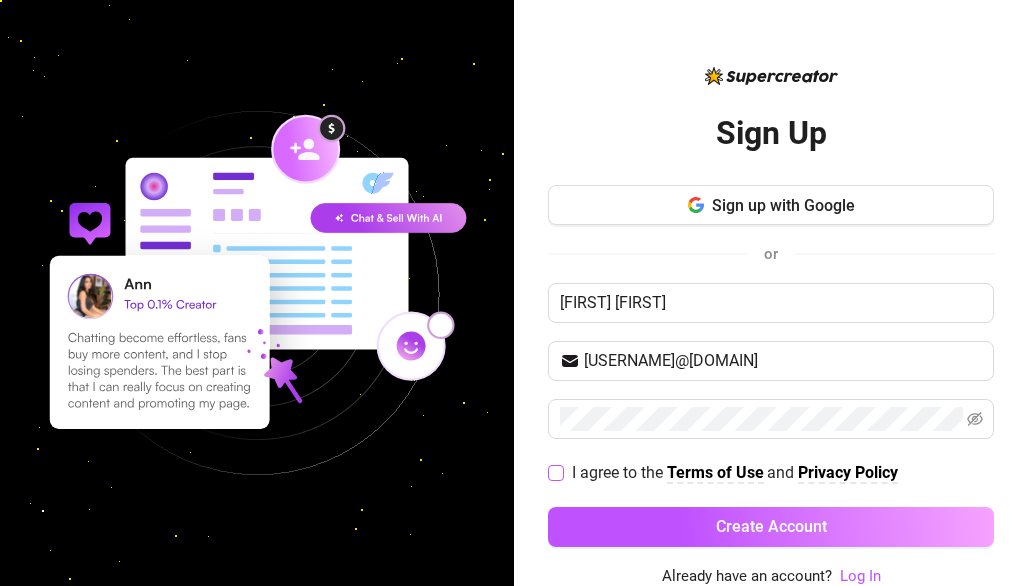 click on "I agree to the   Terms of Use   and   Privacy Policy" at bounding box center [555, 472] 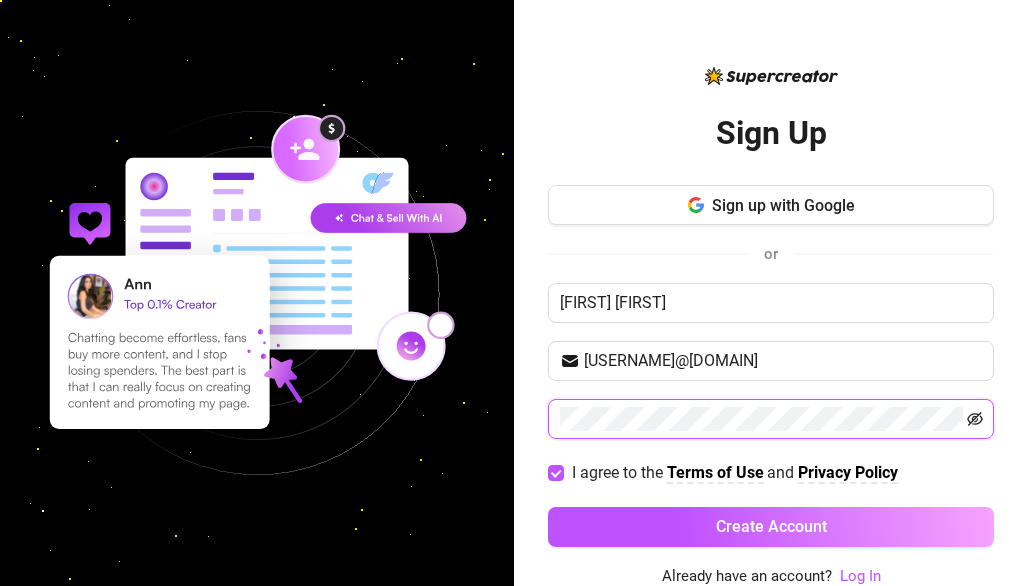 click 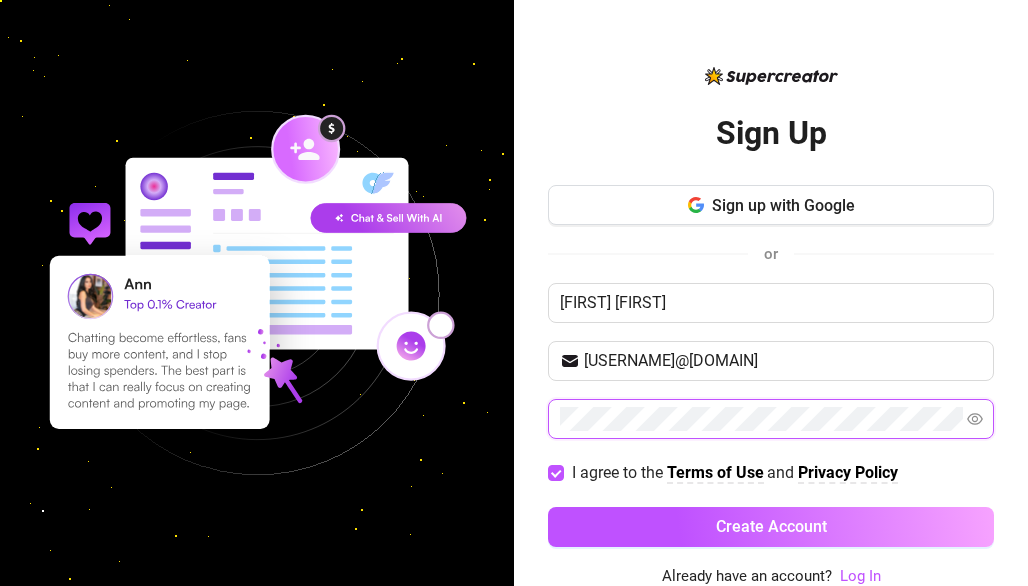 click on "Create Account" at bounding box center [771, 527] 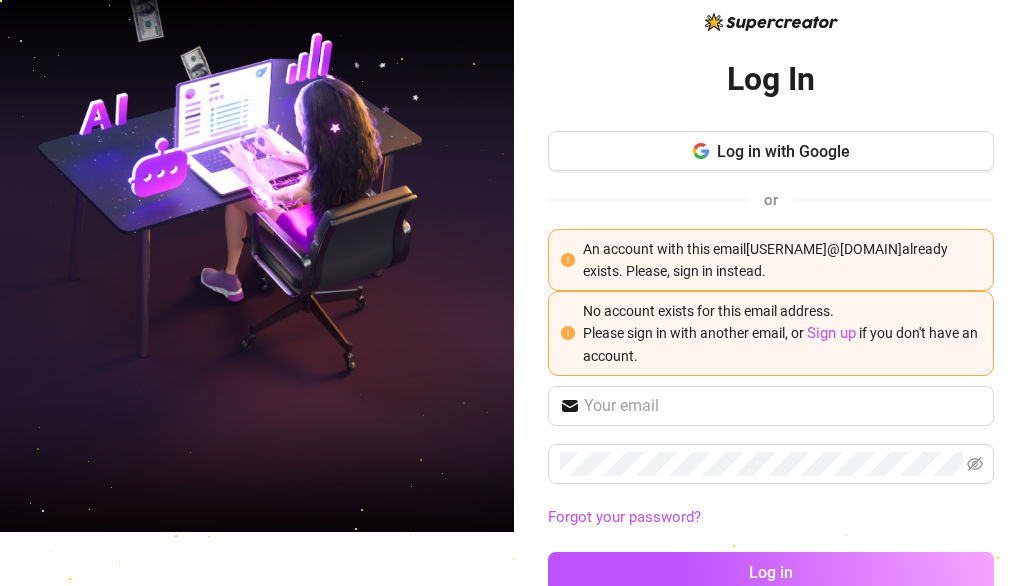 scroll, scrollTop: 98, scrollLeft: 0, axis: vertical 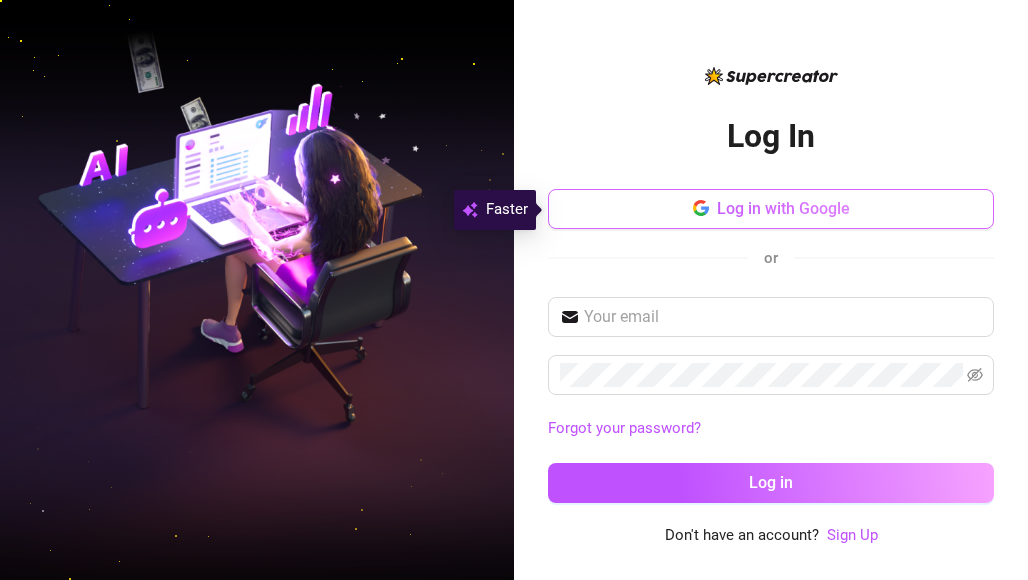 click on "Log in with Google" at bounding box center (771, 209) 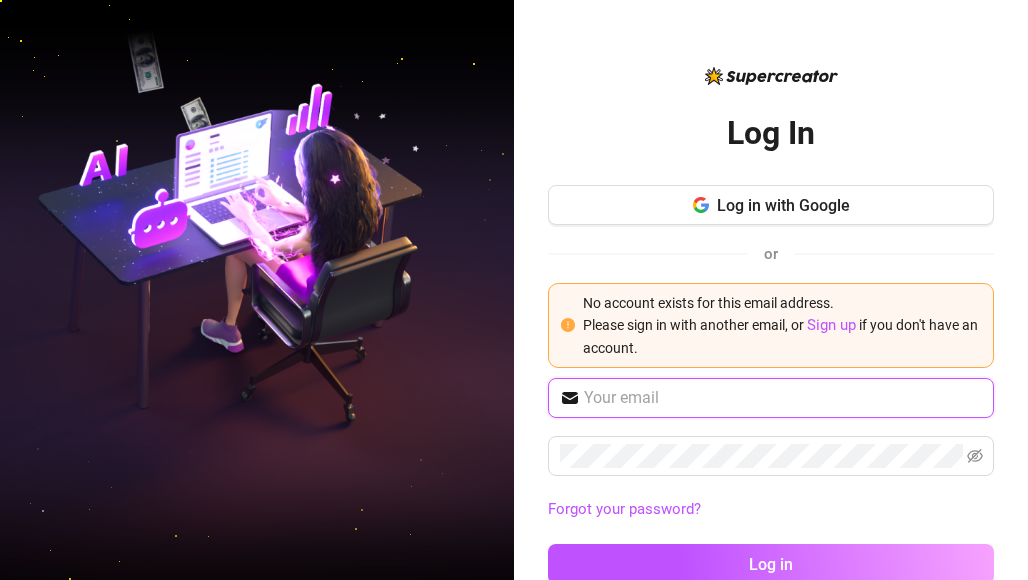 click at bounding box center [783, 398] 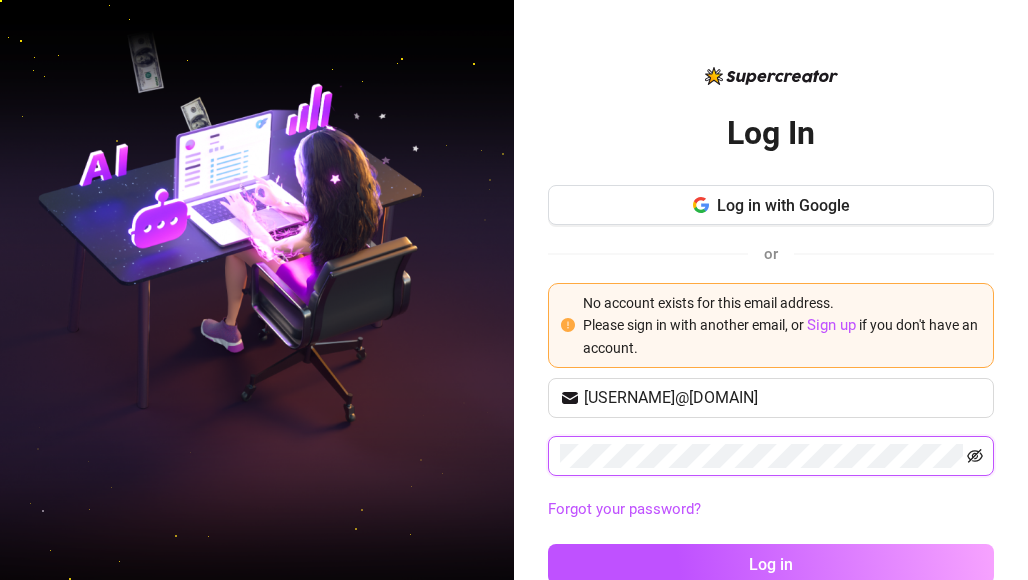 click 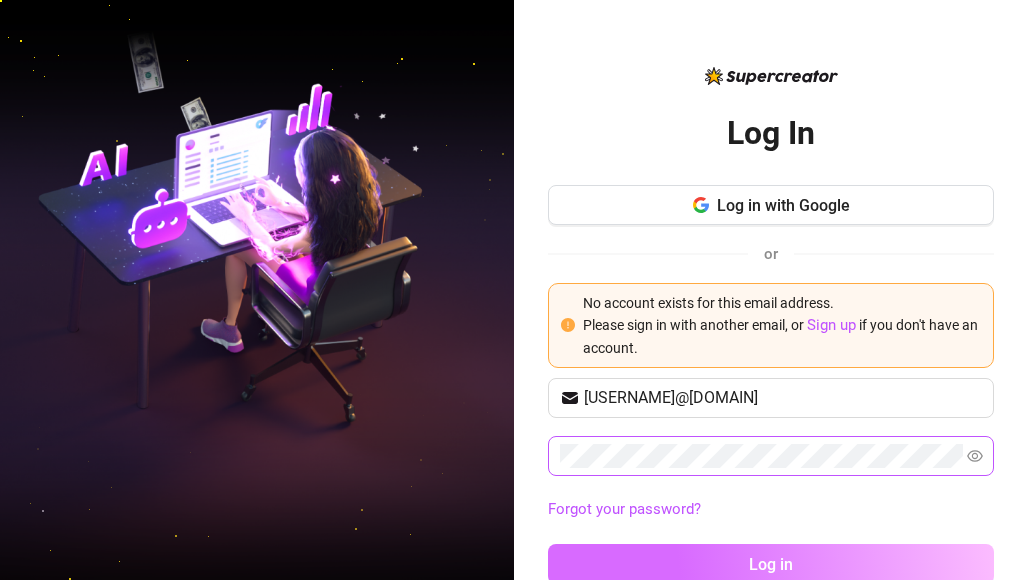 click on "Log in" at bounding box center (771, 564) 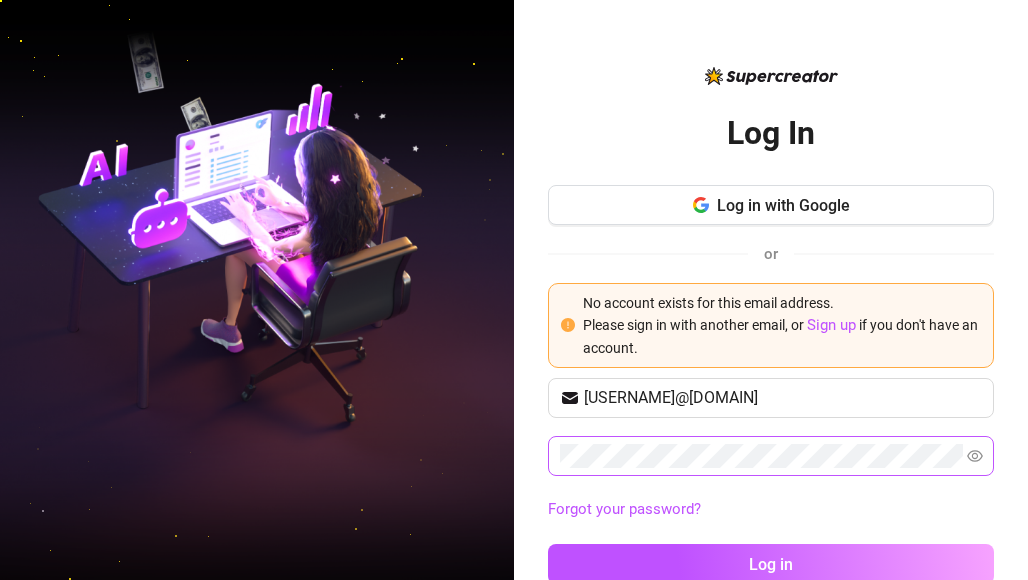 scroll, scrollTop: 82, scrollLeft: 0, axis: vertical 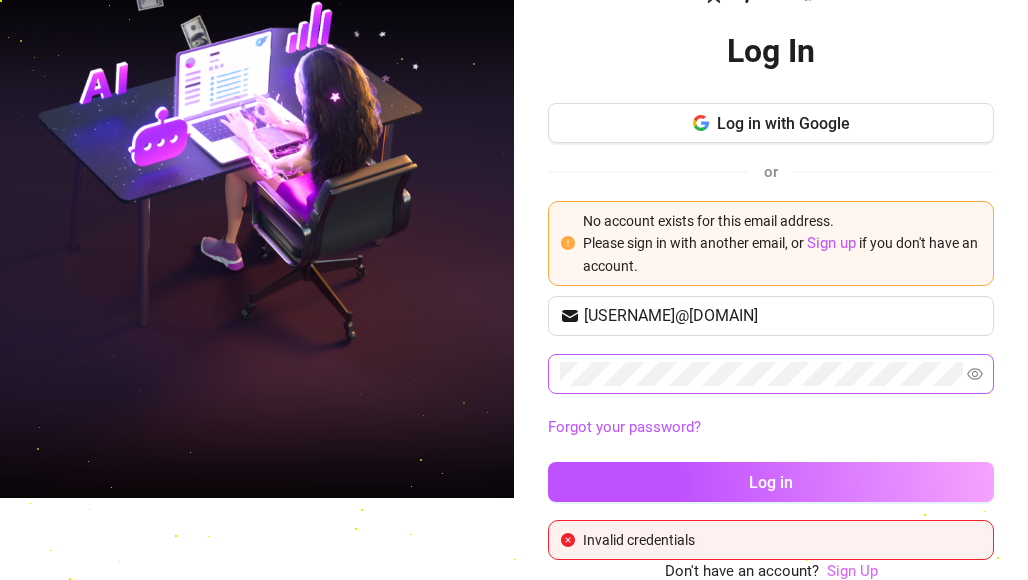 click on "Sign Up" at bounding box center [852, 571] 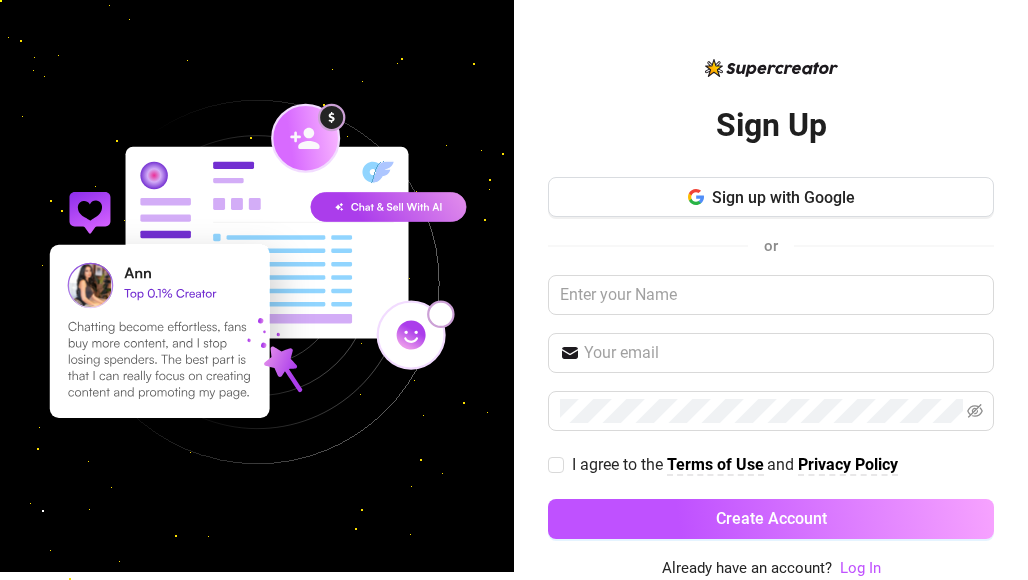 scroll, scrollTop: 6, scrollLeft: 0, axis: vertical 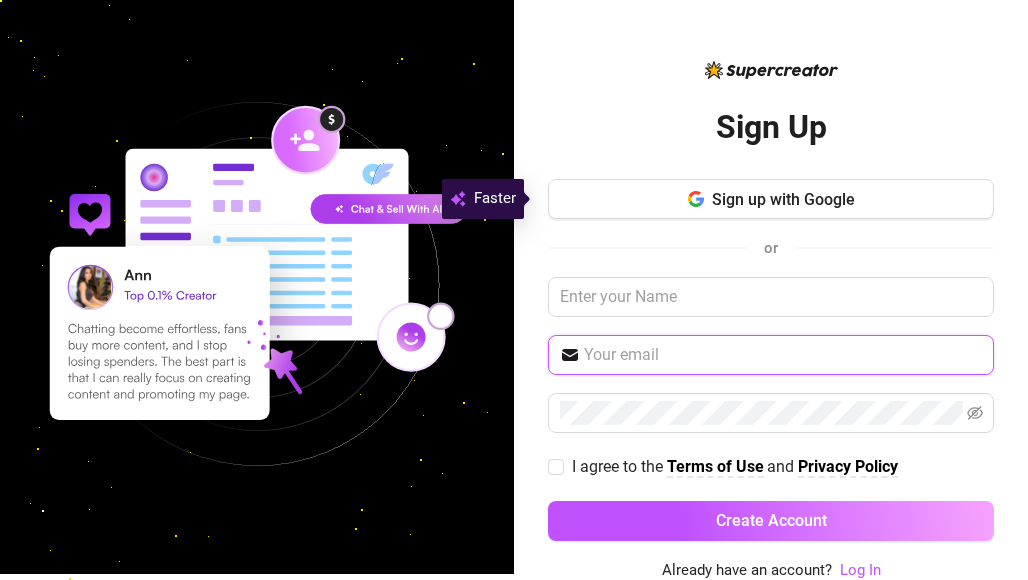 click at bounding box center [783, 355] 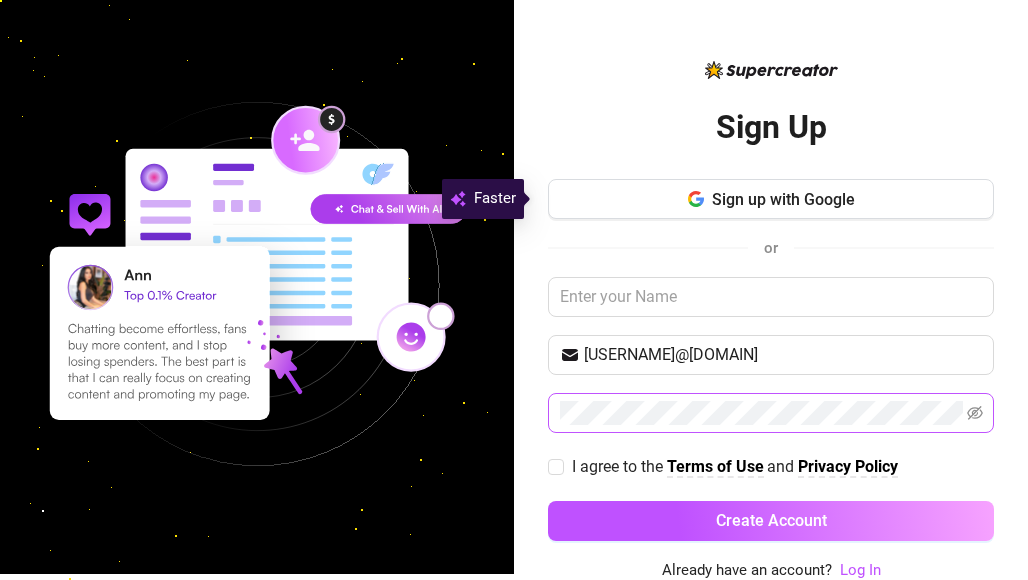click at bounding box center (771, 413) 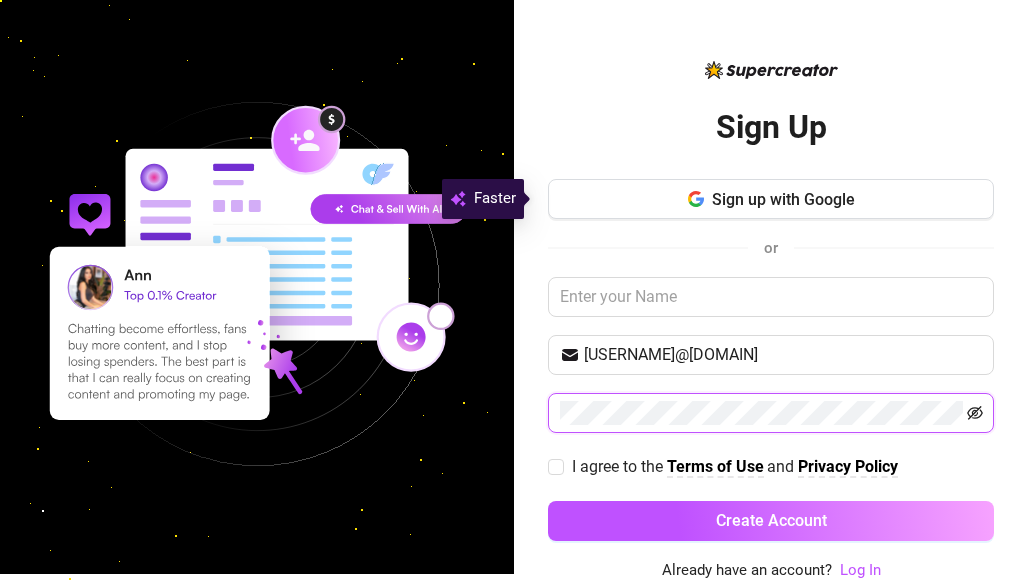click 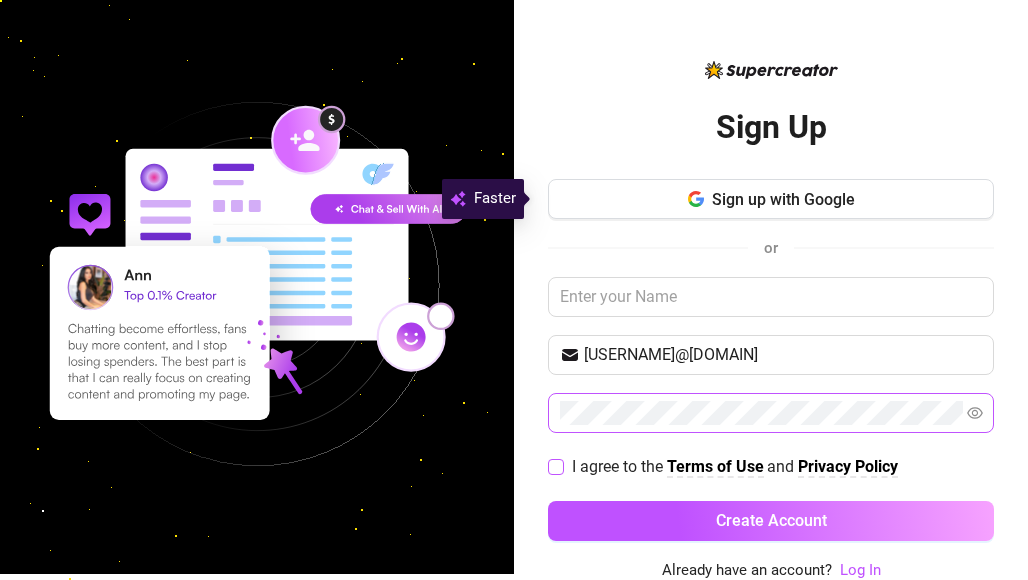 click on "I agree to the   Terms of Use   and   Privacy Policy" at bounding box center (555, 466) 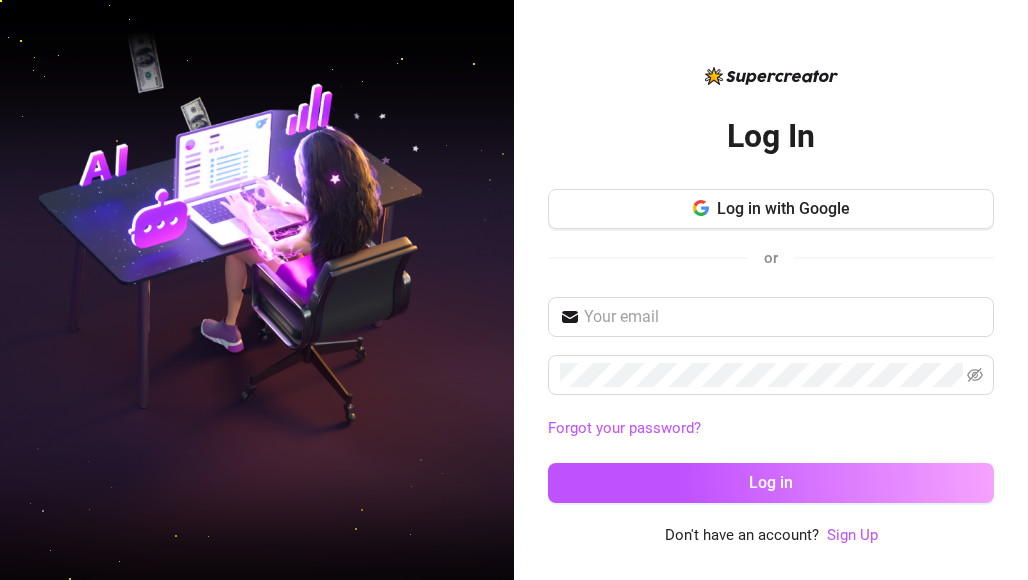 scroll, scrollTop: 0, scrollLeft: 0, axis: both 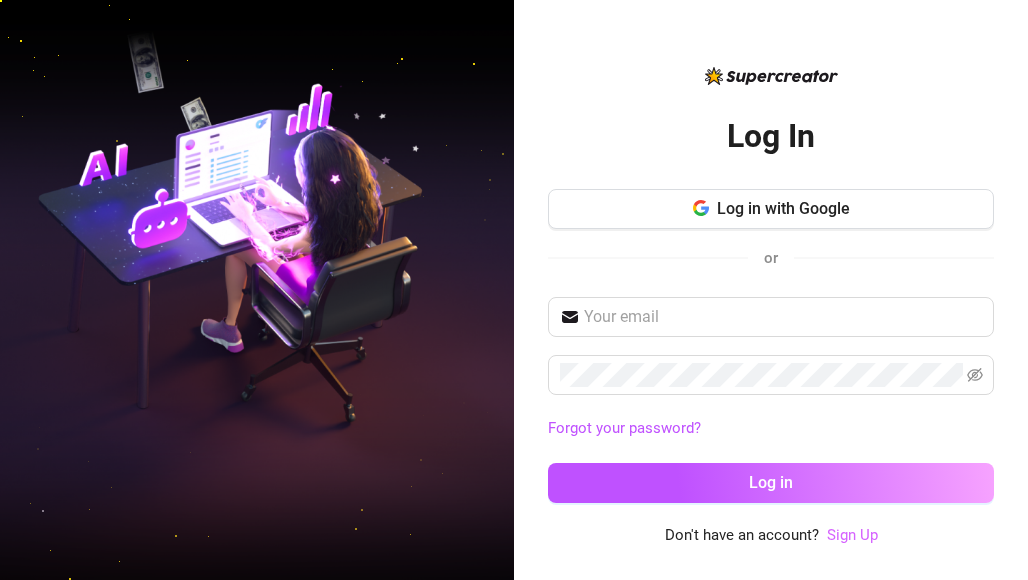 click on "Sign Up" at bounding box center [852, 535] 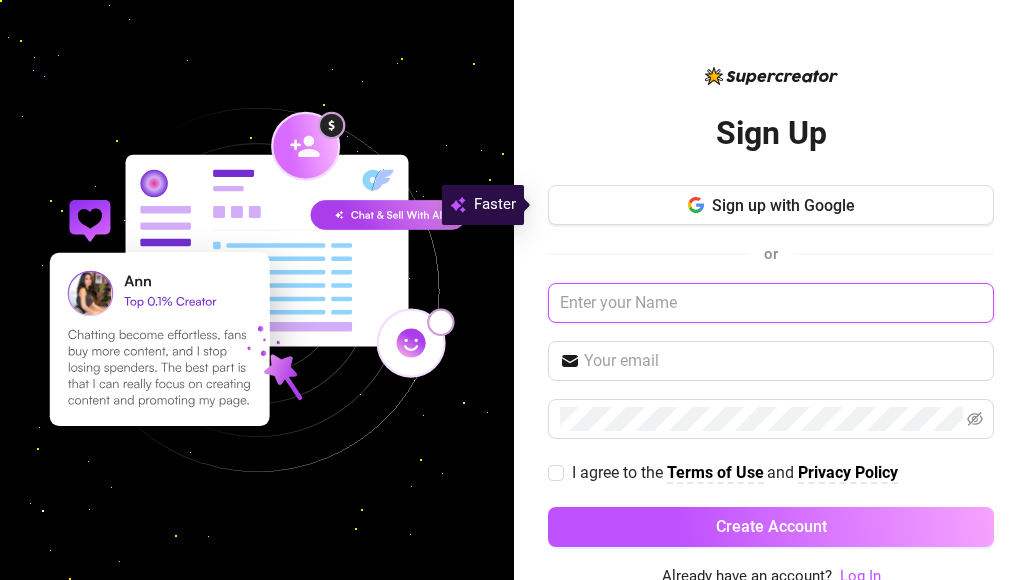 click at bounding box center (771, 303) 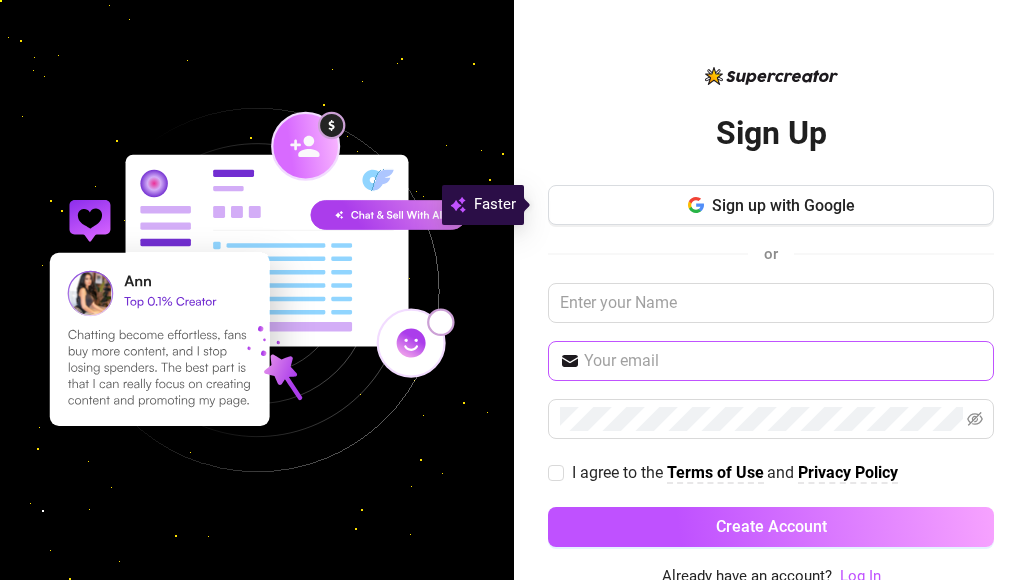 click at bounding box center (570, 361) 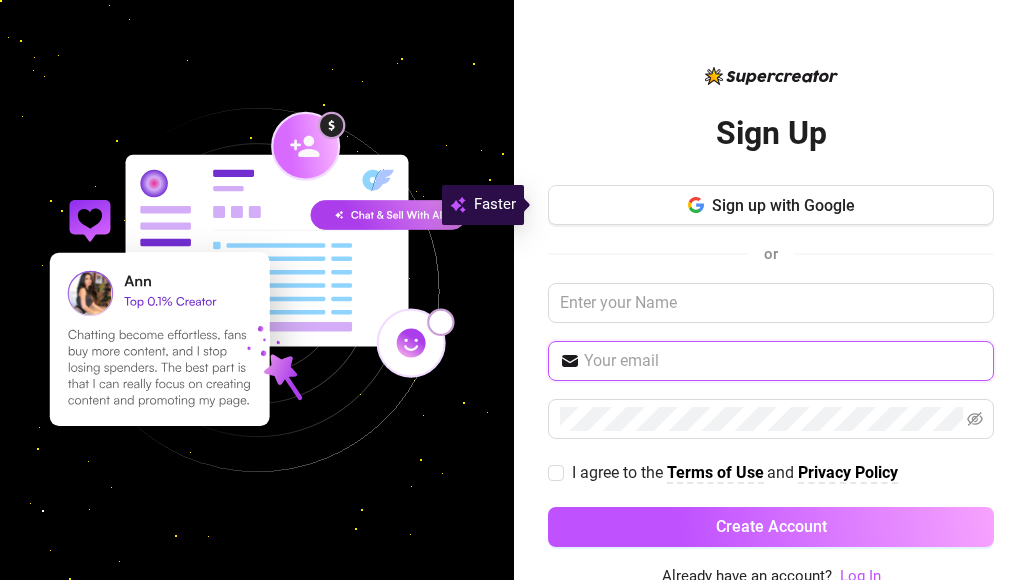 click at bounding box center (783, 361) 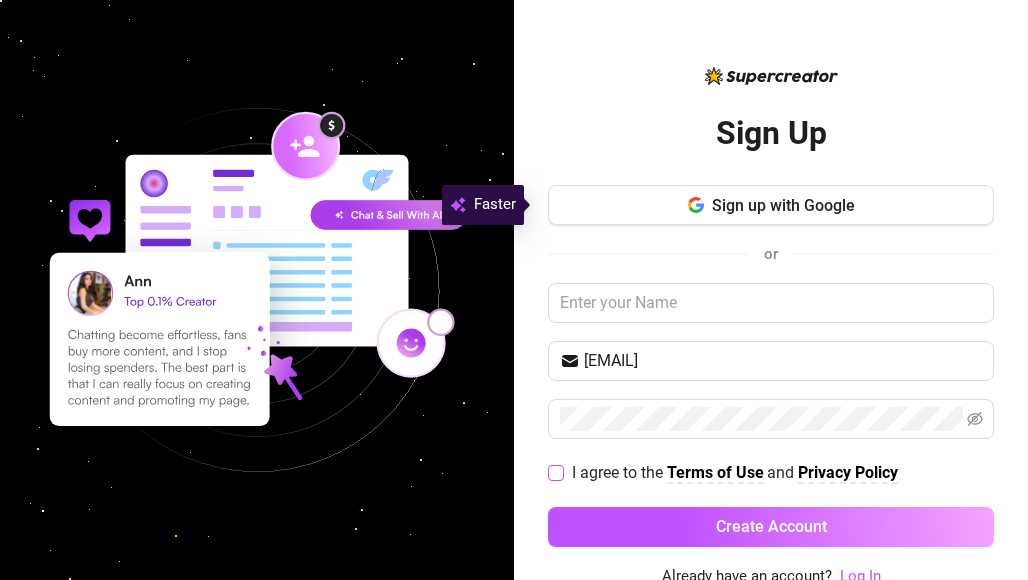 click on "I agree to the   Terms of Use   and   Privacy Policy" at bounding box center (555, 472) 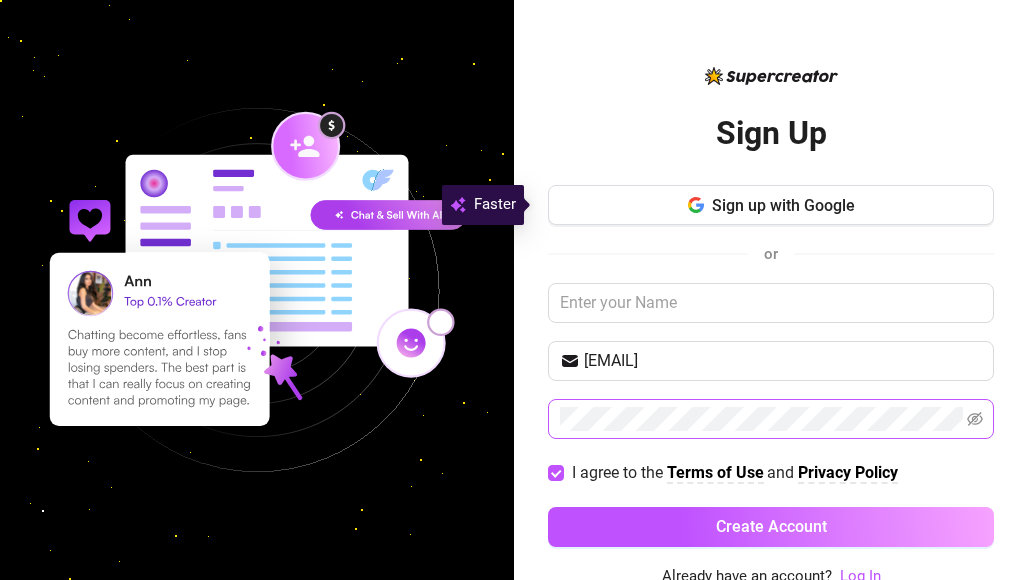 click 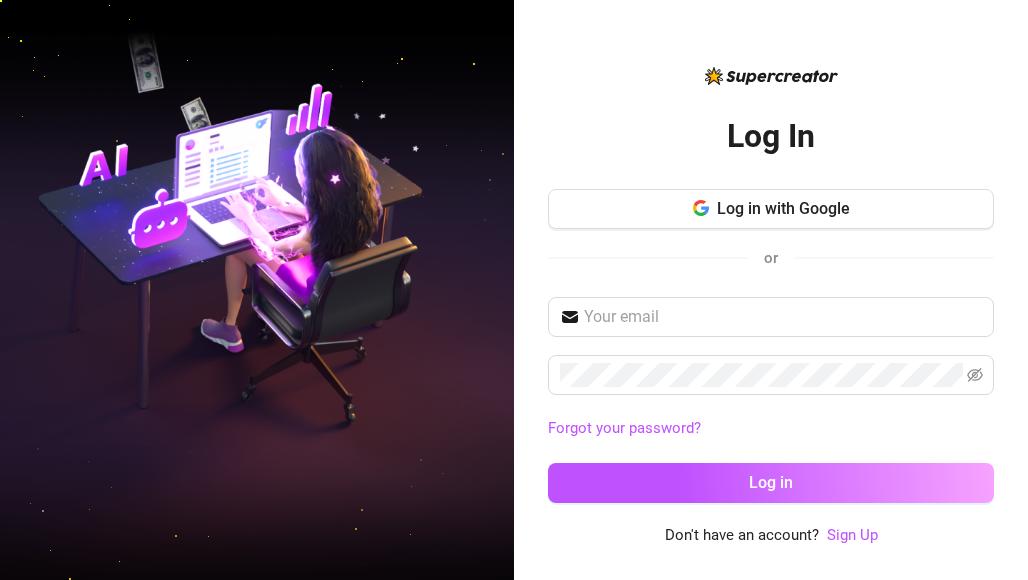 scroll, scrollTop: 0, scrollLeft: 0, axis: both 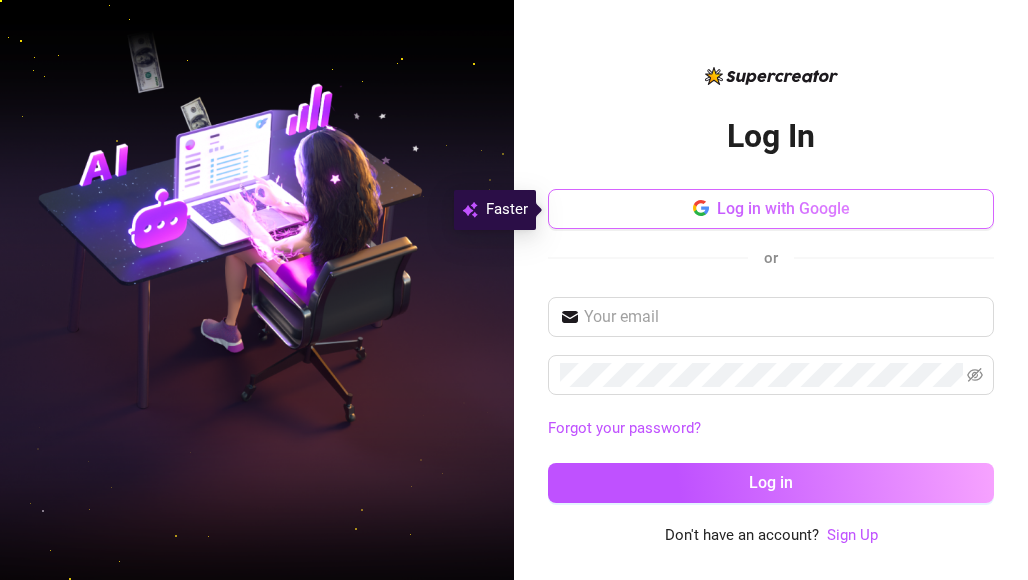 click on "Log in with Google" at bounding box center [783, 208] 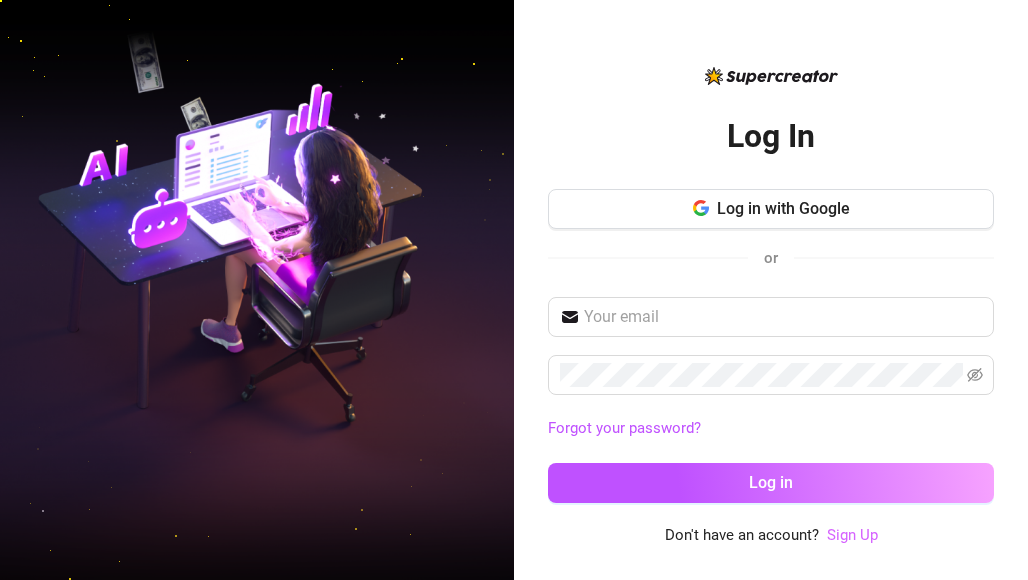 click on "Sign Up" at bounding box center (852, 535) 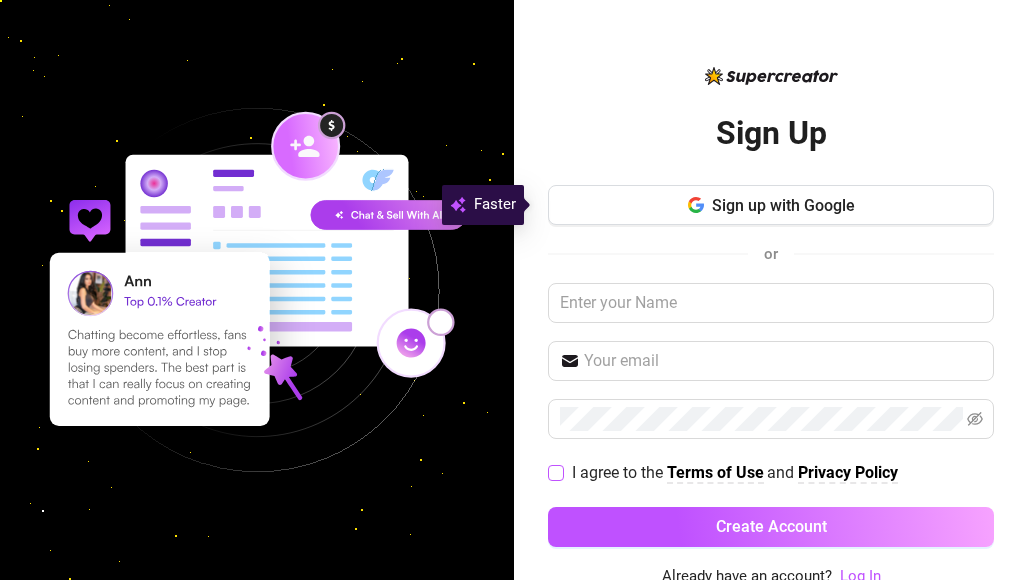 click on "I agree to the   Terms of Use   and   Privacy Policy" at bounding box center (555, 472) 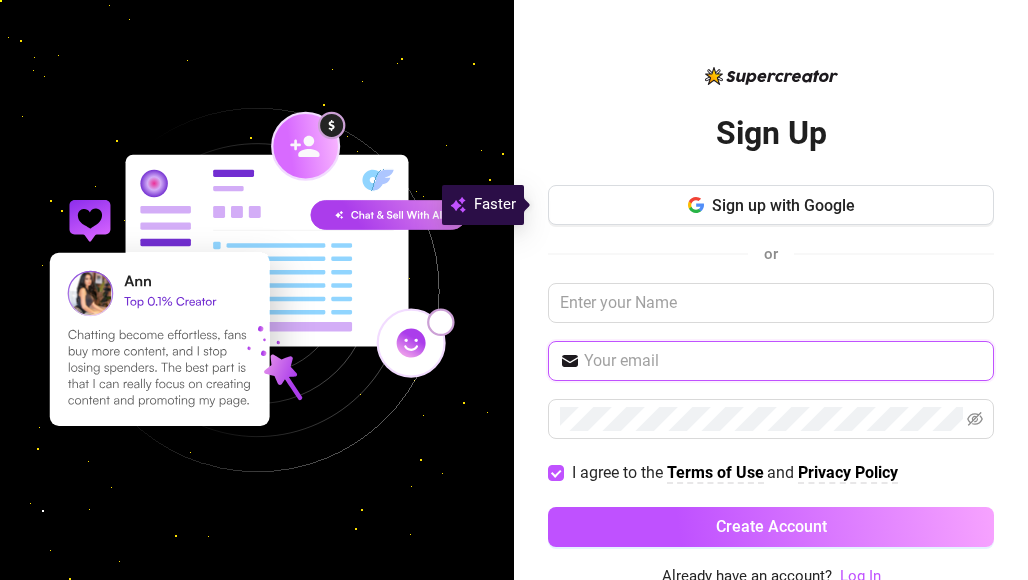 click at bounding box center (783, 361) 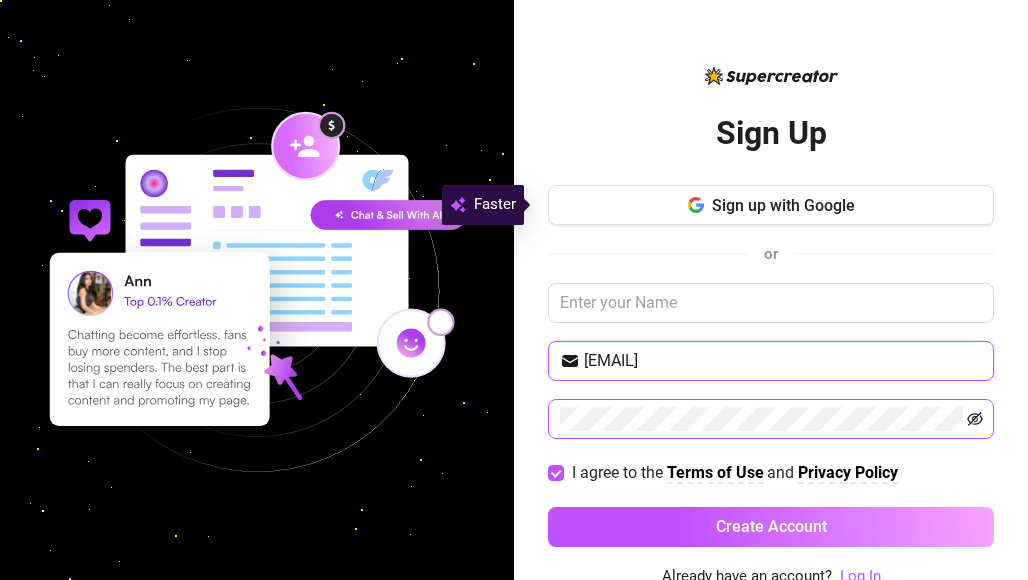 click 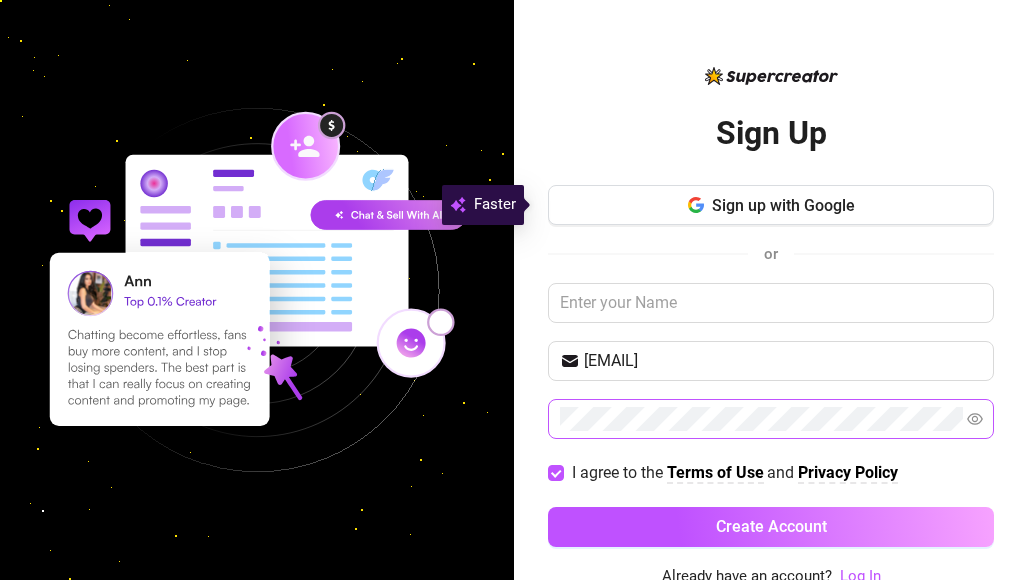 click on "Sign up with Google or [EMAIL] I agree to the   Terms of Use   and   Privacy Policy Create Account" at bounding box center [771, 375] 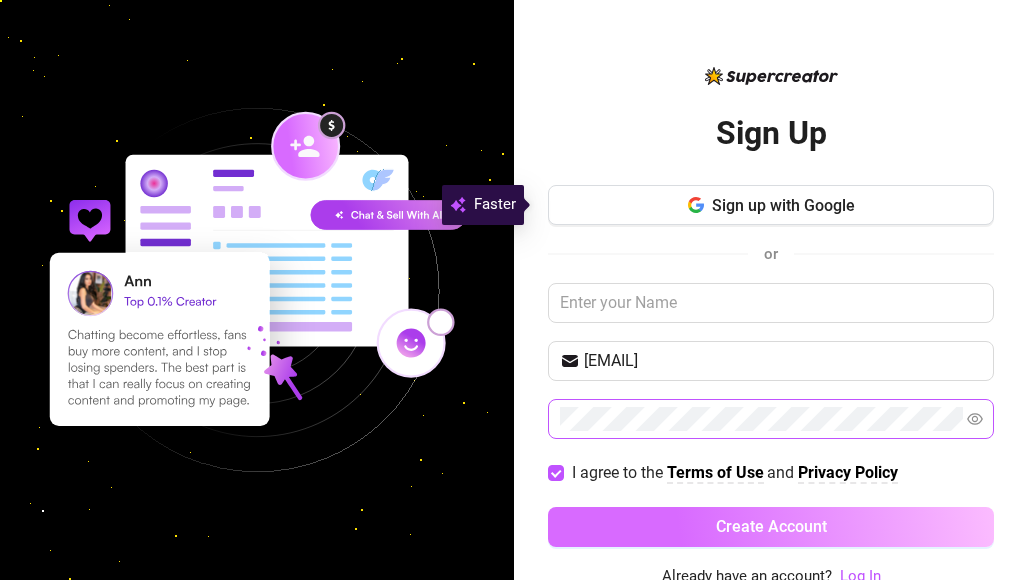 click on "Create Account" at bounding box center (771, 527) 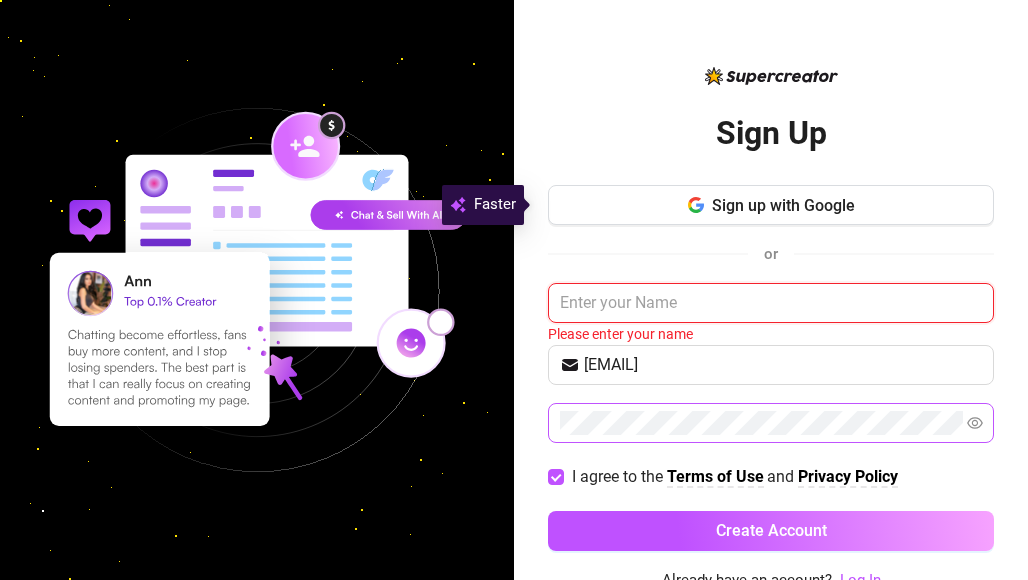click at bounding box center (771, 303) 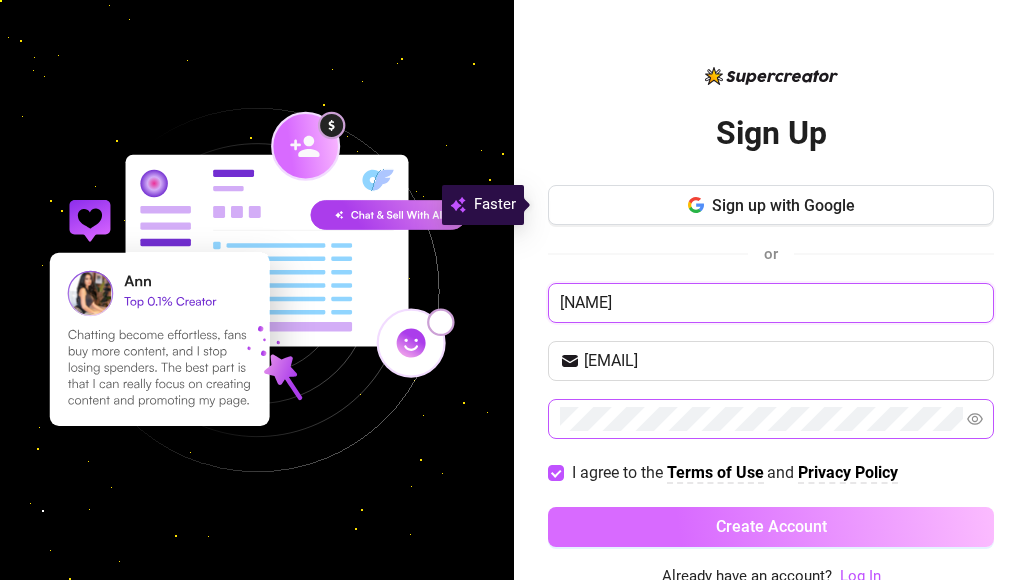 type on "[NAME]" 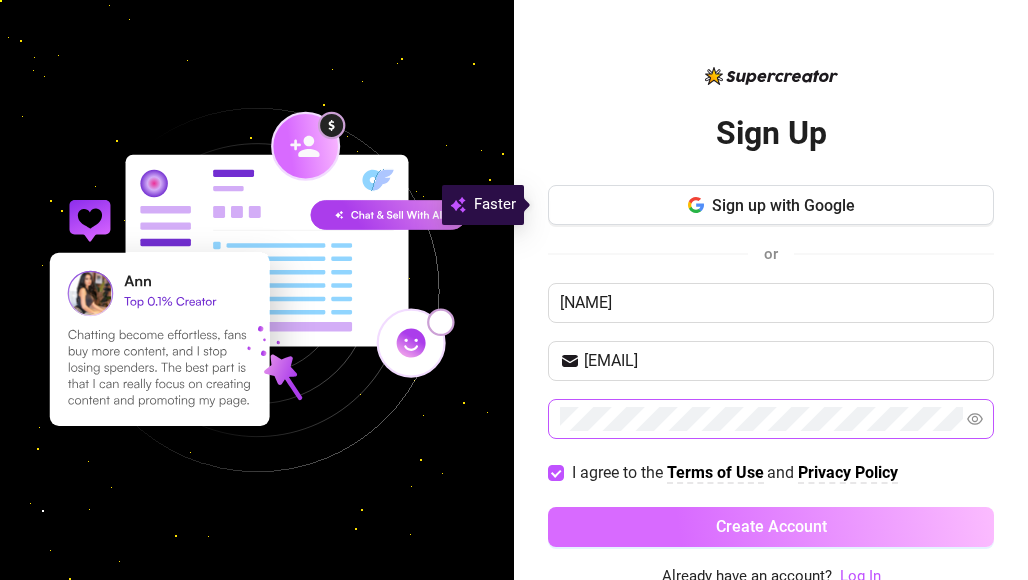 click on "Create Account" at bounding box center [771, 526] 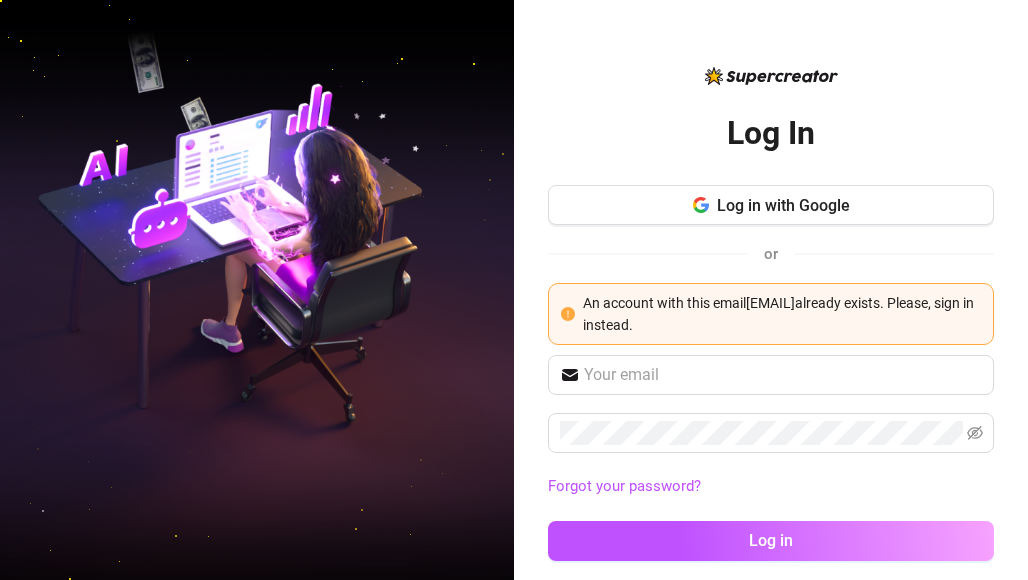 scroll, scrollTop: 20, scrollLeft: 0, axis: vertical 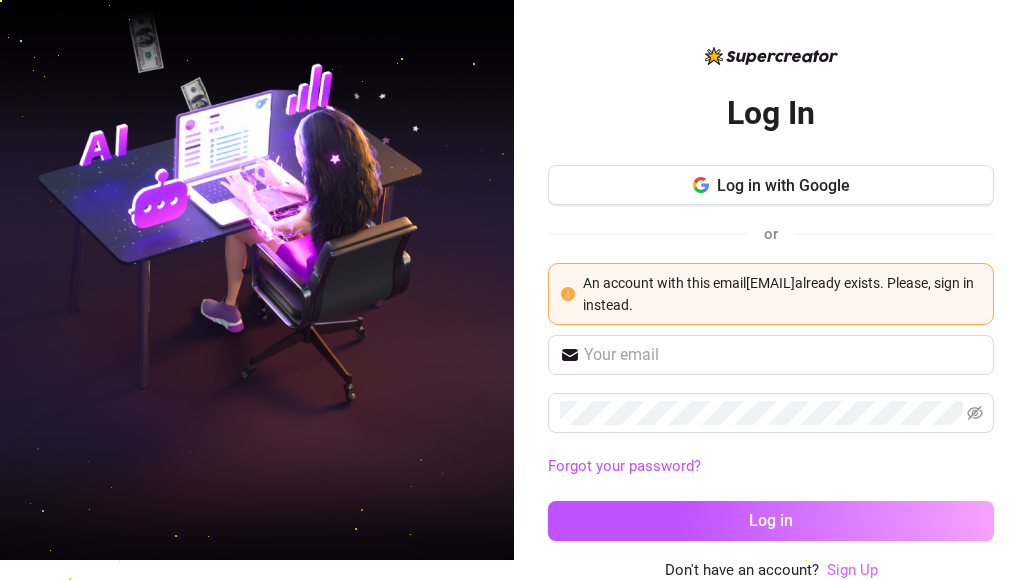 click on "Sign Up" at bounding box center [852, 570] 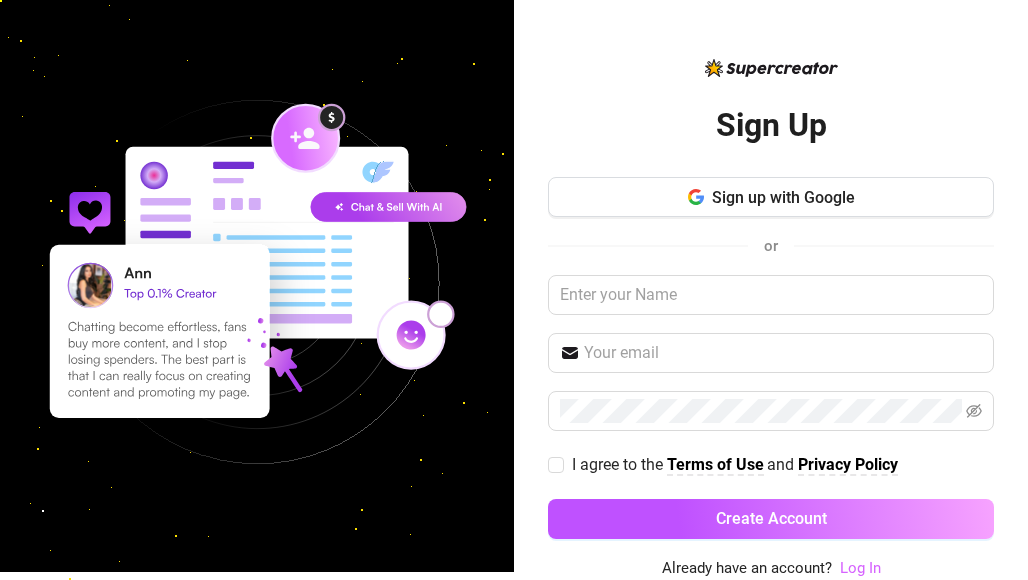 click on "Log In" at bounding box center (860, 568) 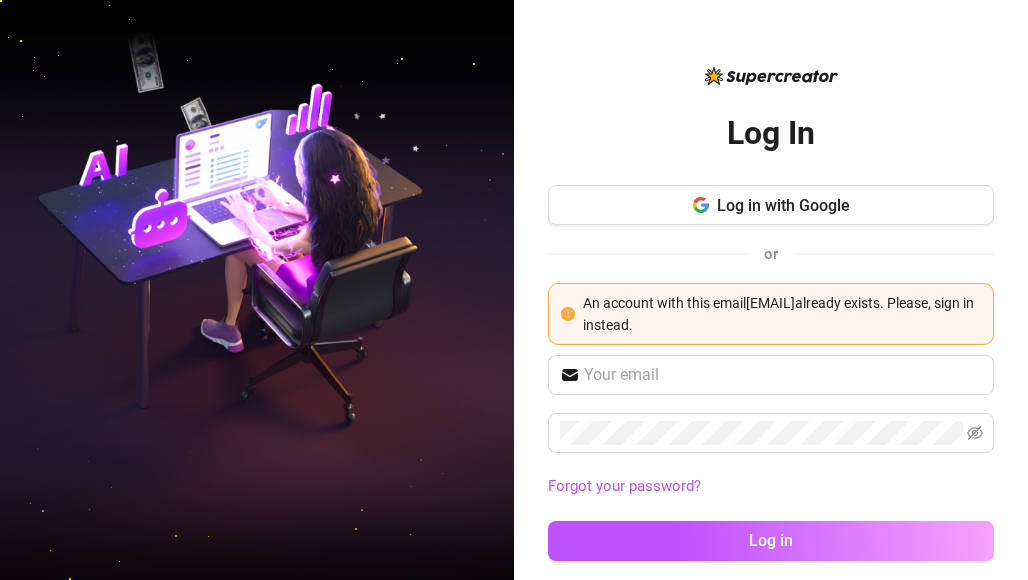 scroll, scrollTop: 0, scrollLeft: 0, axis: both 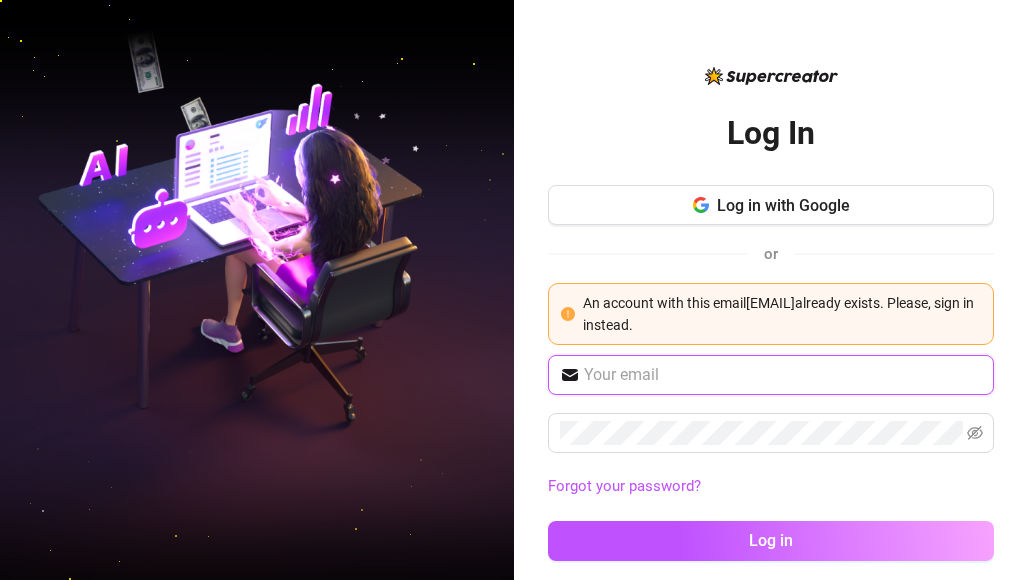 click at bounding box center (783, 375) 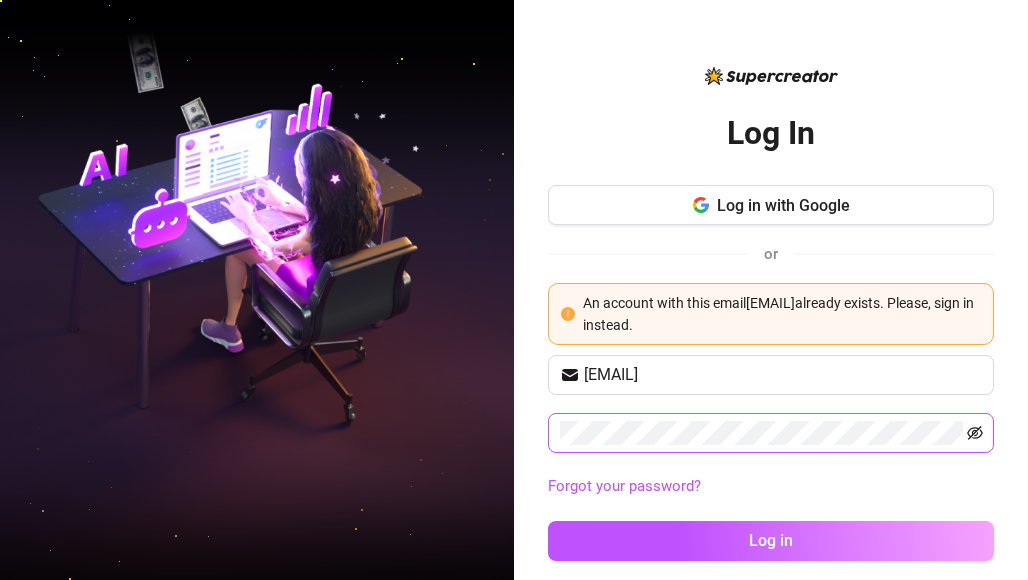 drag, startPoint x: 976, startPoint y: 433, endPoint x: 966, endPoint y: 431, distance: 10.198039 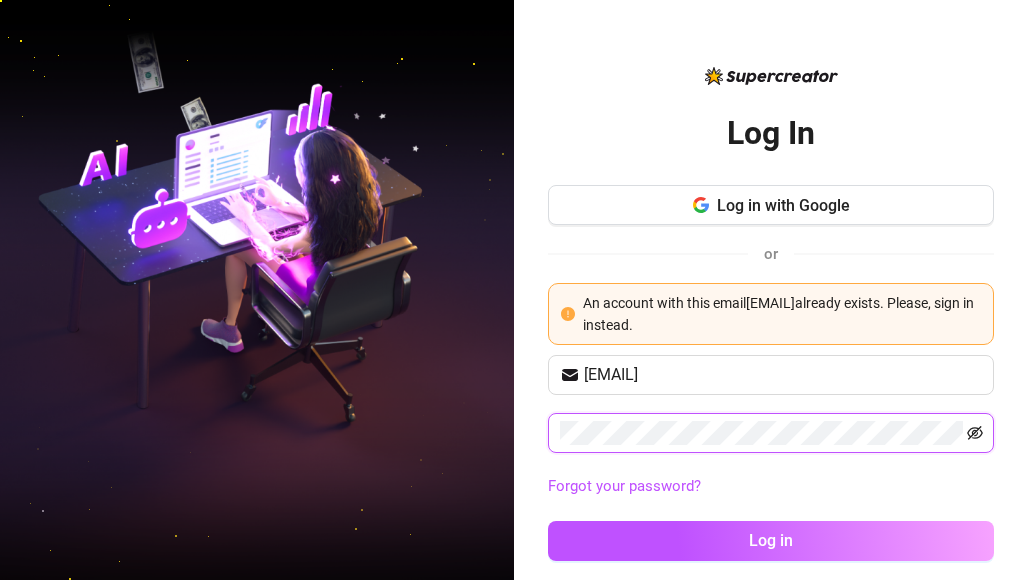 click 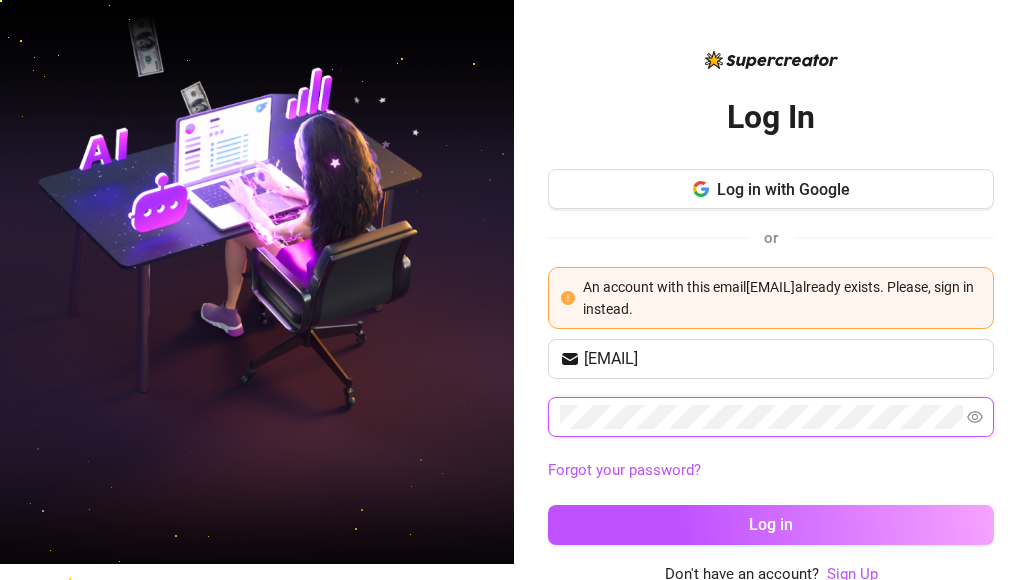 scroll, scrollTop: 20, scrollLeft: 0, axis: vertical 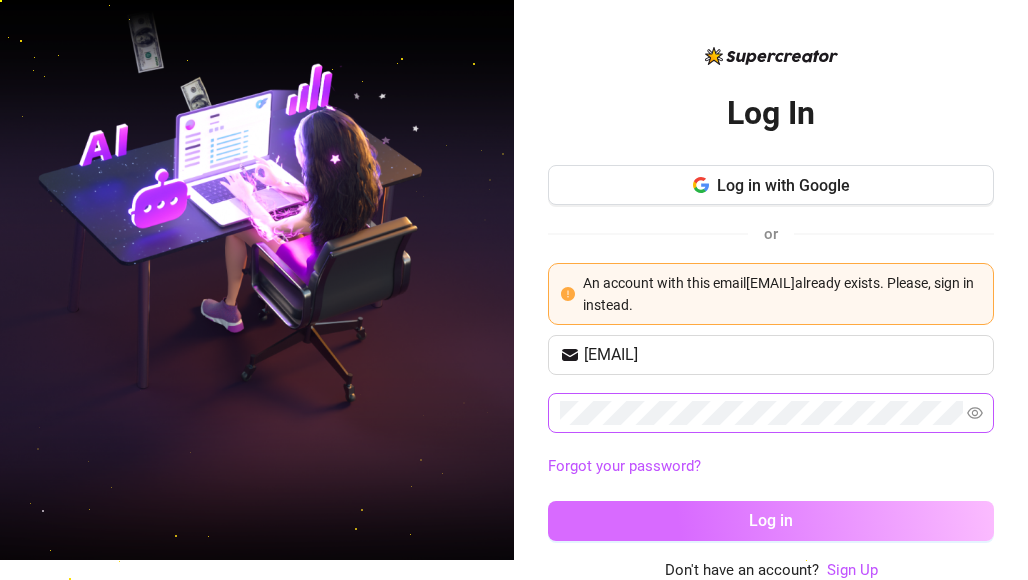 click on "Log in" at bounding box center (771, 521) 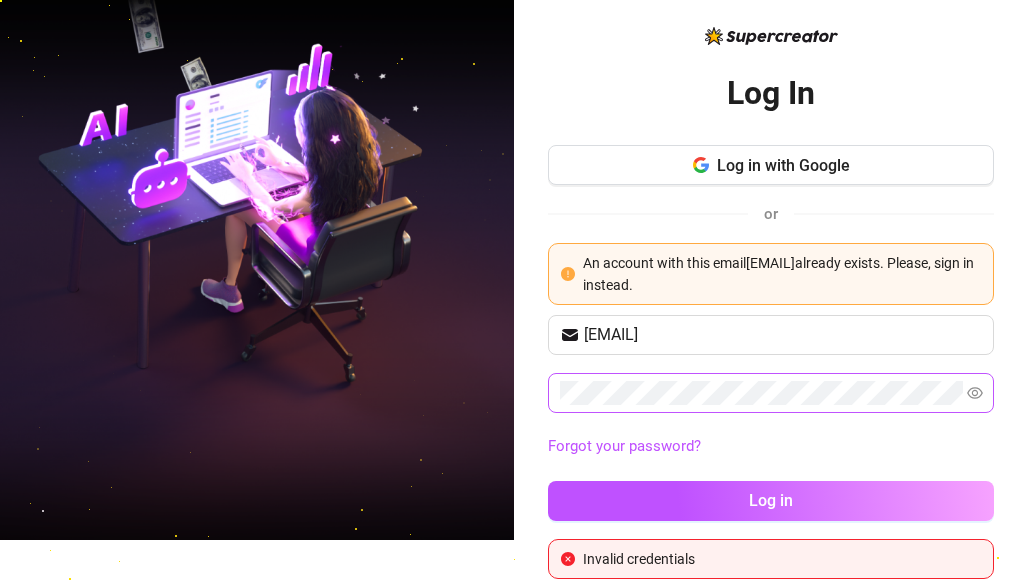 scroll, scrollTop: 59, scrollLeft: 0, axis: vertical 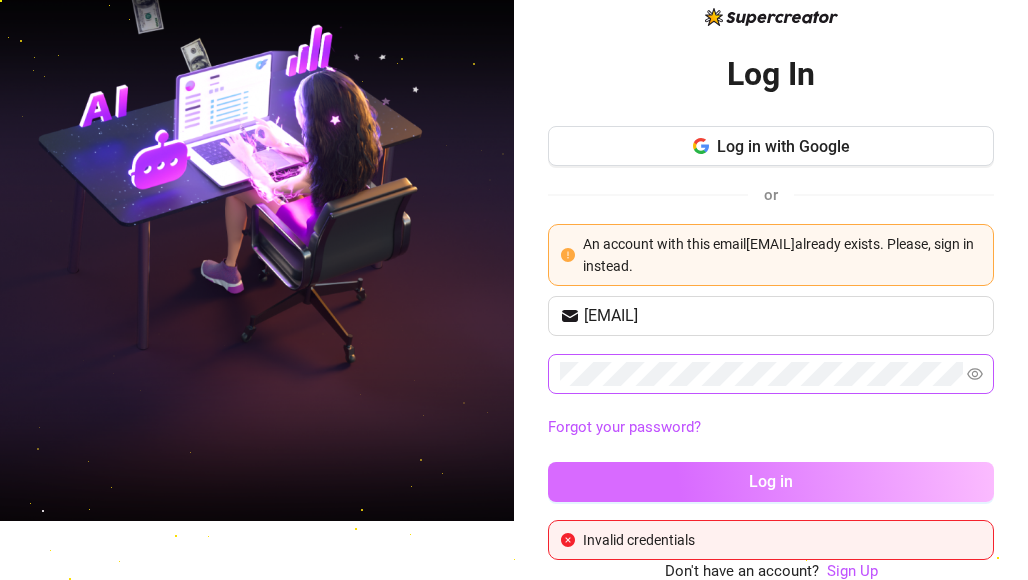 click on "Log in" at bounding box center (771, 482) 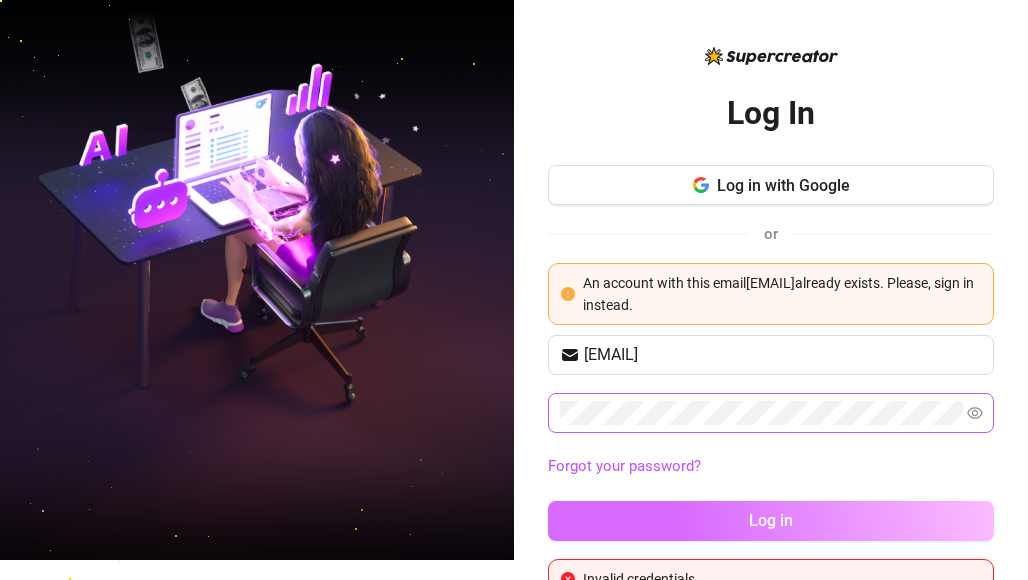 scroll, scrollTop: 59, scrollLeft: 0, axis: vertical 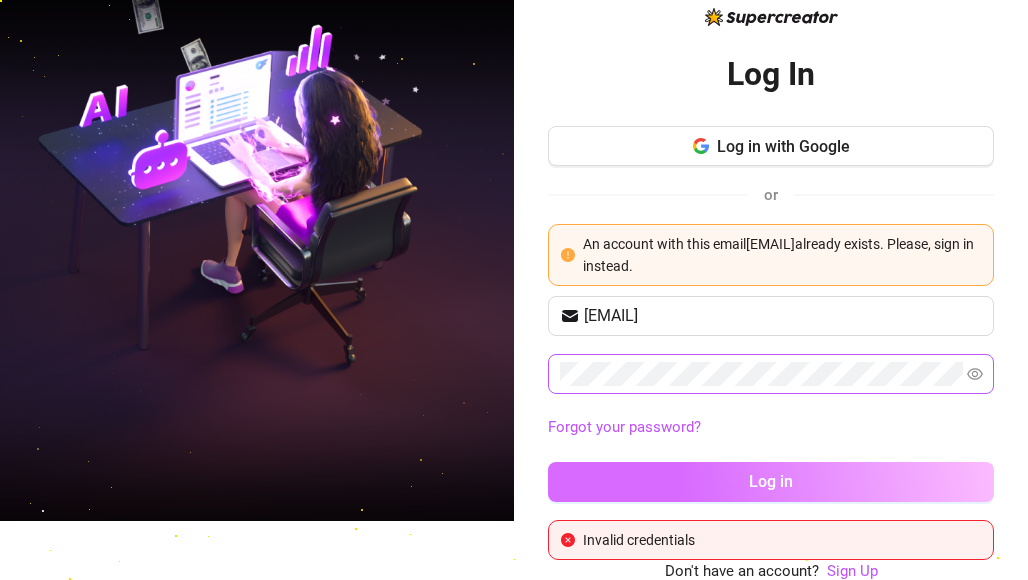 click on "Log in" at bounding box center [771, 482] 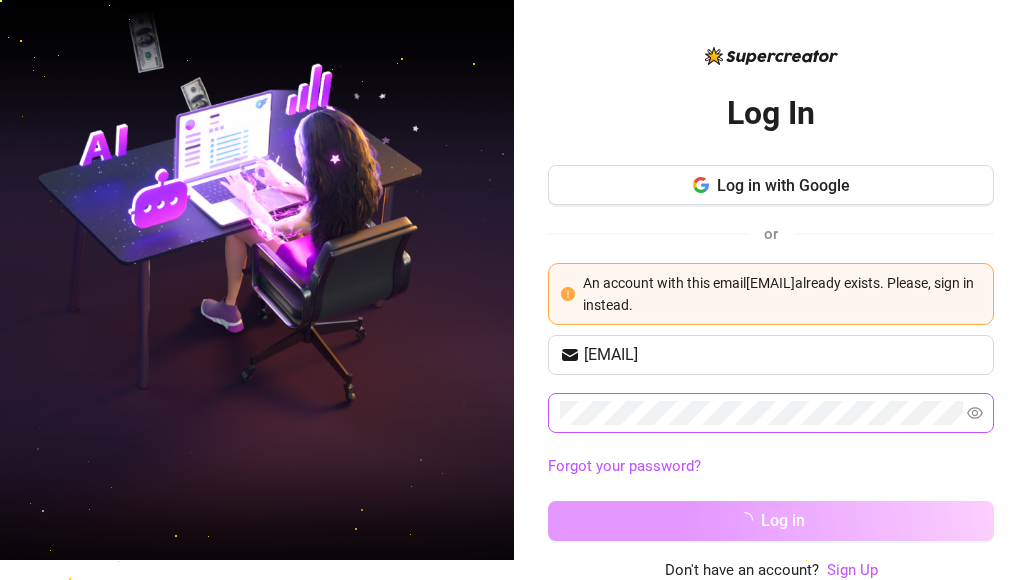 scroll, scrollTop: 59, scrollLeft: 0, axis: vertical 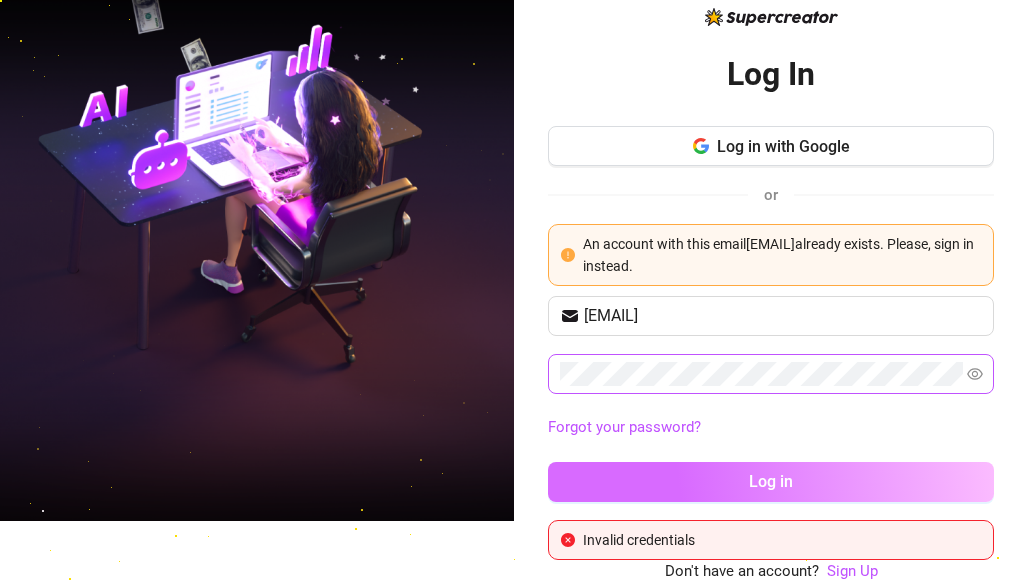 click on "Log in" at bounding box center (771, 482) 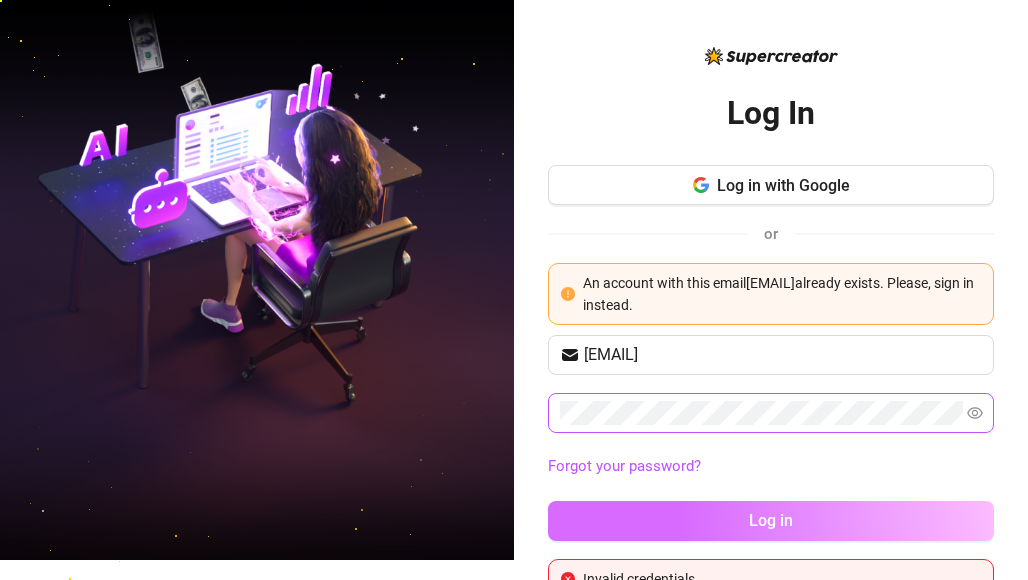 scroll, scrollTop: 59, scrollLeft: 0, axis: vertical 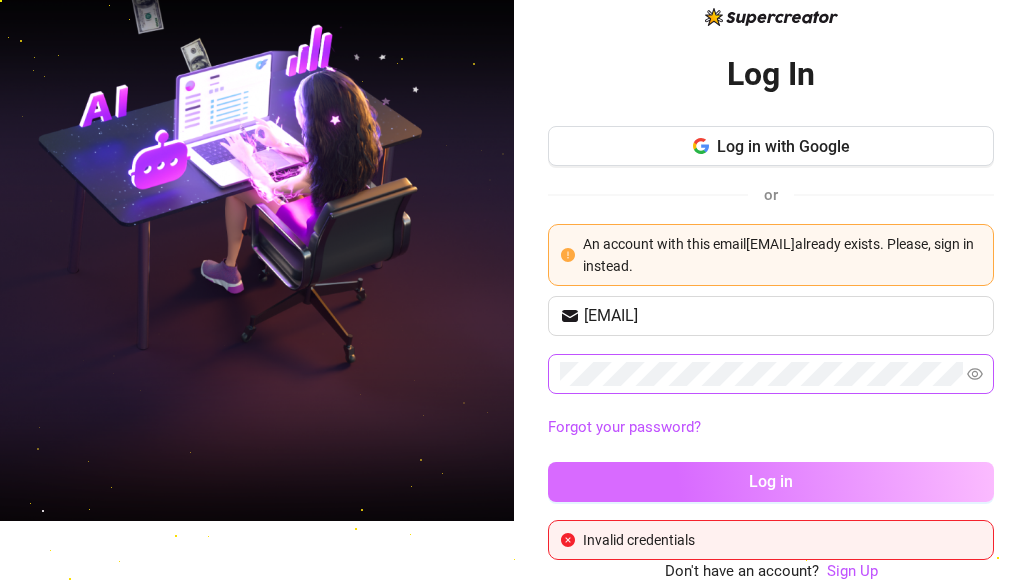 click on "Log in" at bounding box center [771, 482] 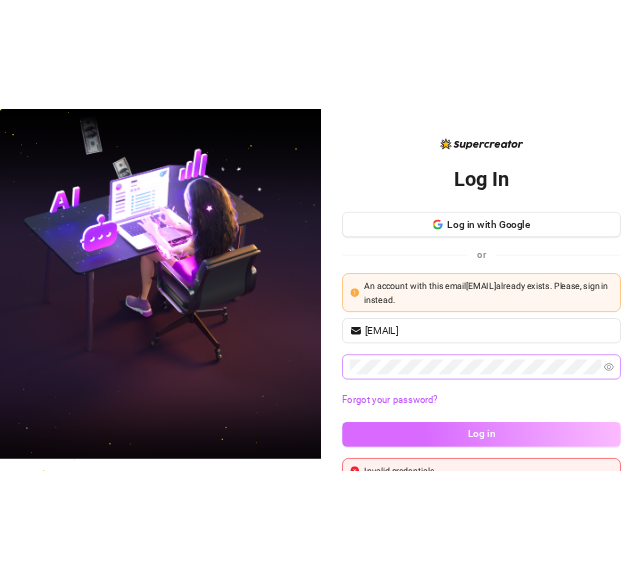 scroll, scrollTop: 59, scrollLeft: 0, axis: vertical 